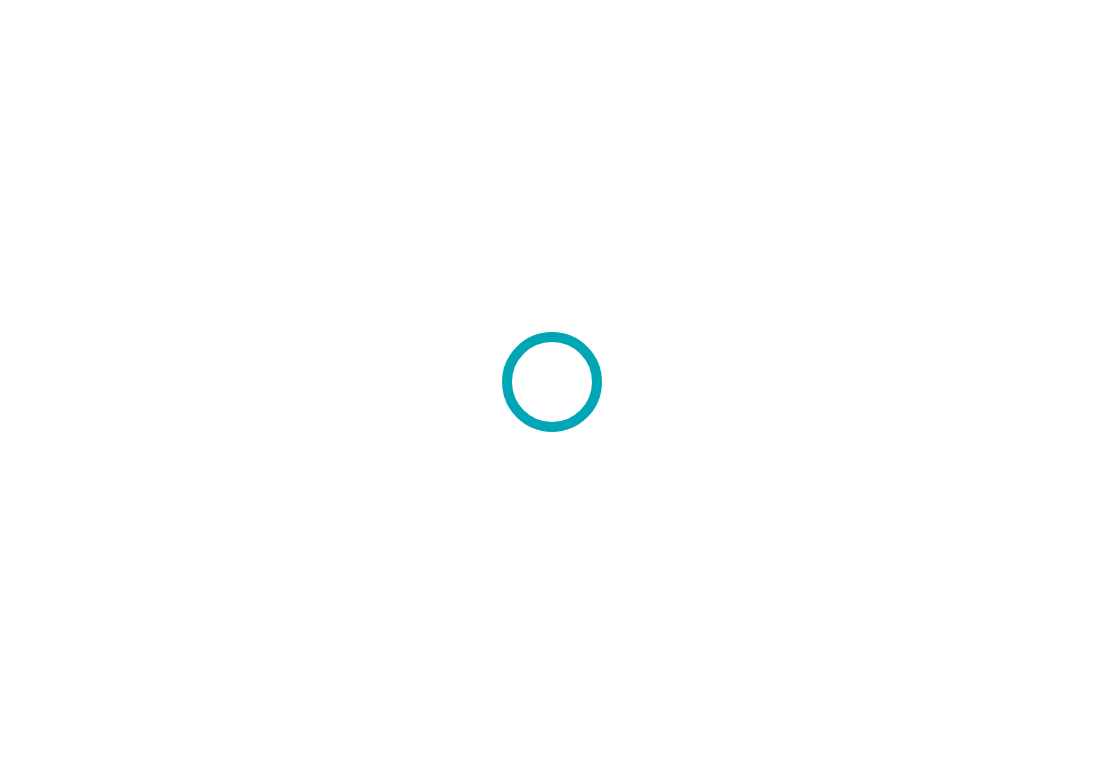 scroll, scrollTop: 0, scrollLeft: 0, axis: both 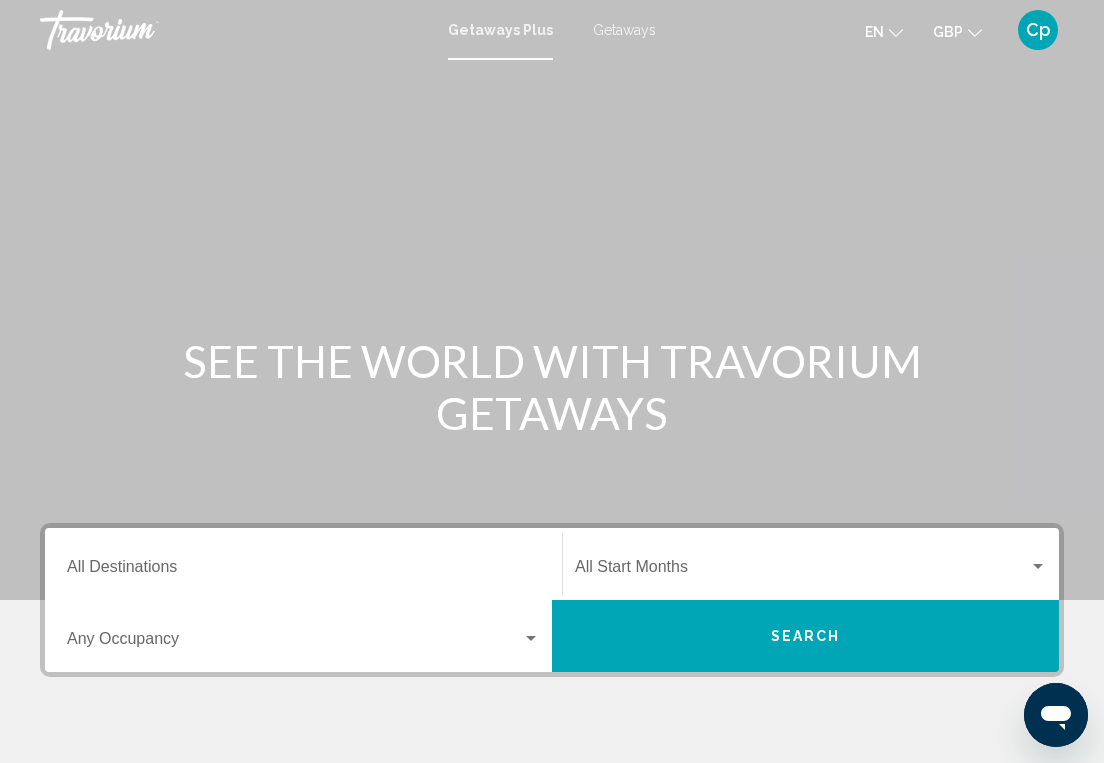click on "Destination All Destinations" at bounding box center [303, 564] 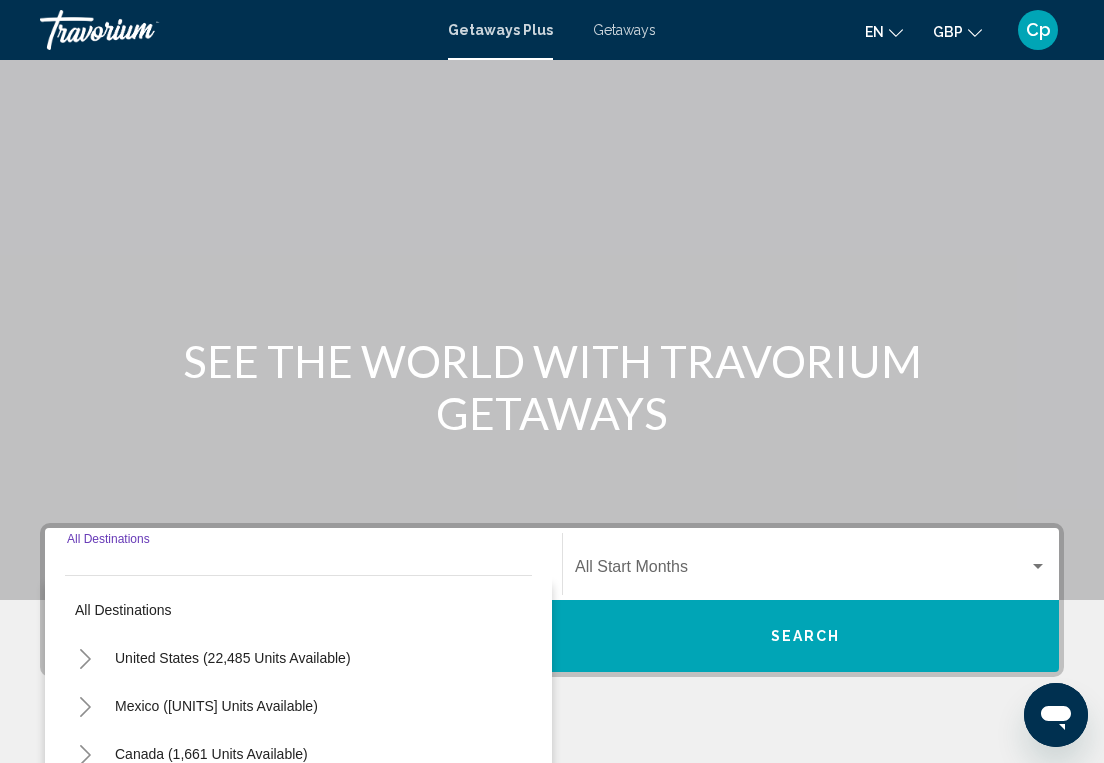 scroll, scrollTop: 359, scrollLeft: 0, axis: vertical 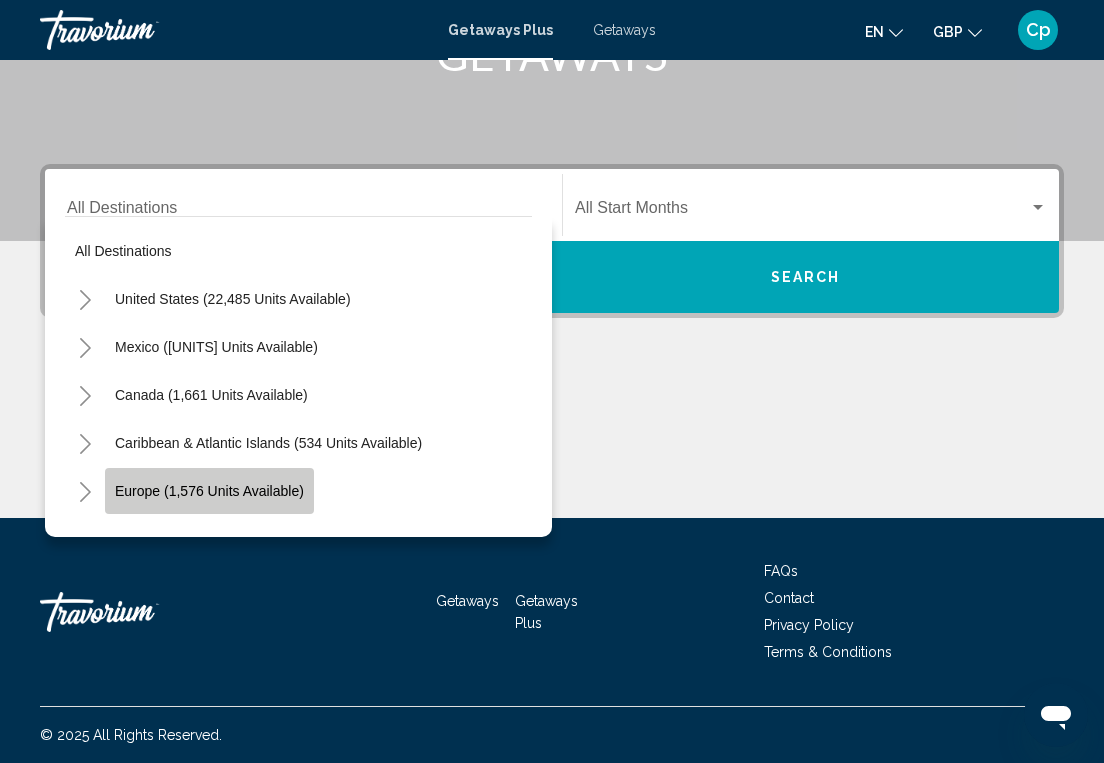 click on "Europe (1,576 units available)" at bounding box center [233, 299] 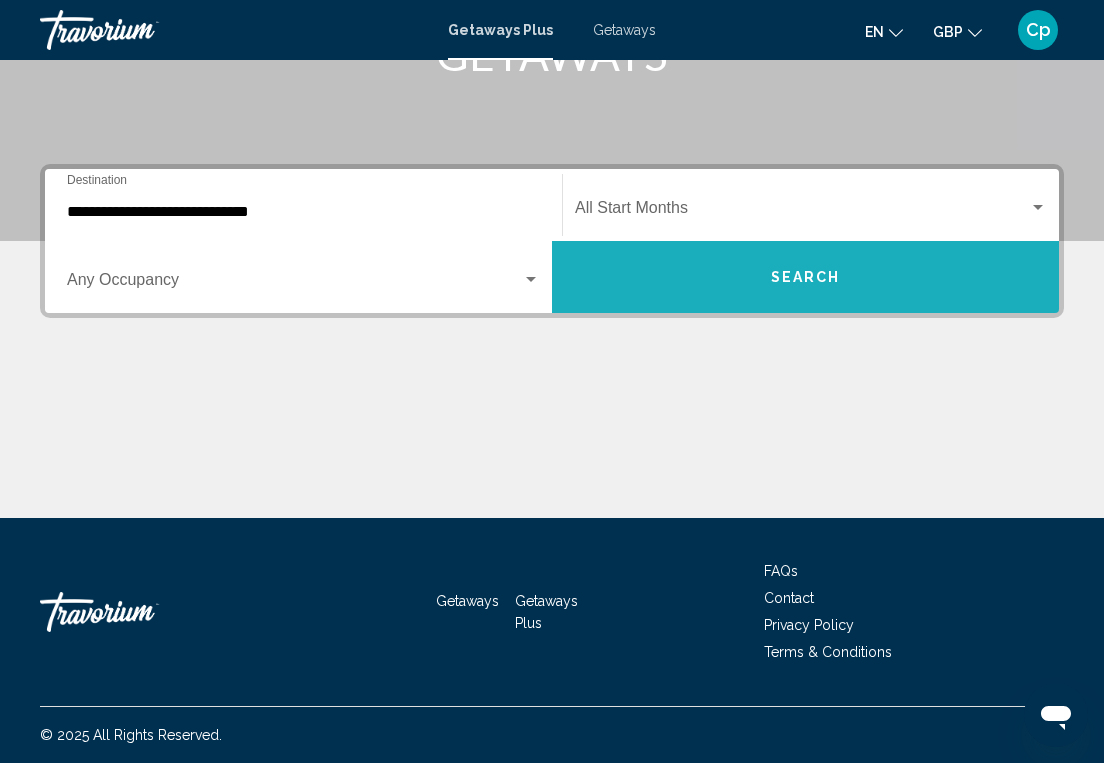 click on "Search" at bounding box center (806, 278) 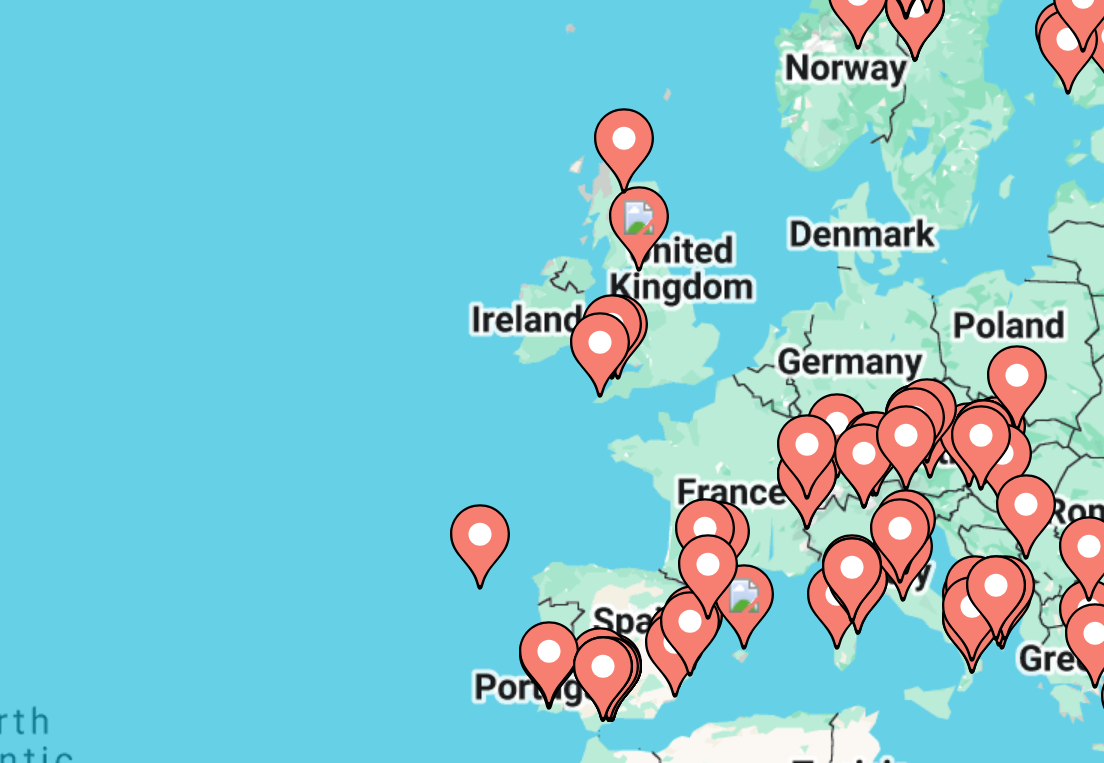 click at bounding box center (781, 370) 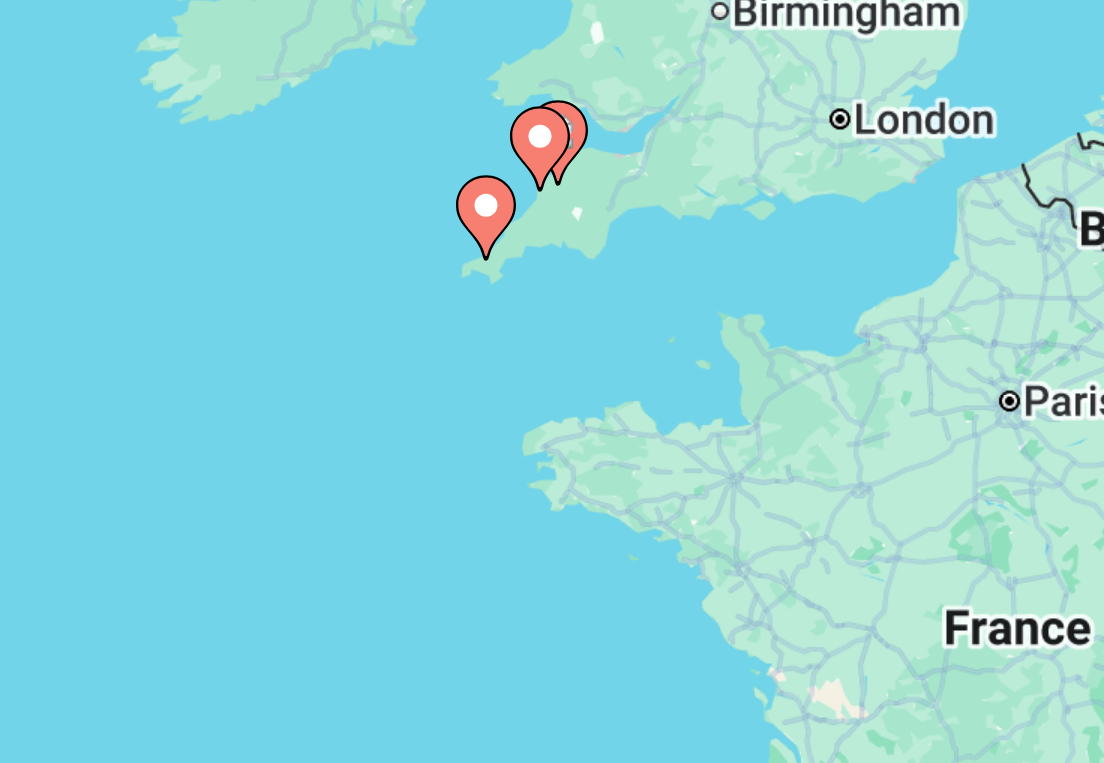 click at bounding box center (887, 656) 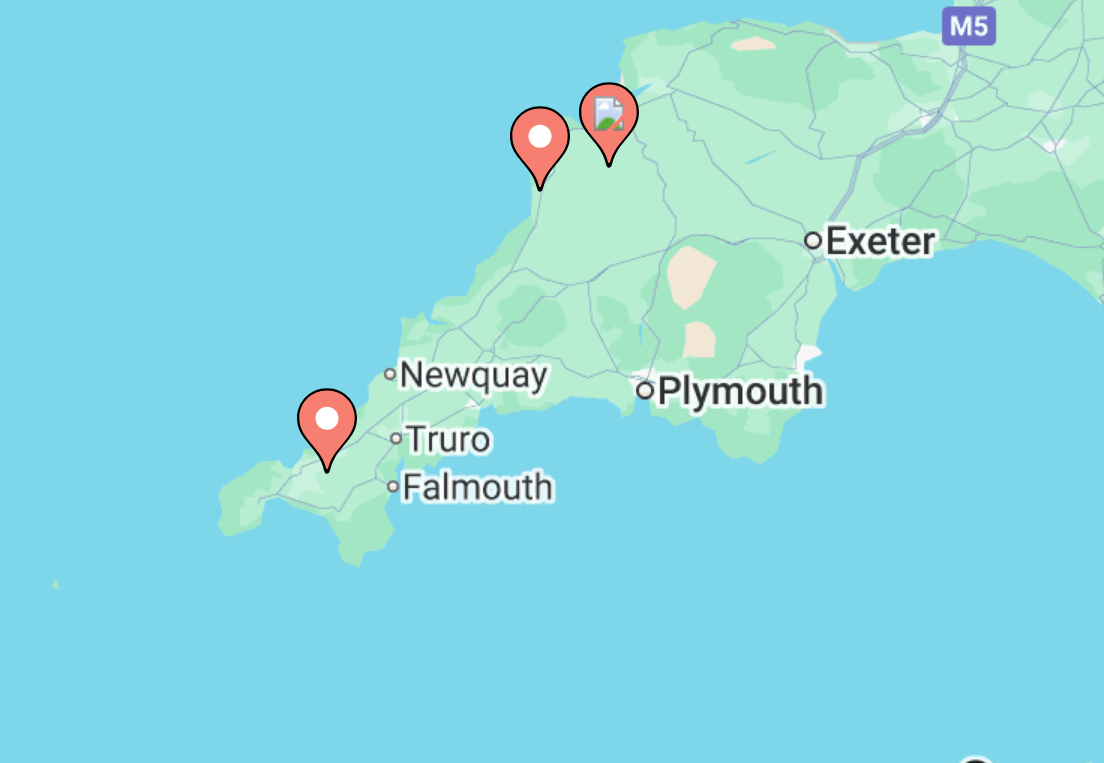 click at bounding box center (575, 473) 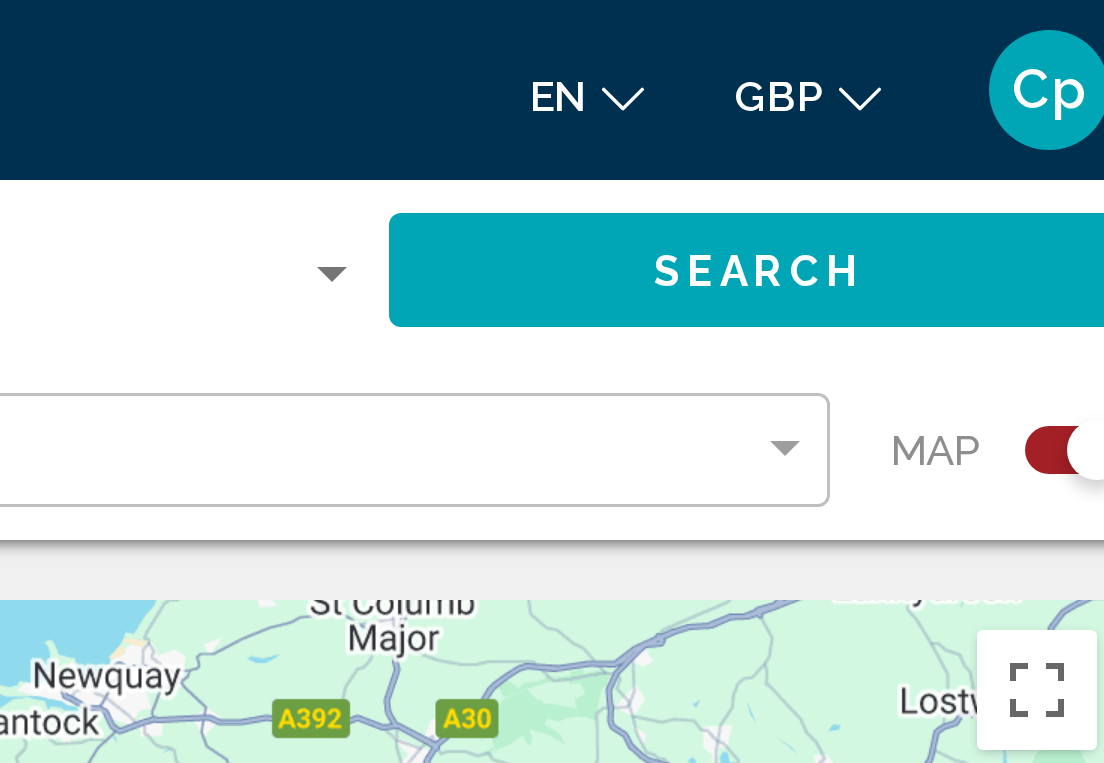 scroll, scrollTop: 0, scrollLeft: 0, axis: both 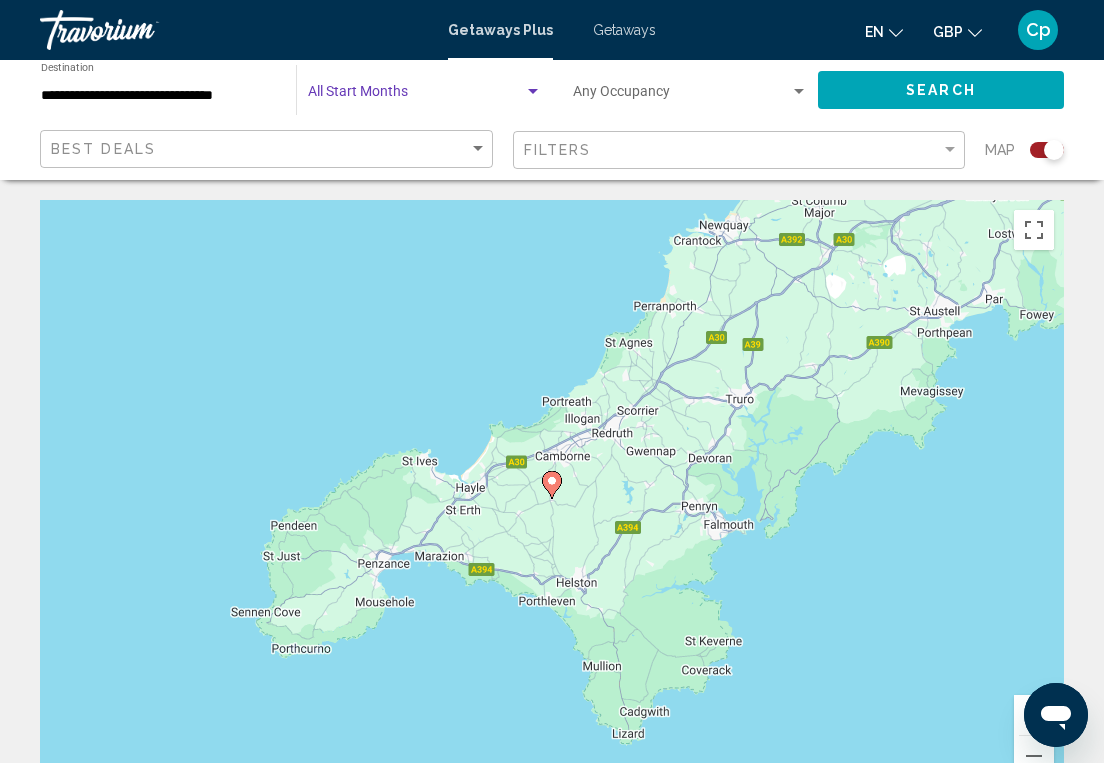 click at bounding box center [533, 91] 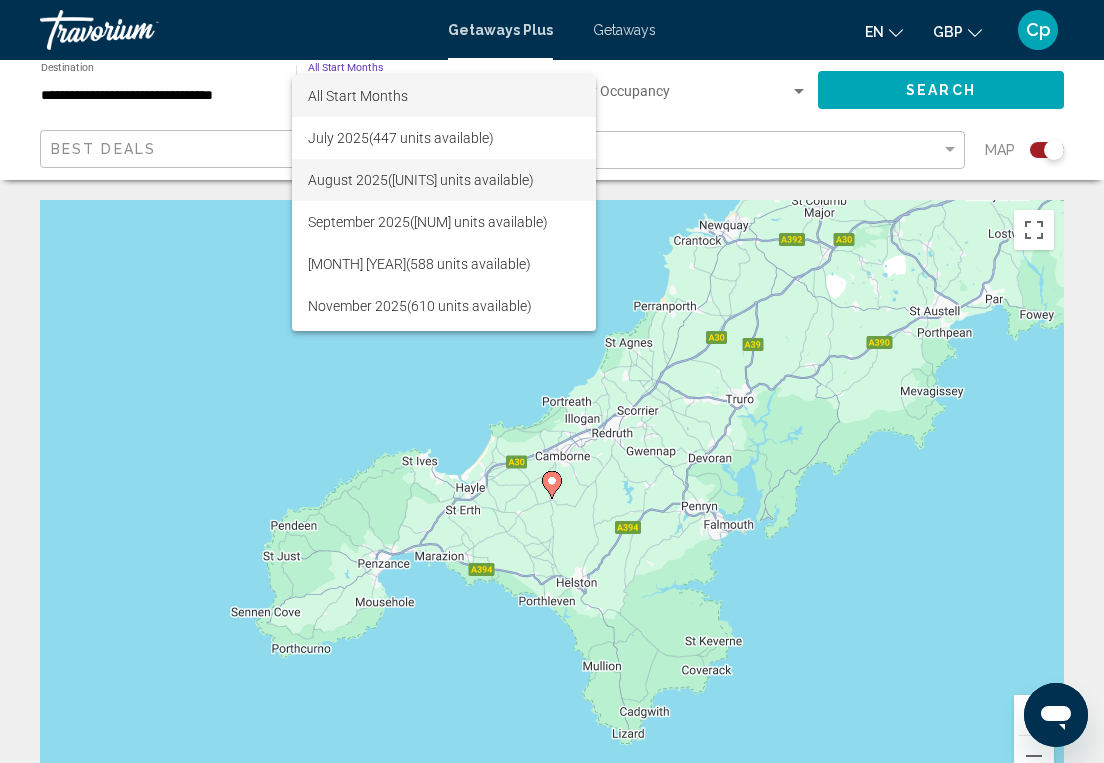 click on "[MONTH] [YEAR] ([UNITS] units available)" at bounding box center [444, 180] 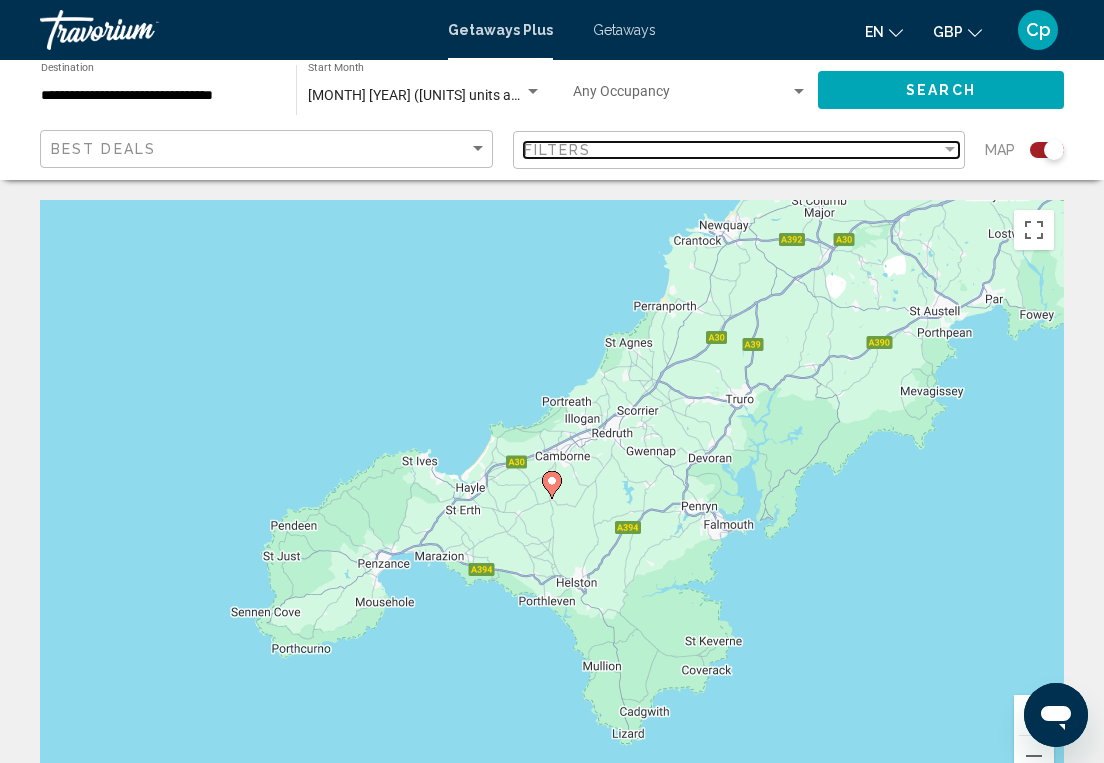 click at bounding box center [950, 150] 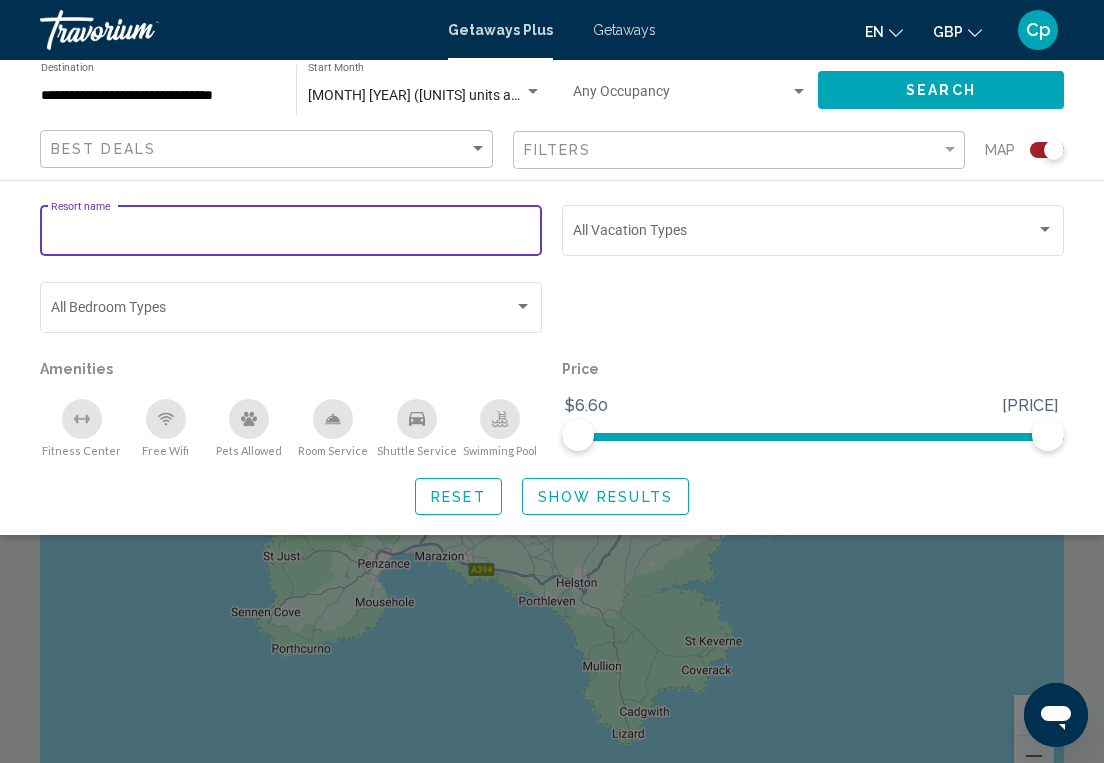 click on "Resort name" at bounding box center [291, 234] 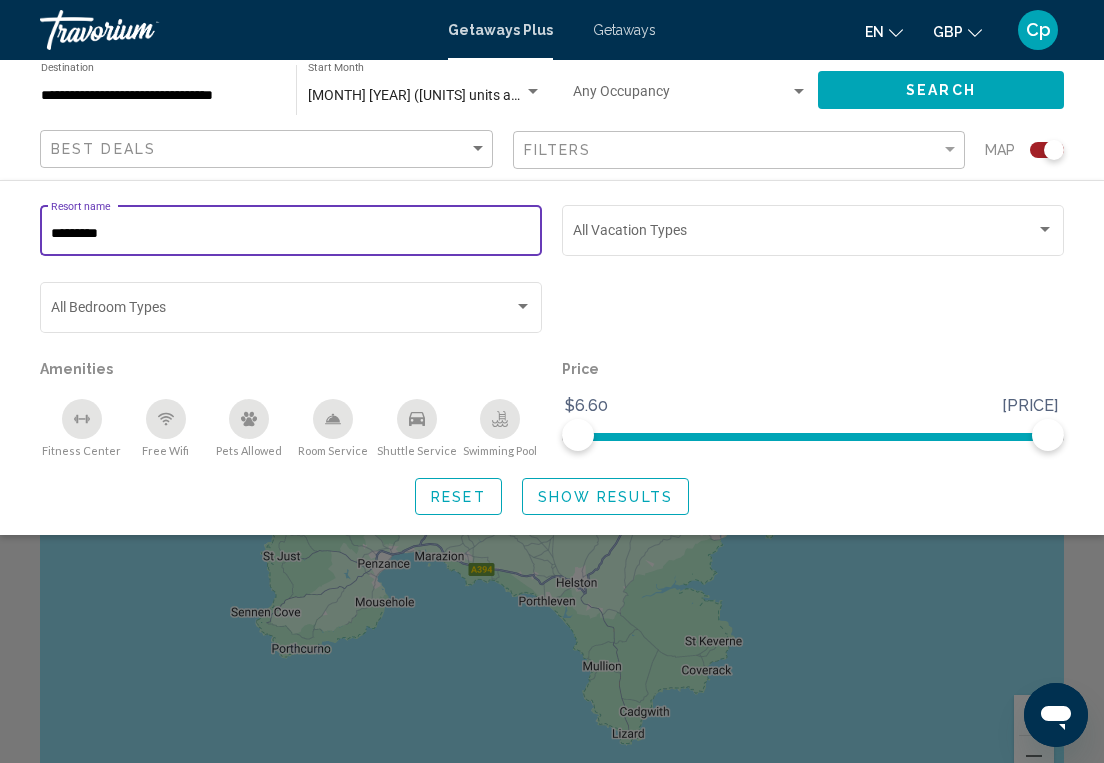 type on "*********" 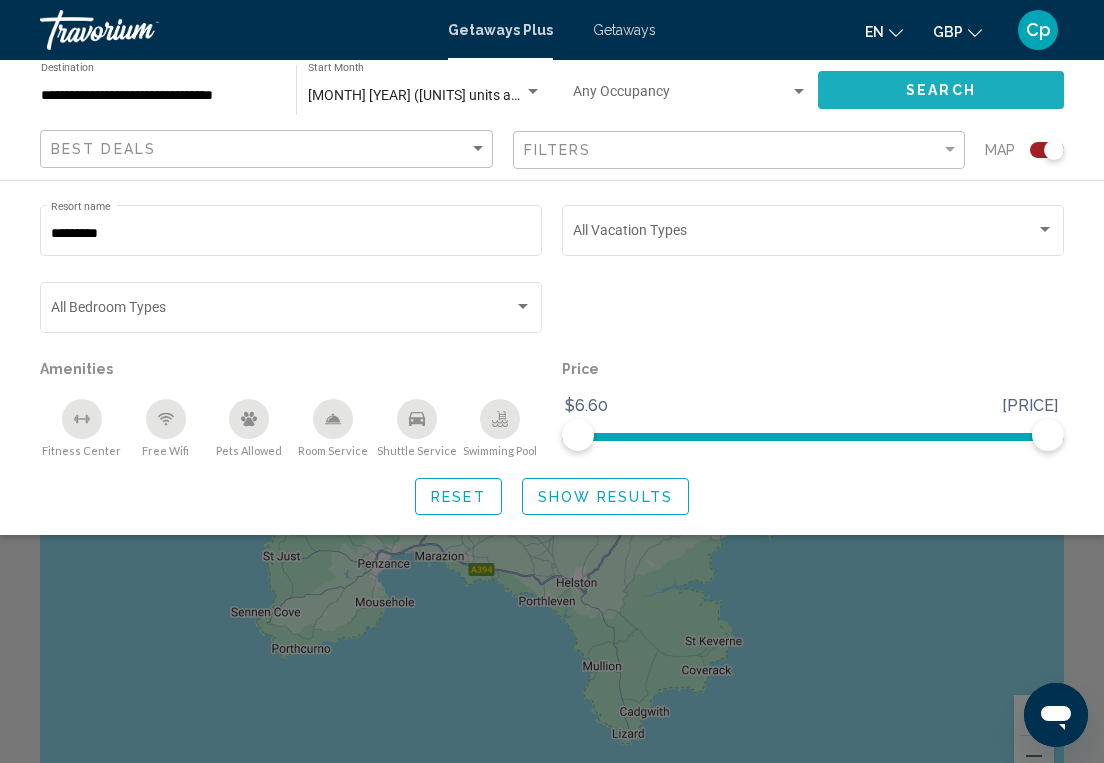 click on "Search" at bounding box center (941, 91) 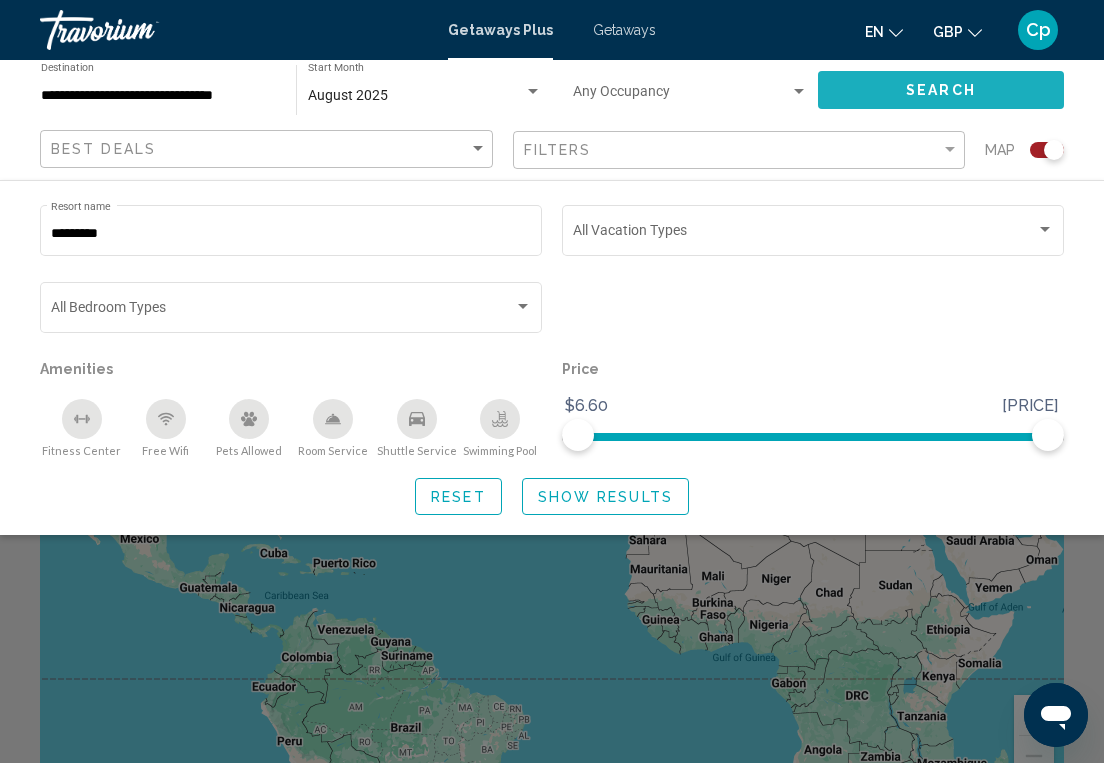 click on "Search" at bounding box center (941, 91) 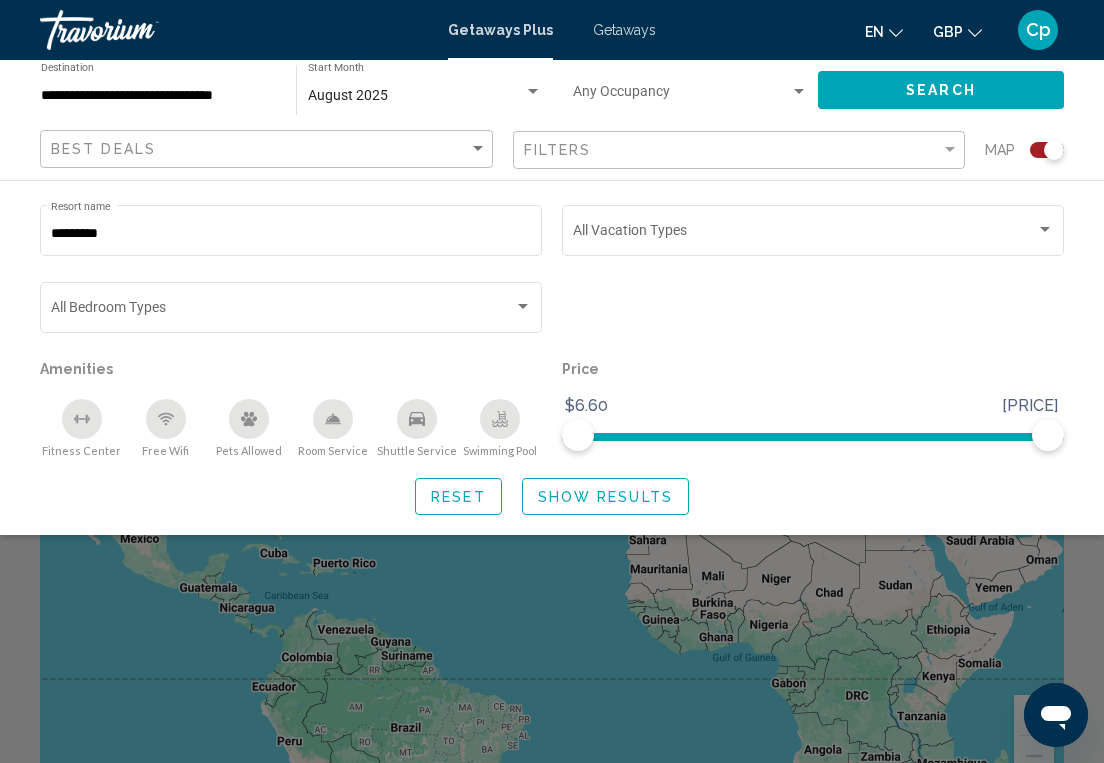 click on "Show Results" at bounding box center (605, 497) 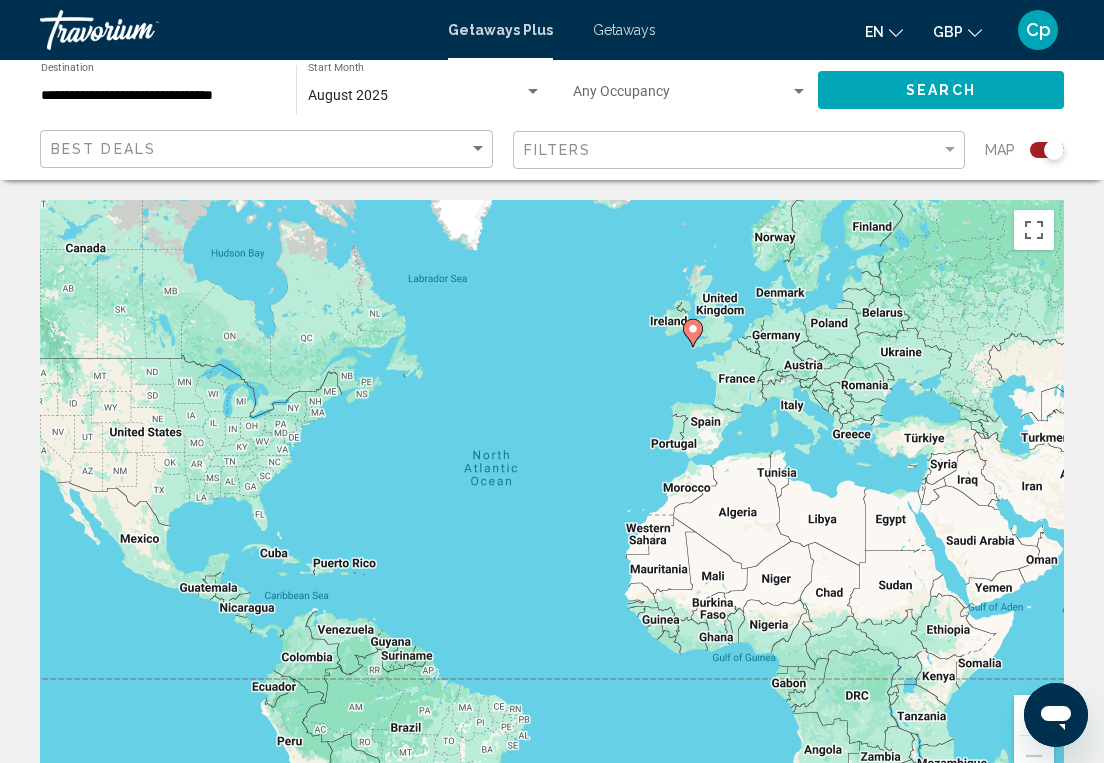 scroll, scrollTop: 0, scrollLeft: 0, axis: both 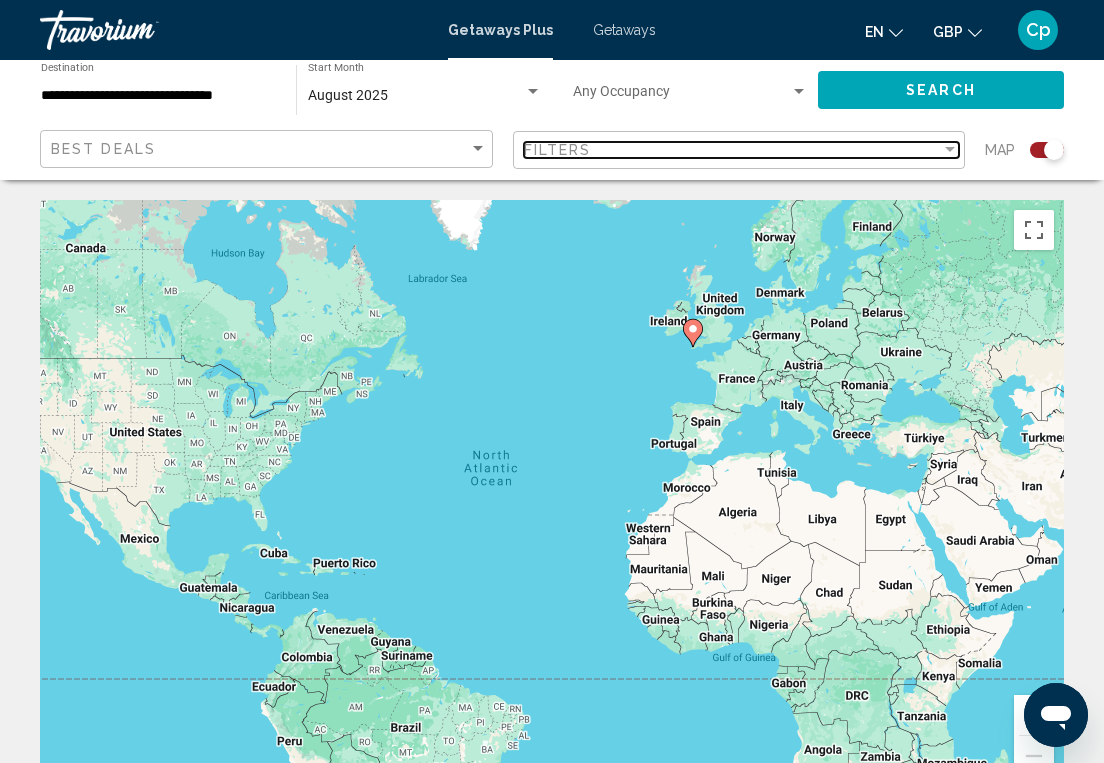 click on "Filters" at bounding box center [558, 150] 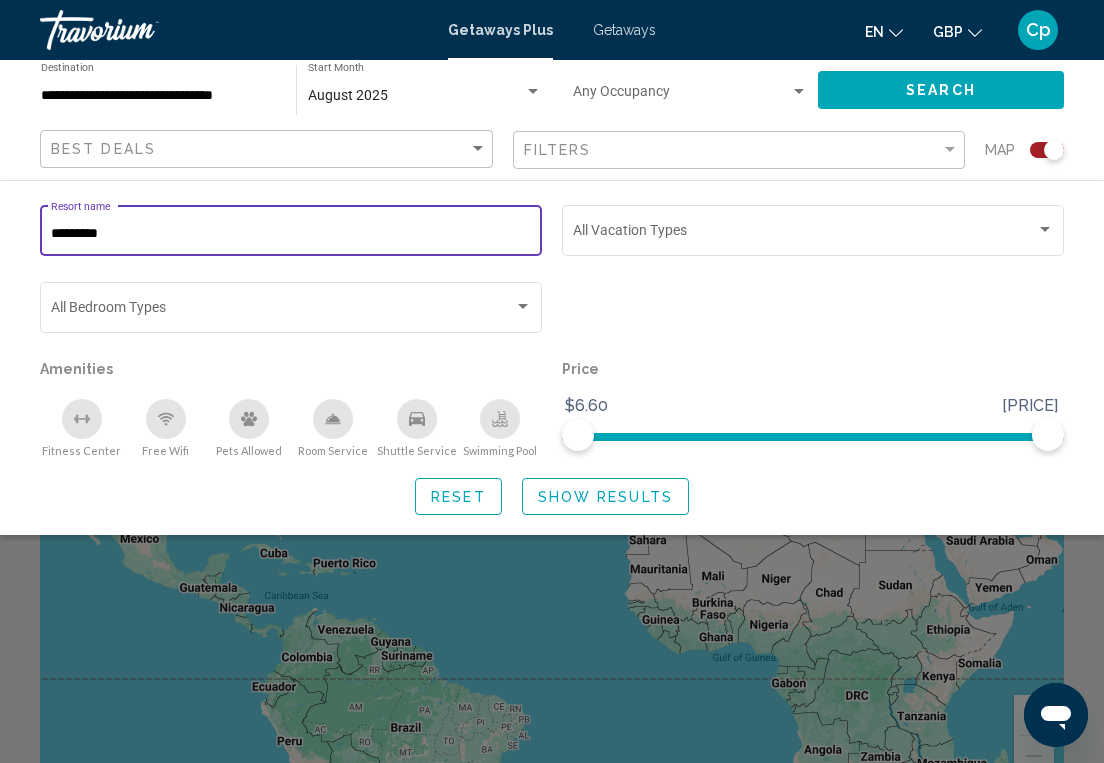 click on "*********" at bounding box center [291, 234] 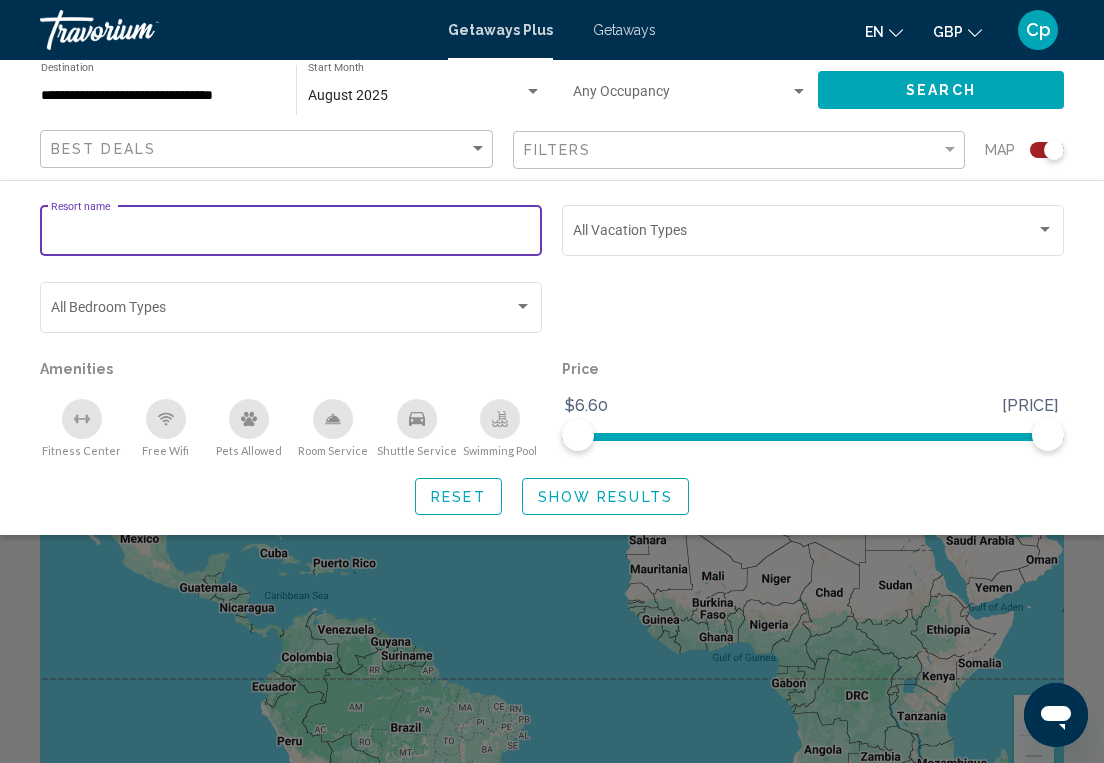type 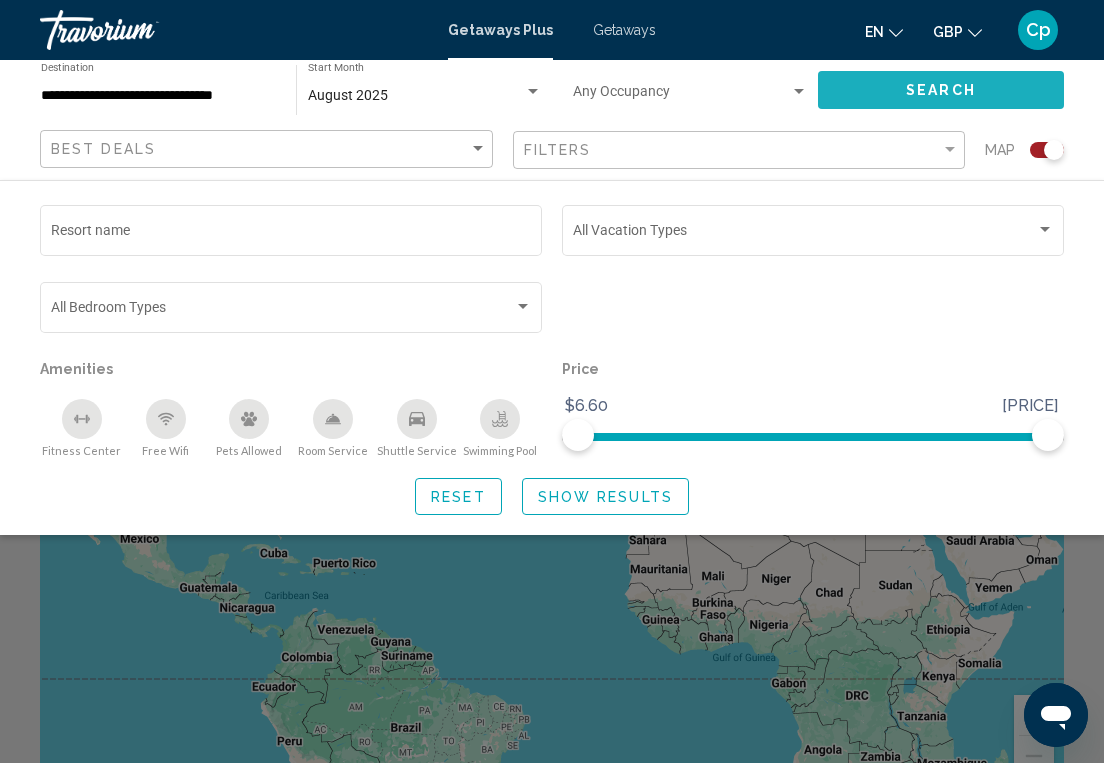 click on "Search" at bounding box center [941, 91] 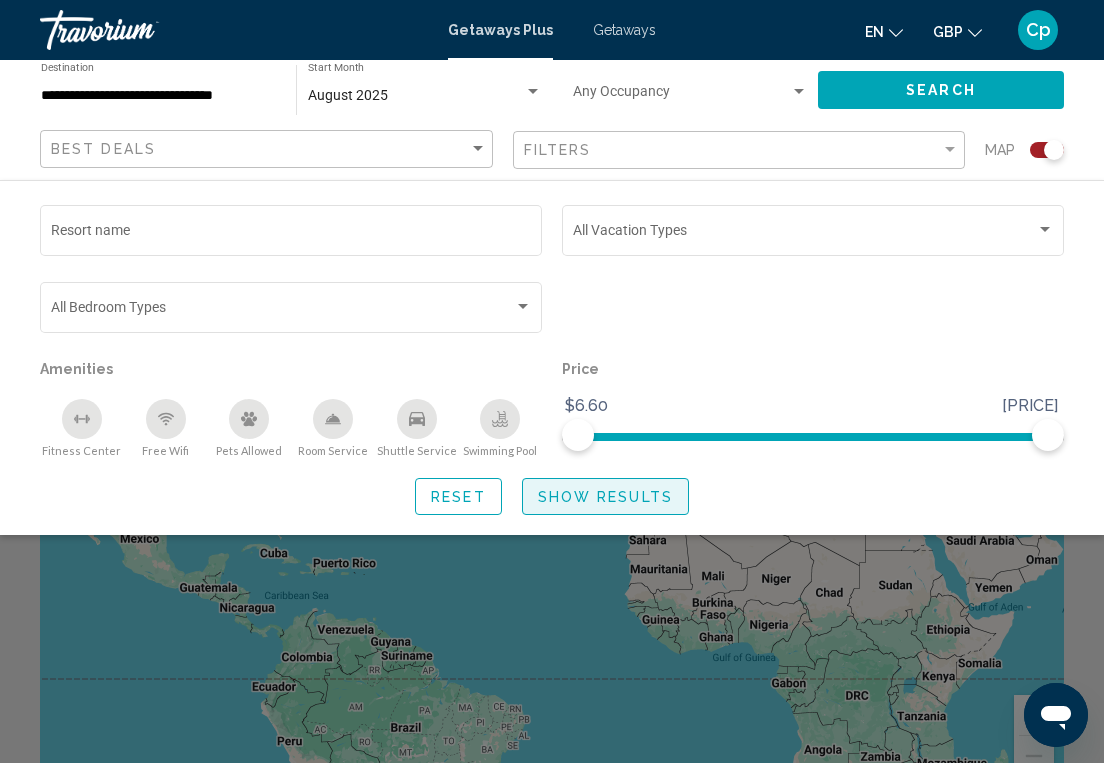 click on "Show Results" at bounding box center (605, 497) 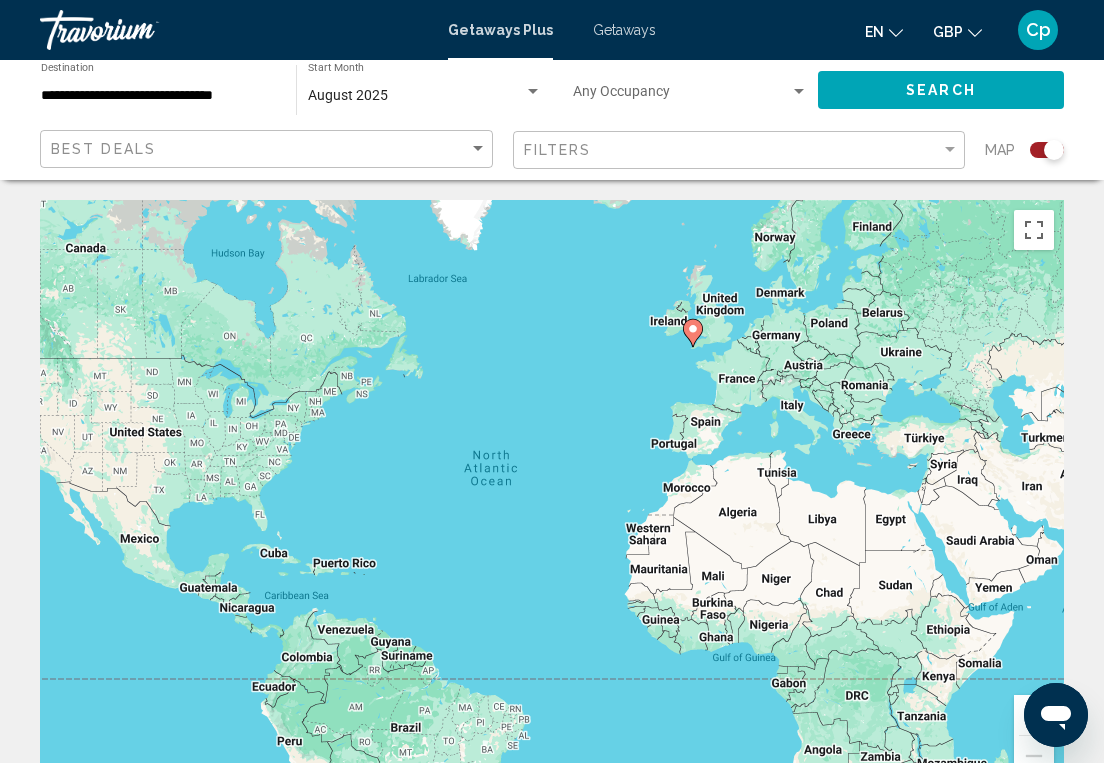 scroll, scrollTop: 0, scrollLeft: 0, axis: both 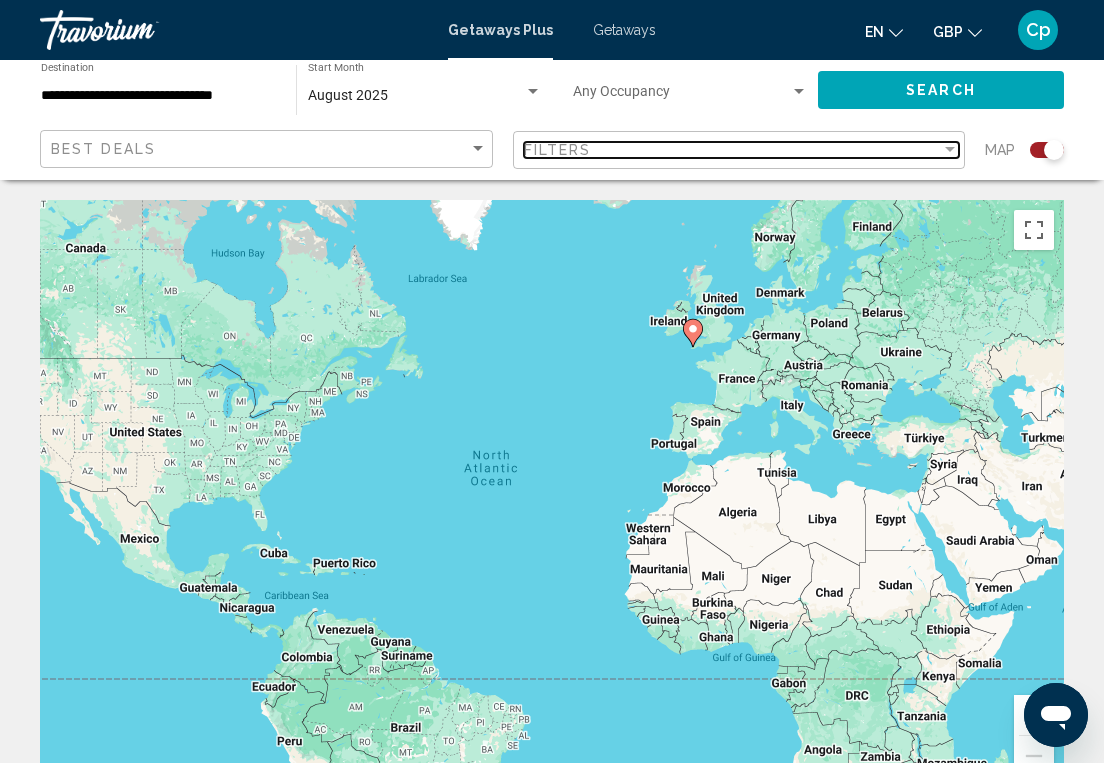 click at bounding box center [950, 149] 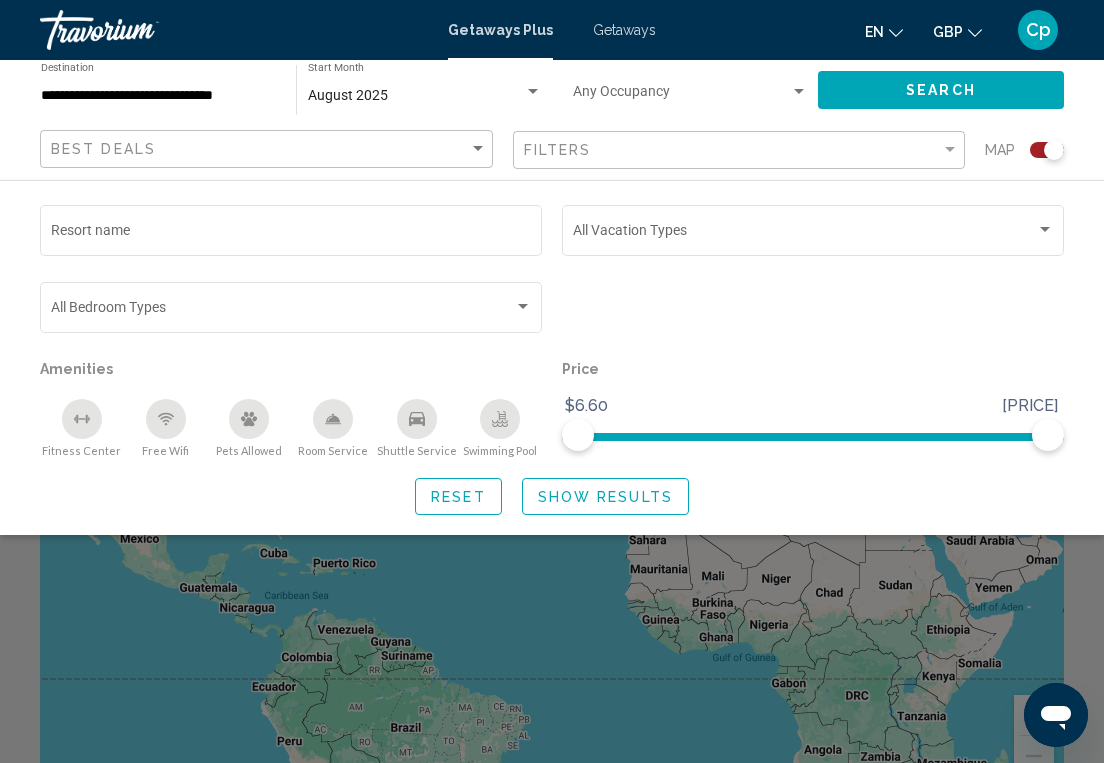 click on "Reset" at bounding box center (458, 497) 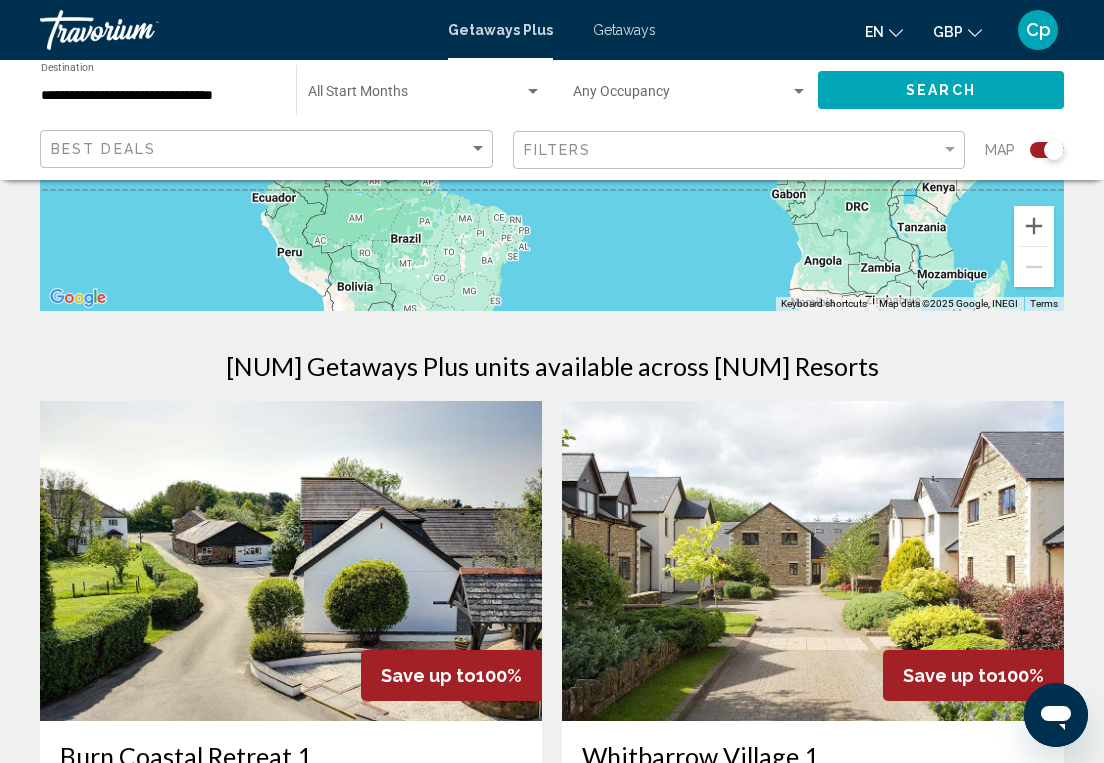 scroll, scrollTop: 485, scrollLeft: 0, axis: vertical 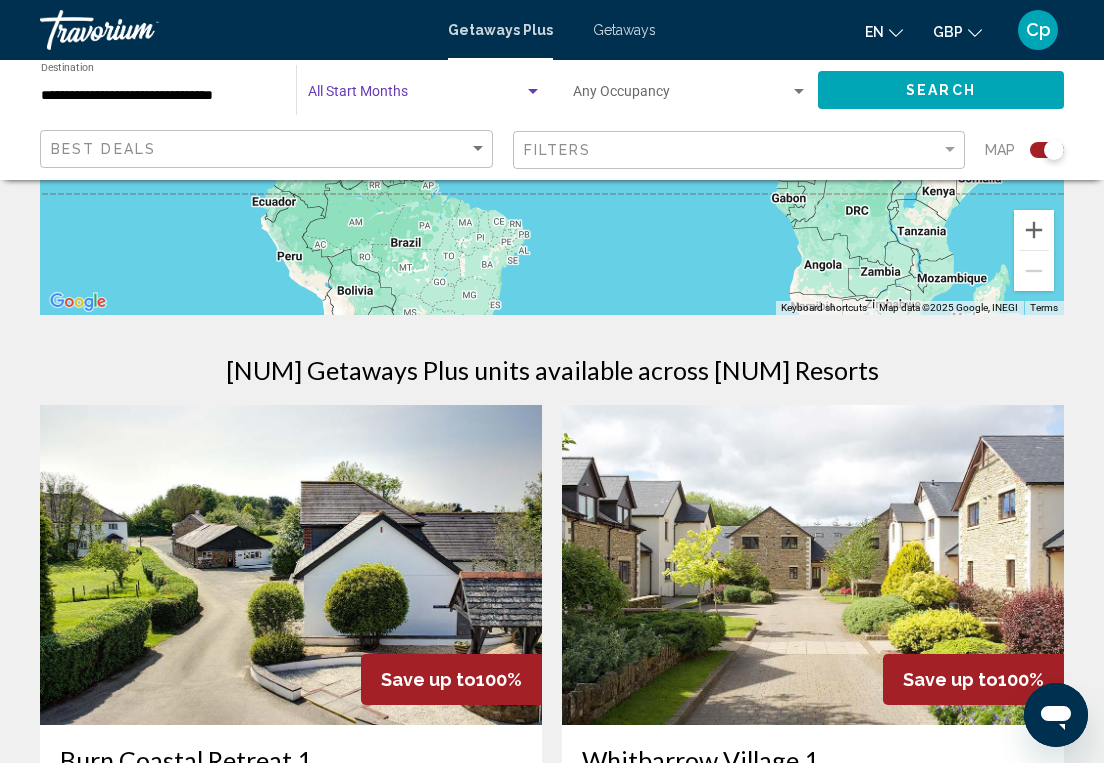 click at bounding box center (533, 91) 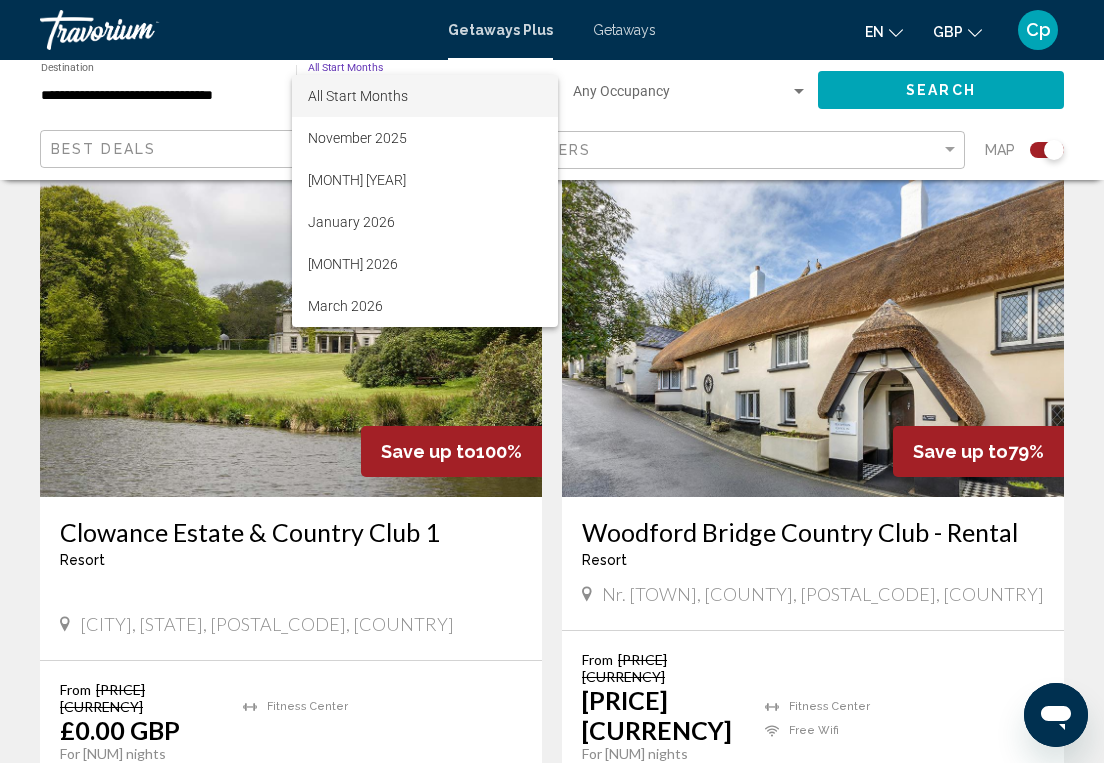 scroll, scrollTop: 1373, scrollLeft: 0, axis: vertical 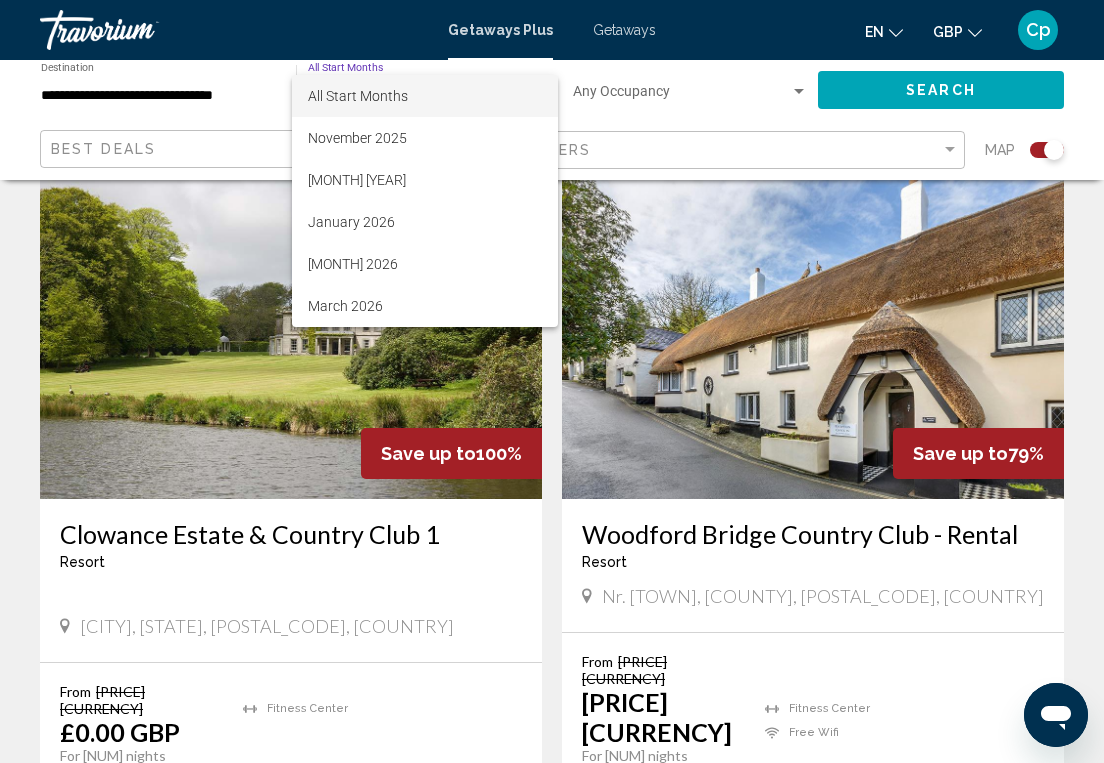 click at bounding box center (552, 381) 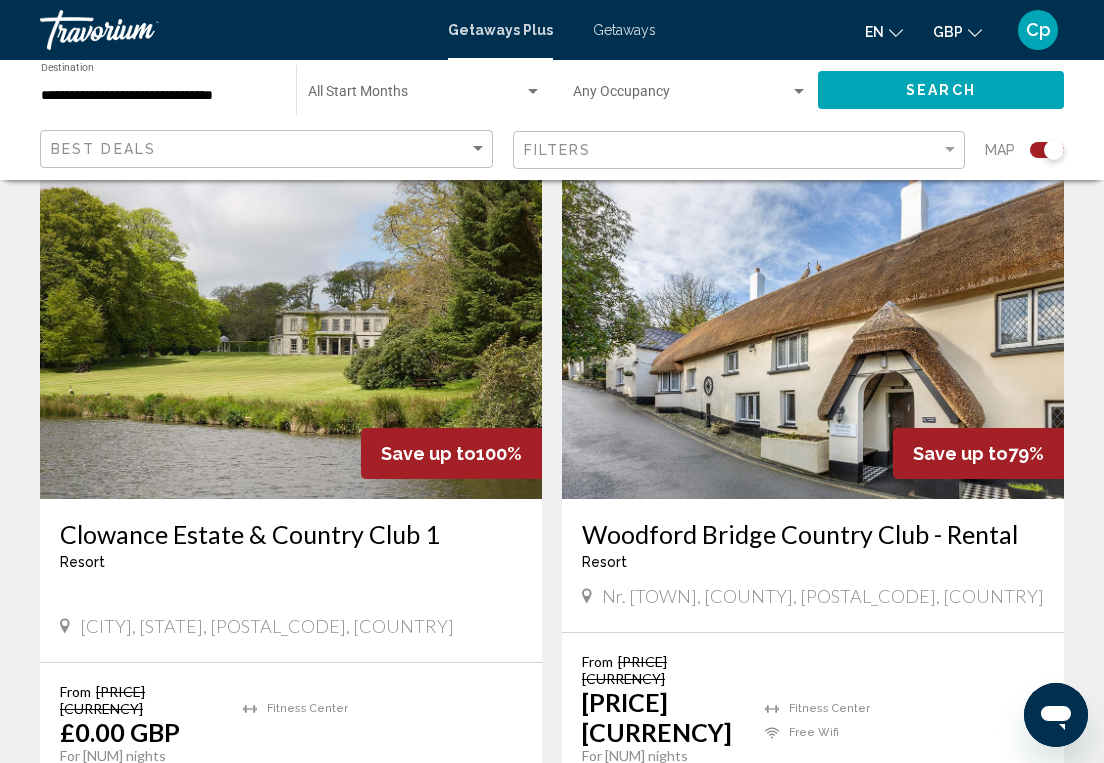 click at bounding box center [382, 793] 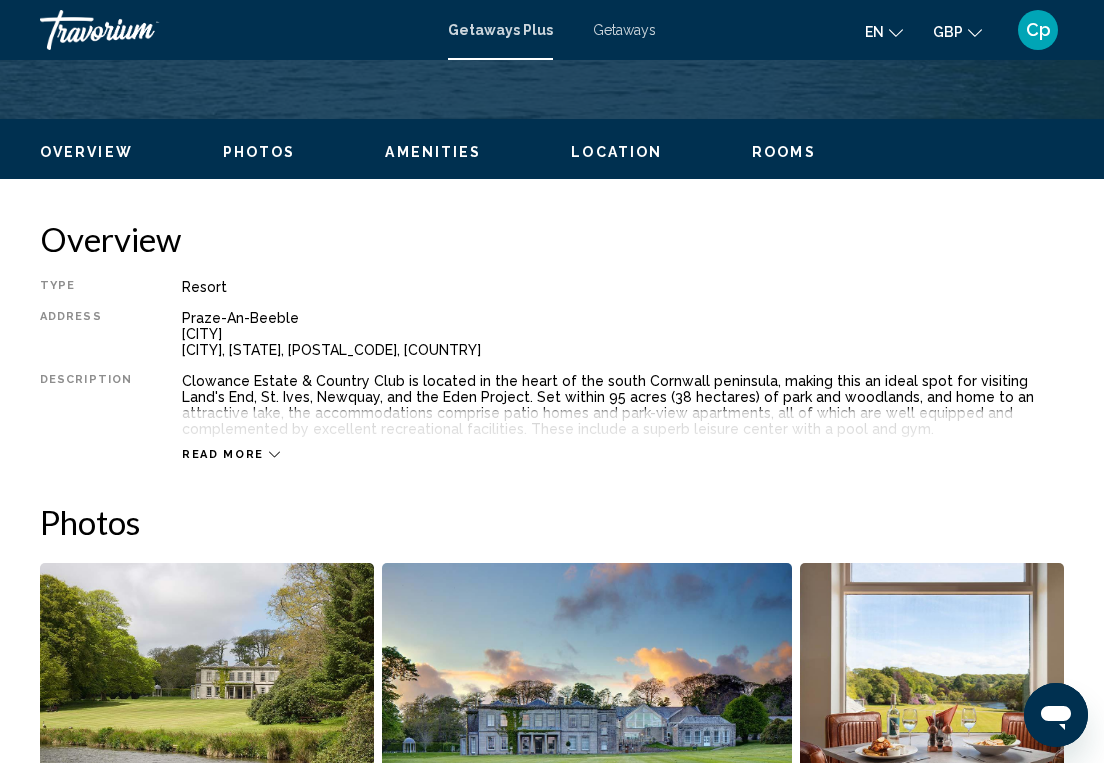 scroll, scrollTop: 893, scrollLeft: 0, axis: vertical 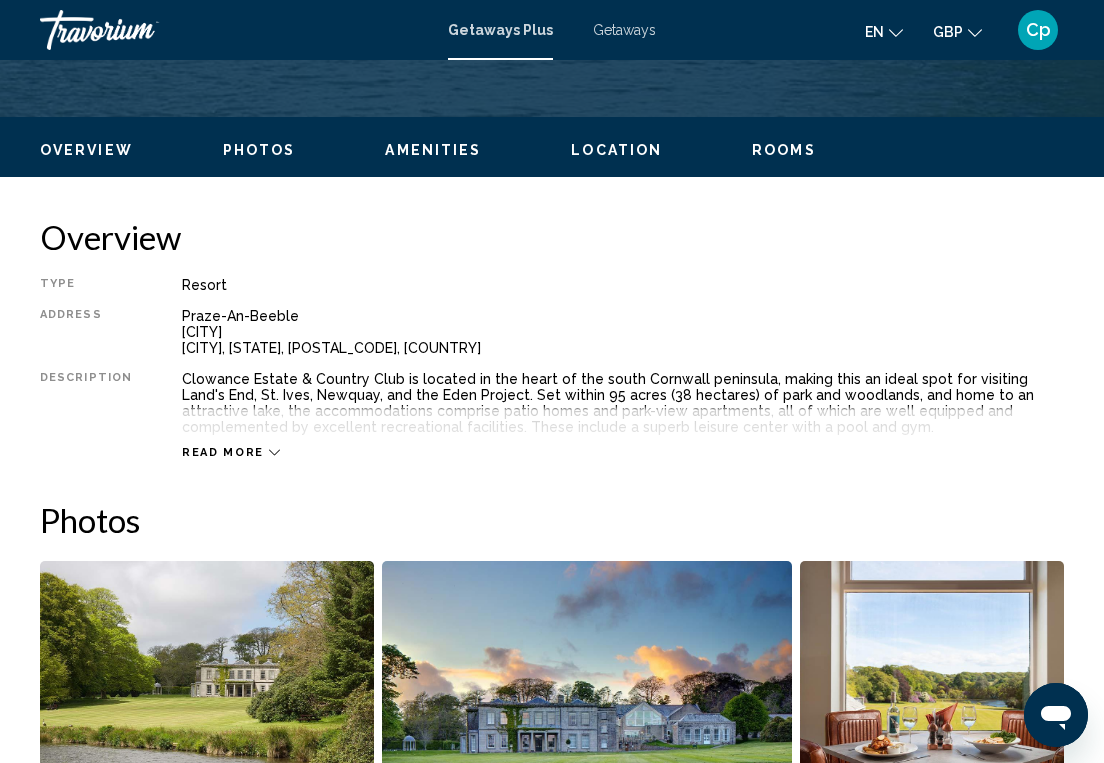 click at bounding box center [274, 452] 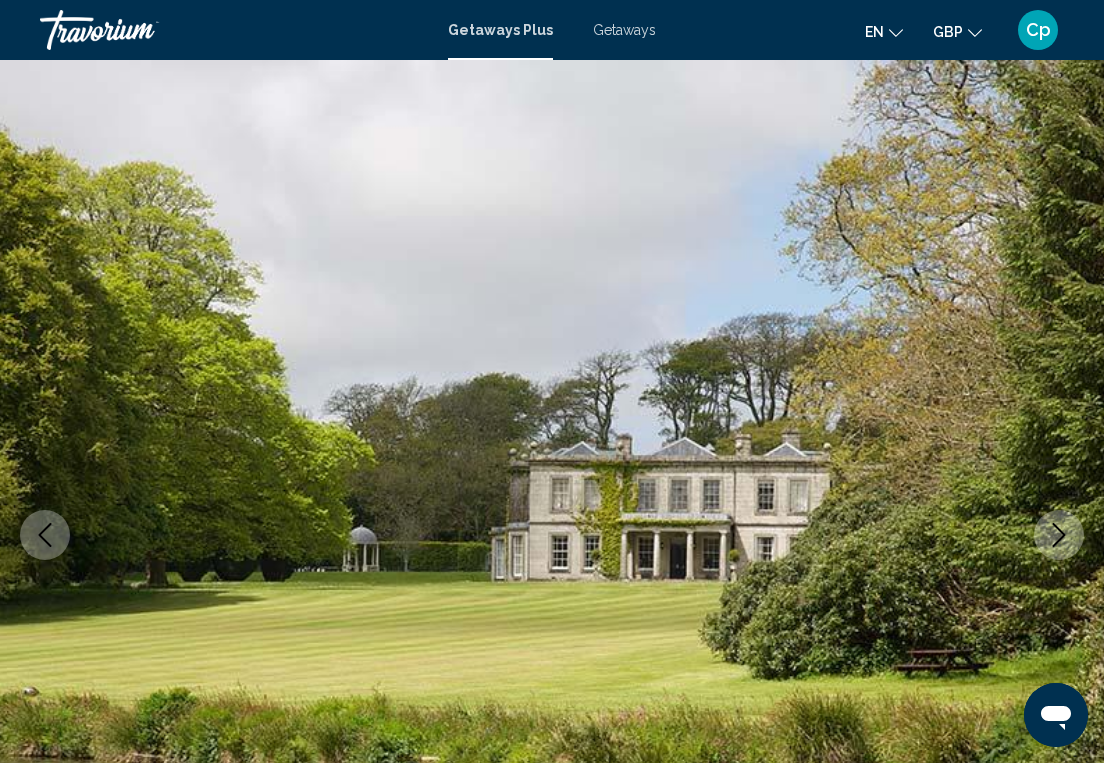 scroll, scrollTop: 0, scrollLeft: 0, axis: both 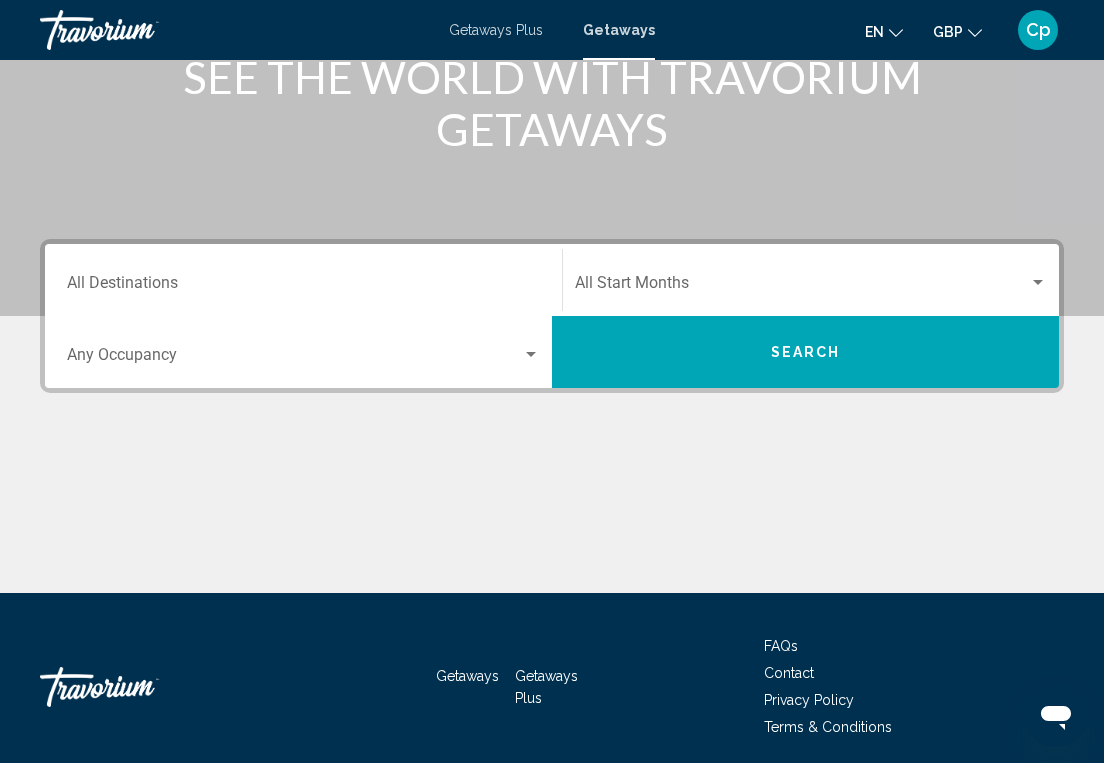 click on "Destination All Destinations" at bounding box center [303, 287] 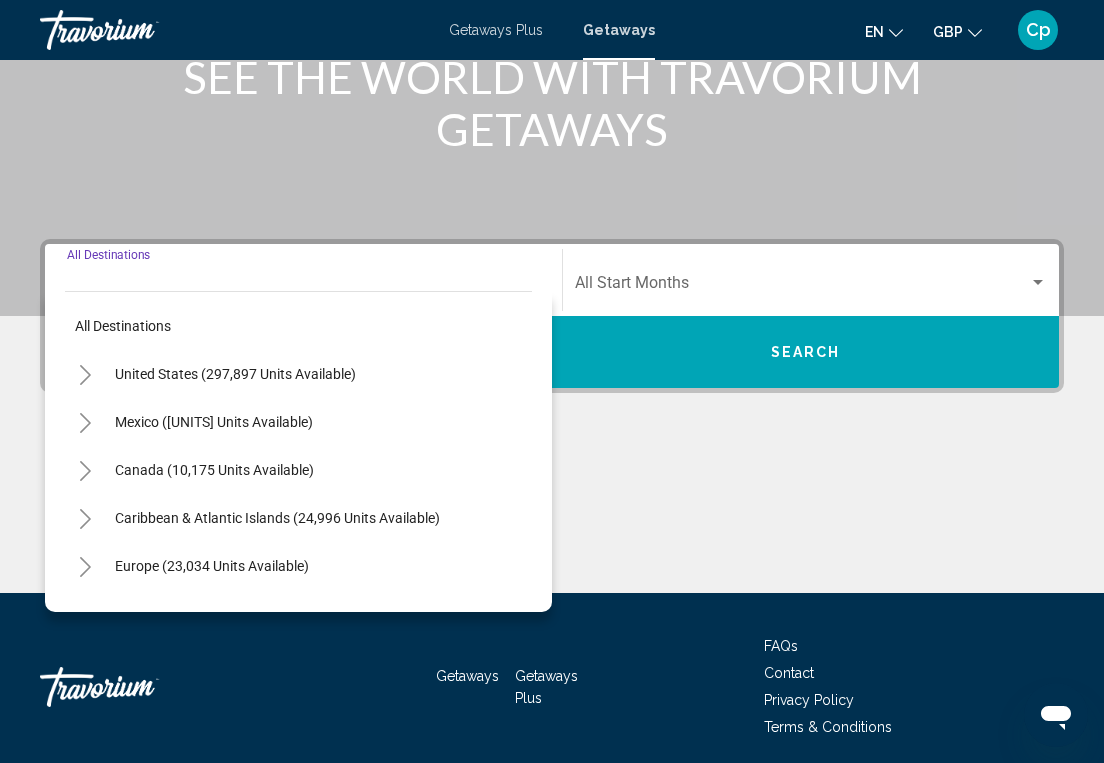 scroll, scrollTop: 359, scrollLeft: 0, axis: vertical 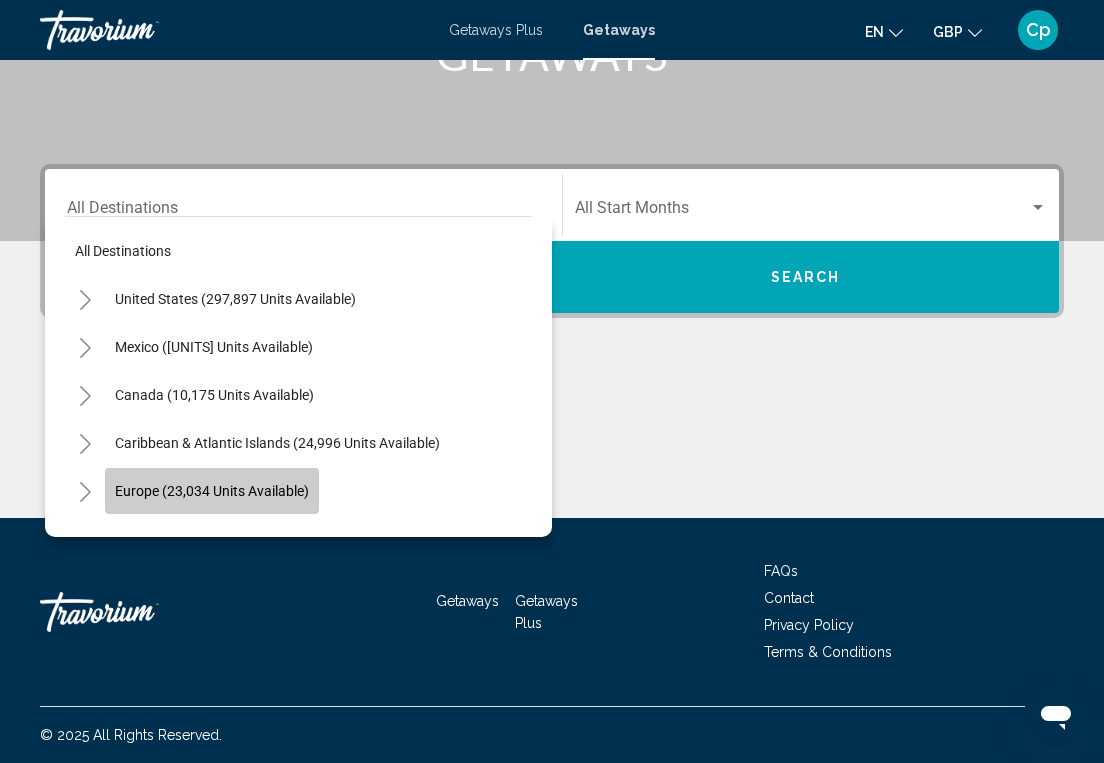 click on "Europe (23,034 units available)" at bounding box center (235, 299) 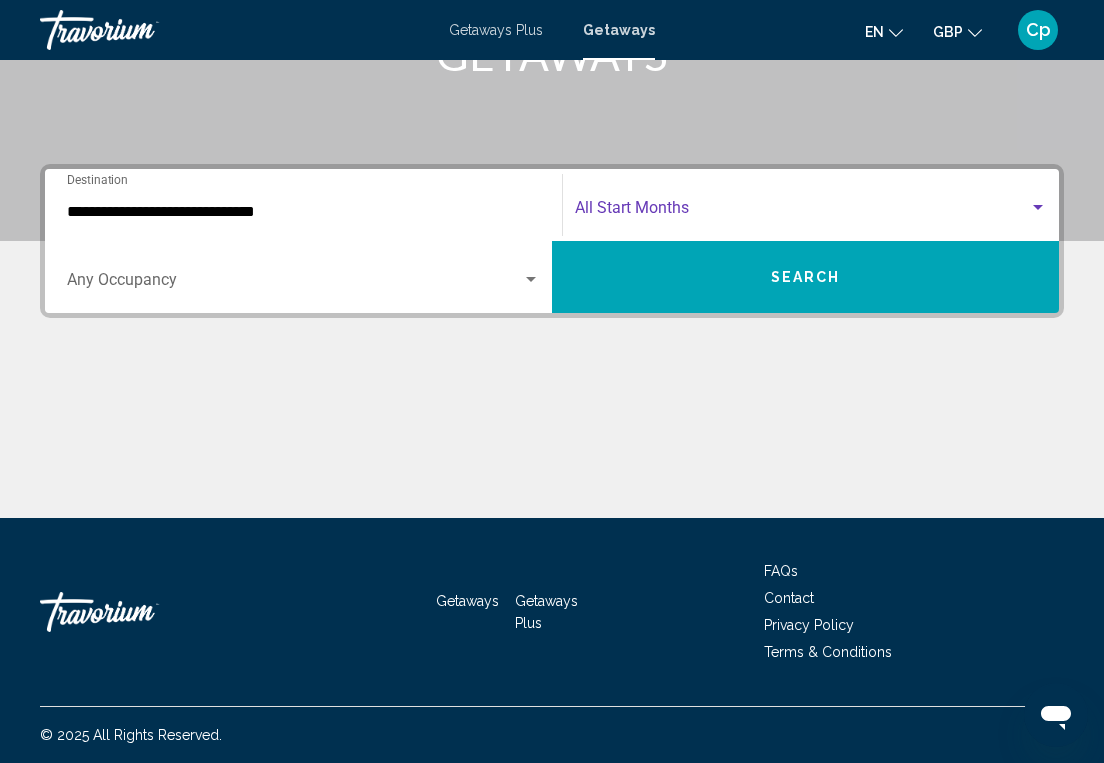 click at bounding box center [802, 212] 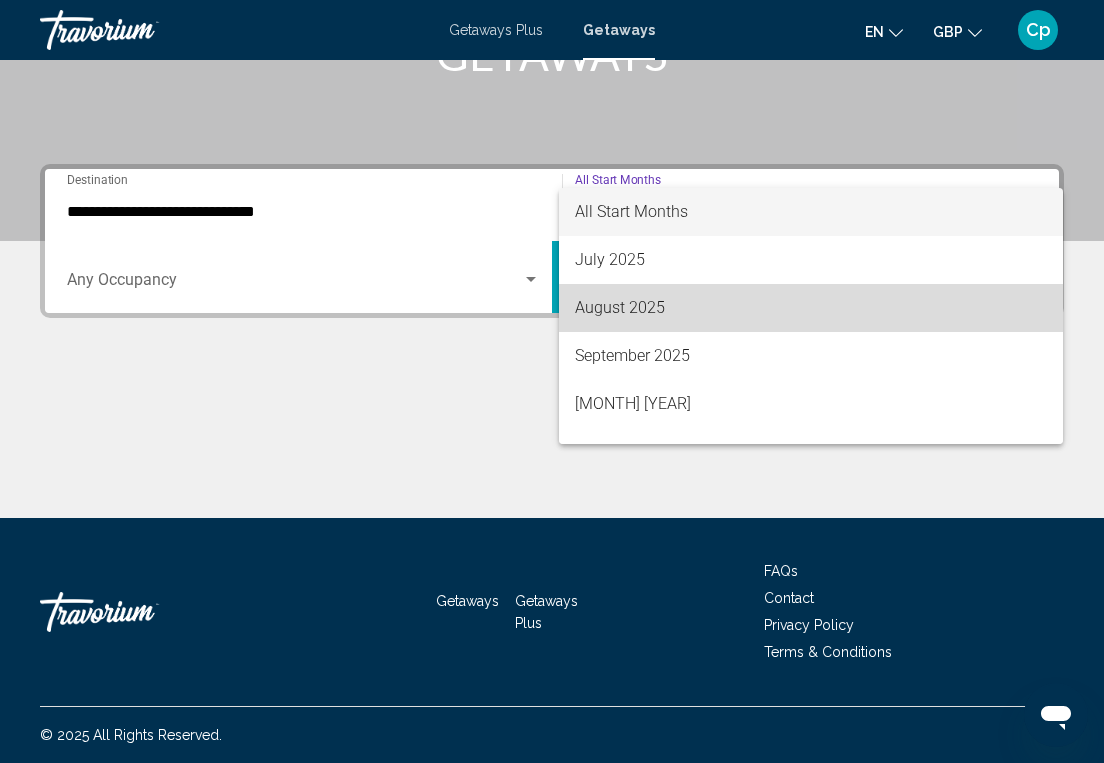 click on "August 2025" at bounding box center (811, 308) 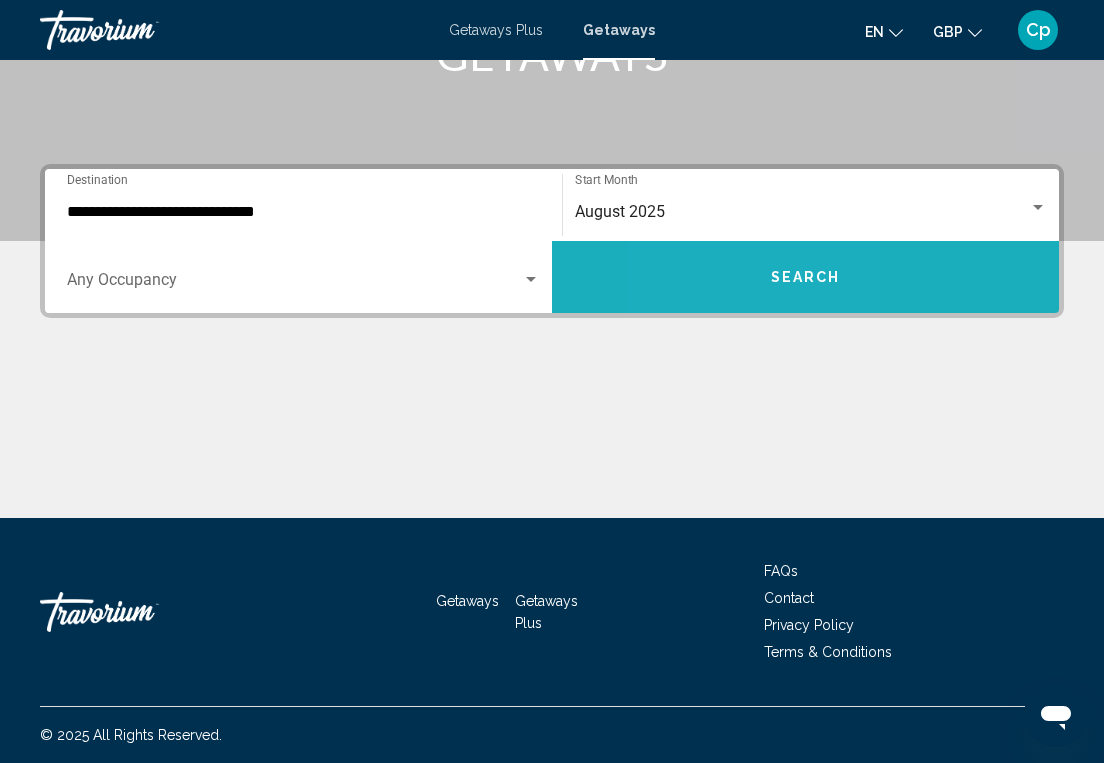 click on "Search" at bounding box center (805, 277) 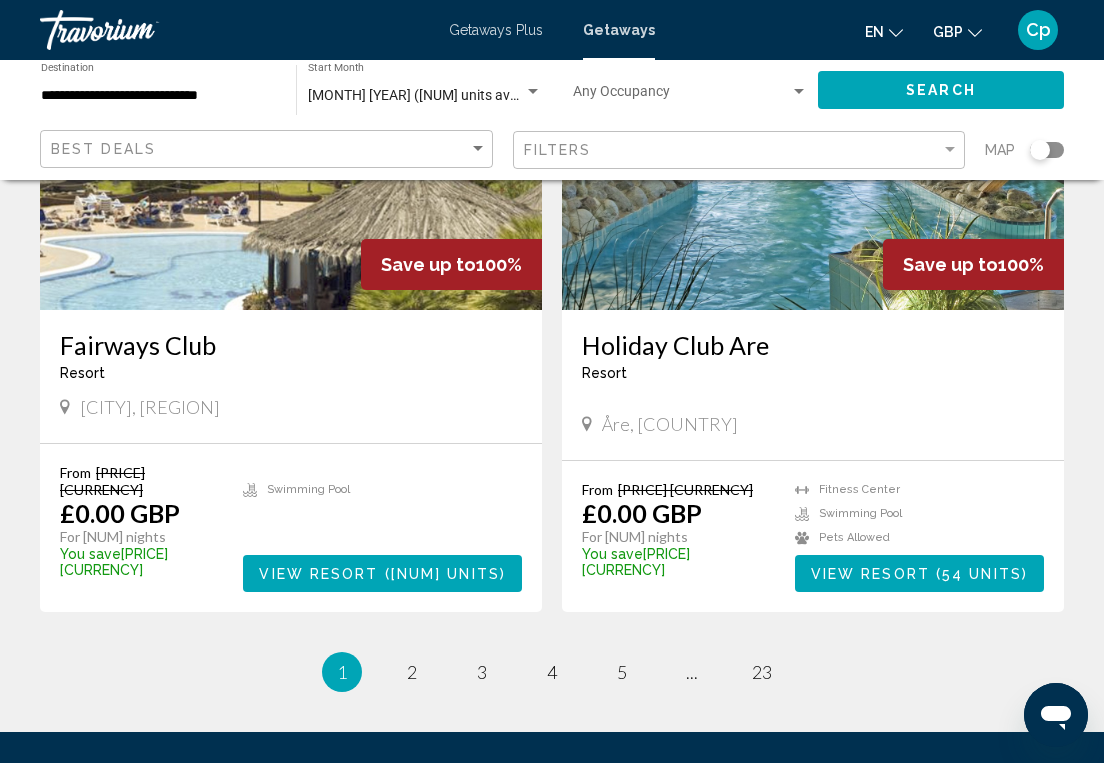 scroll, scrollTop: 3558, scrollLeft: 0, axis: vertical 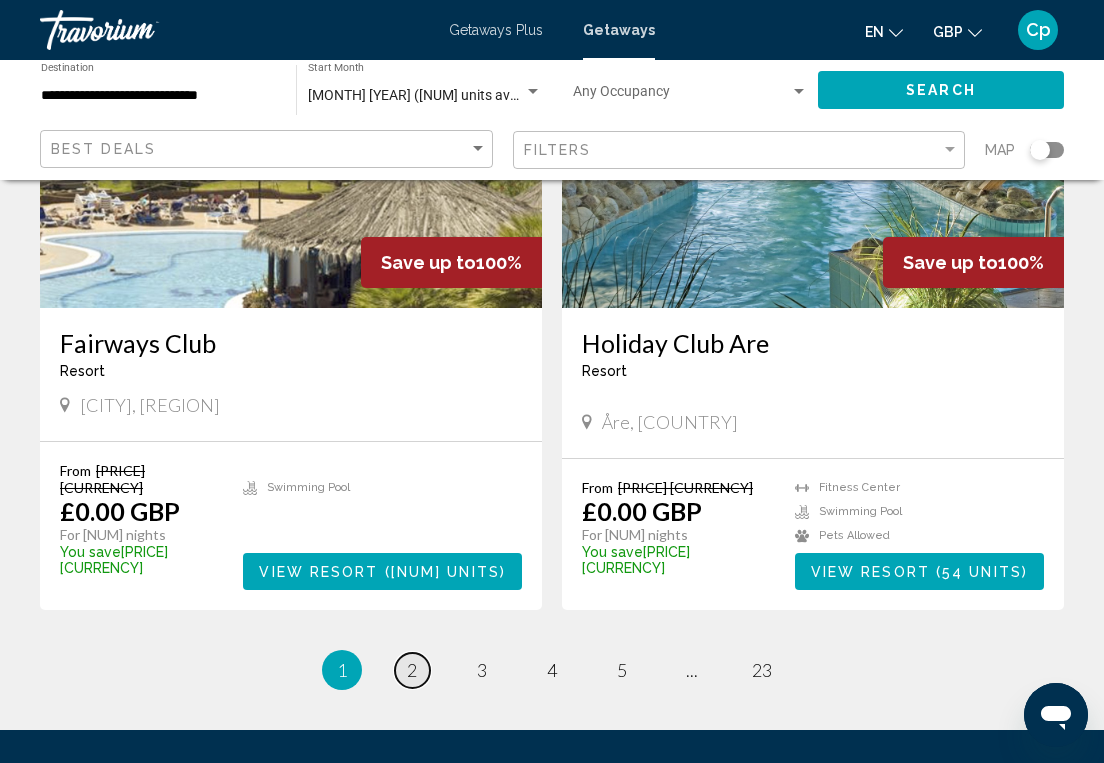 click on "2" at bounding box center [412, 670] 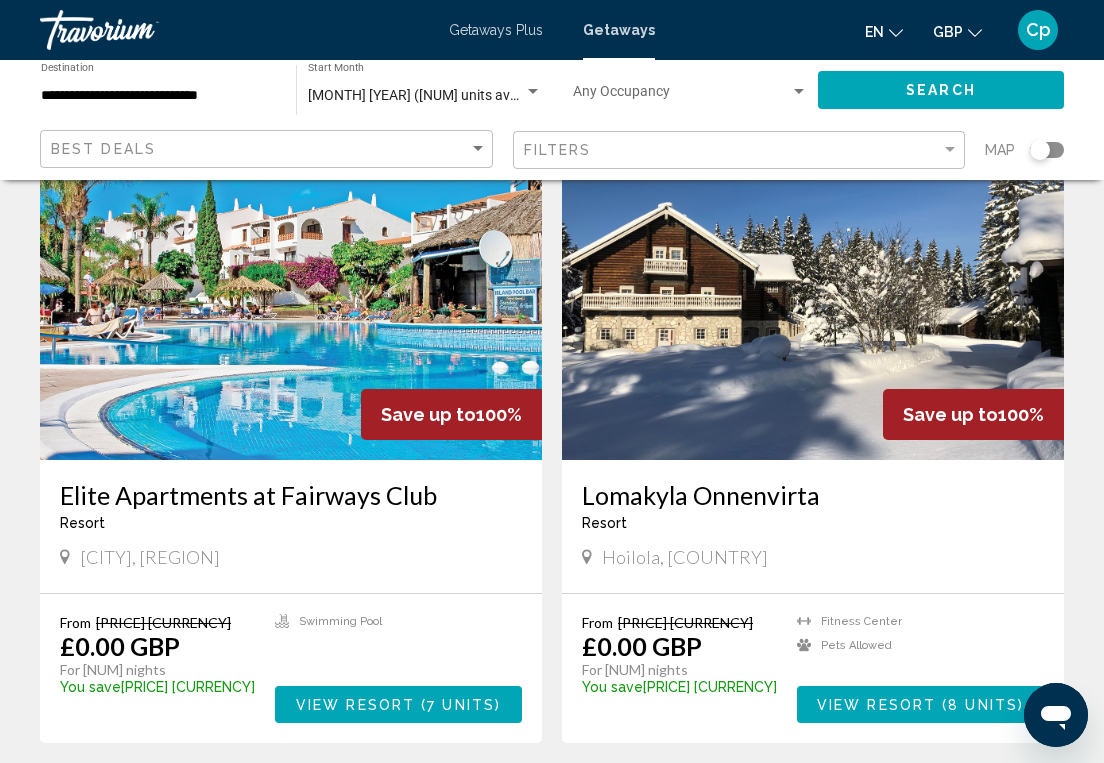 scroll, scrollTop: 2756, scrollLeft: 0, axis: vertical 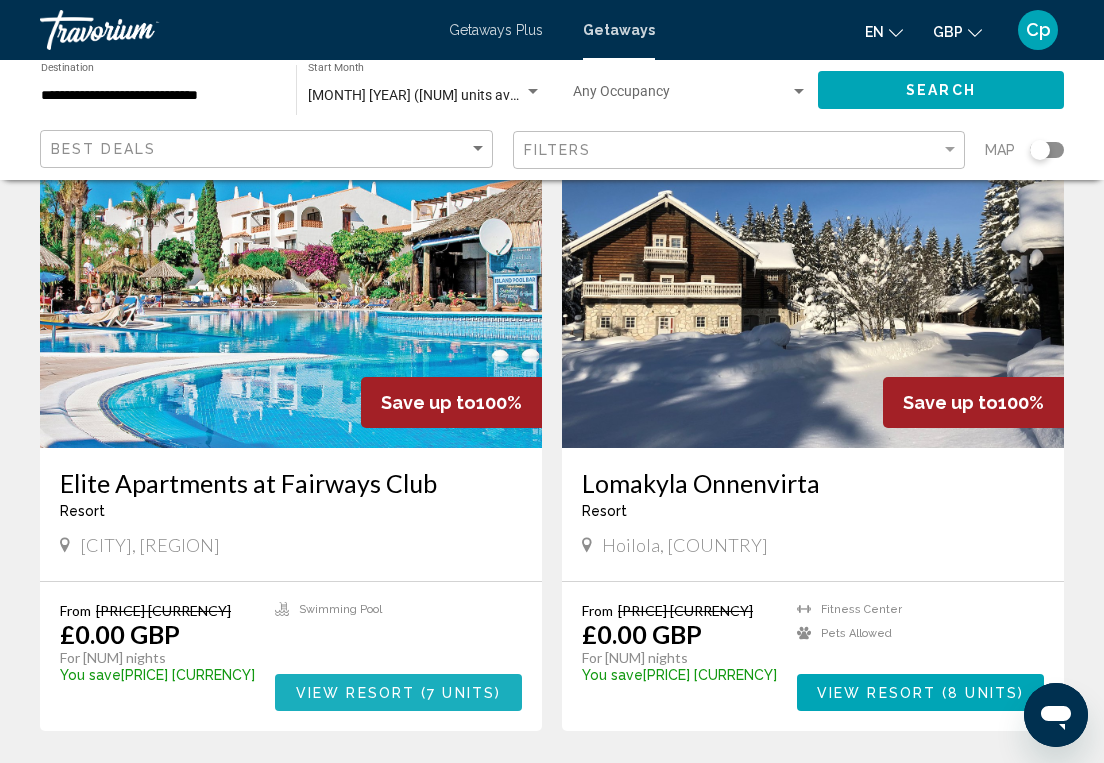 click on "View Resort" at bounding box center [355, 693] 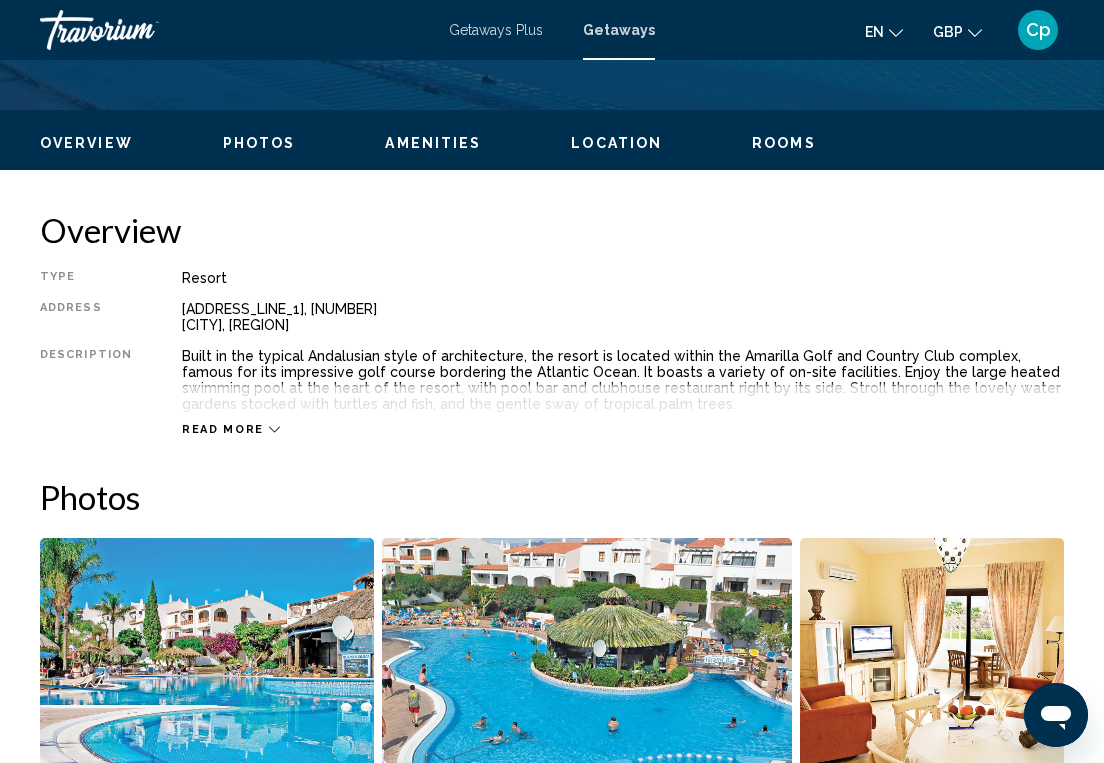 scroll, scrollTop: 917, scrollLeft: 0, axis: vertical 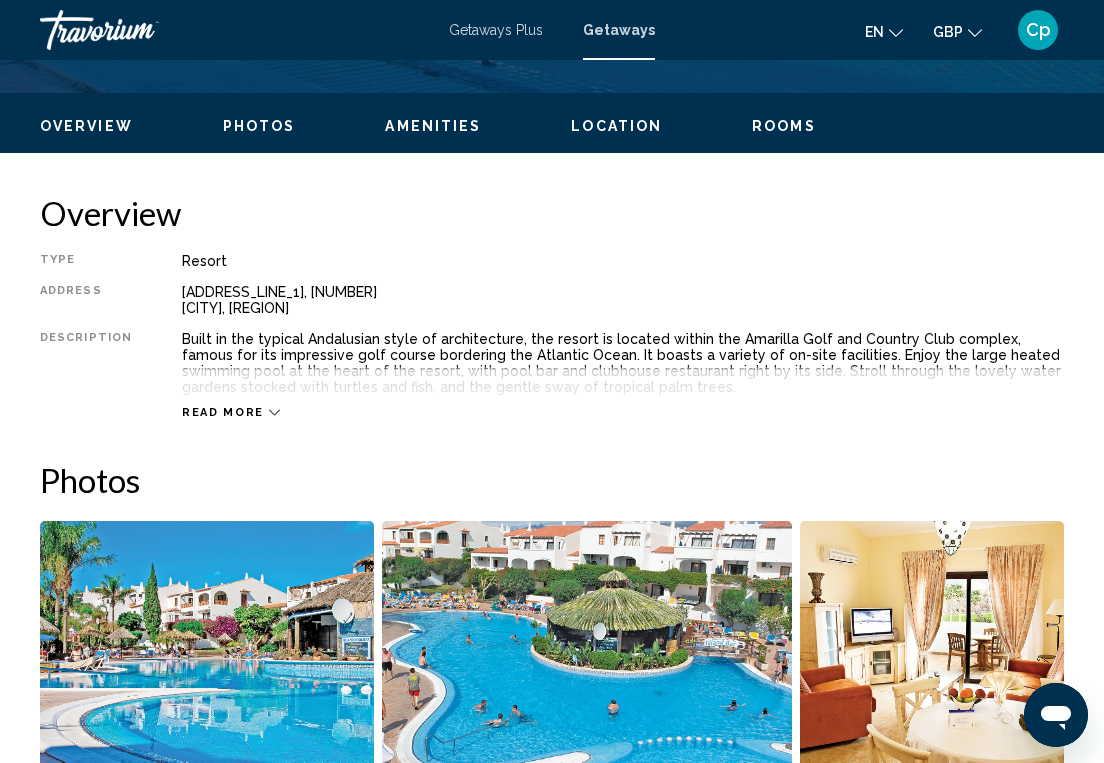 click at bounding box center [274, 412] 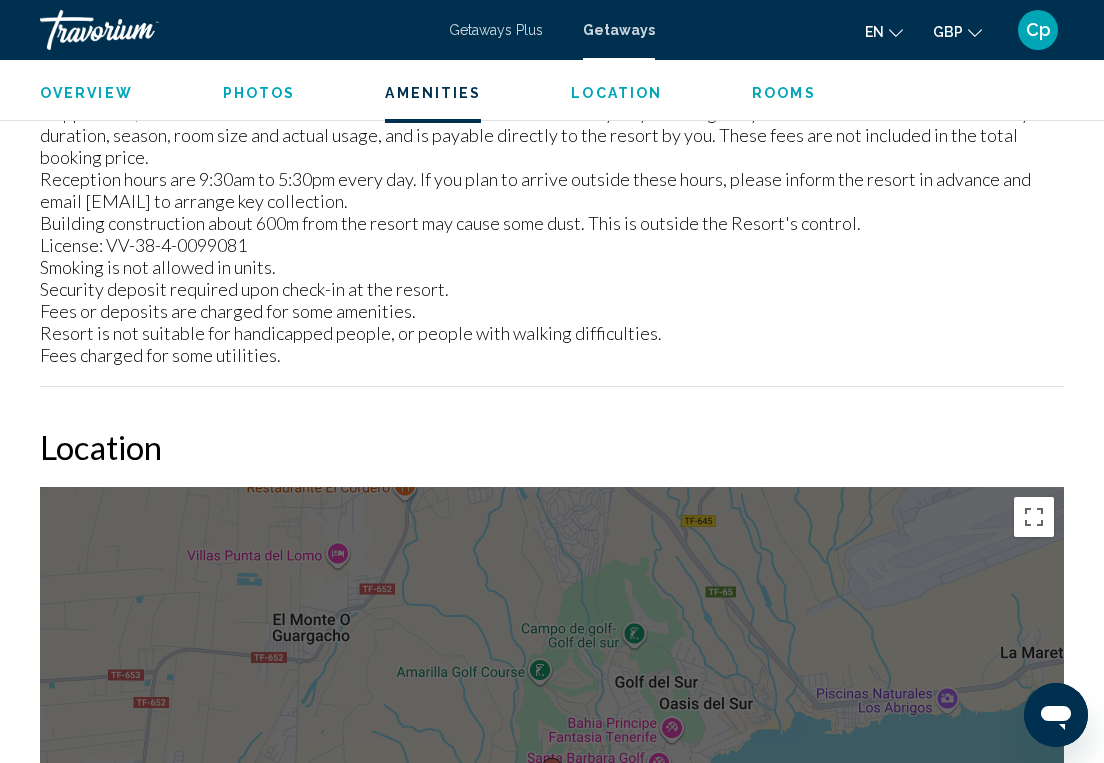 scroll, scrollTop: 2404, scrollLeft: 0, axis: vertical 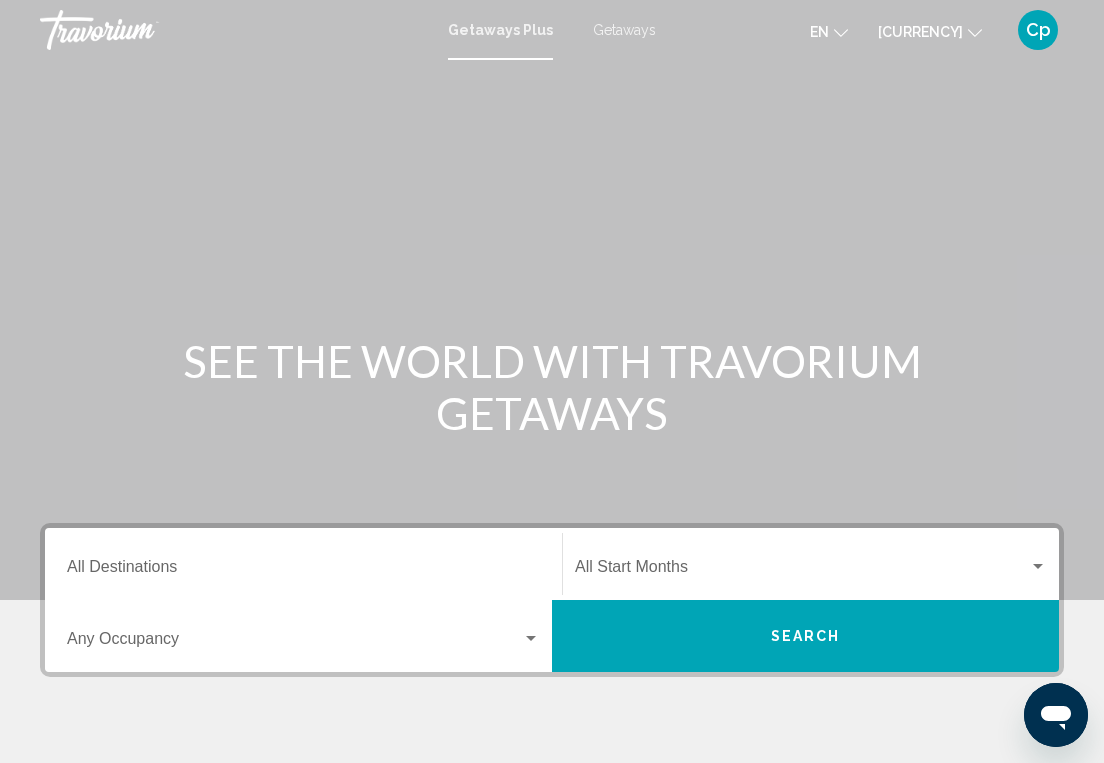 click on "Getaways" at bounding box center (624, 30) 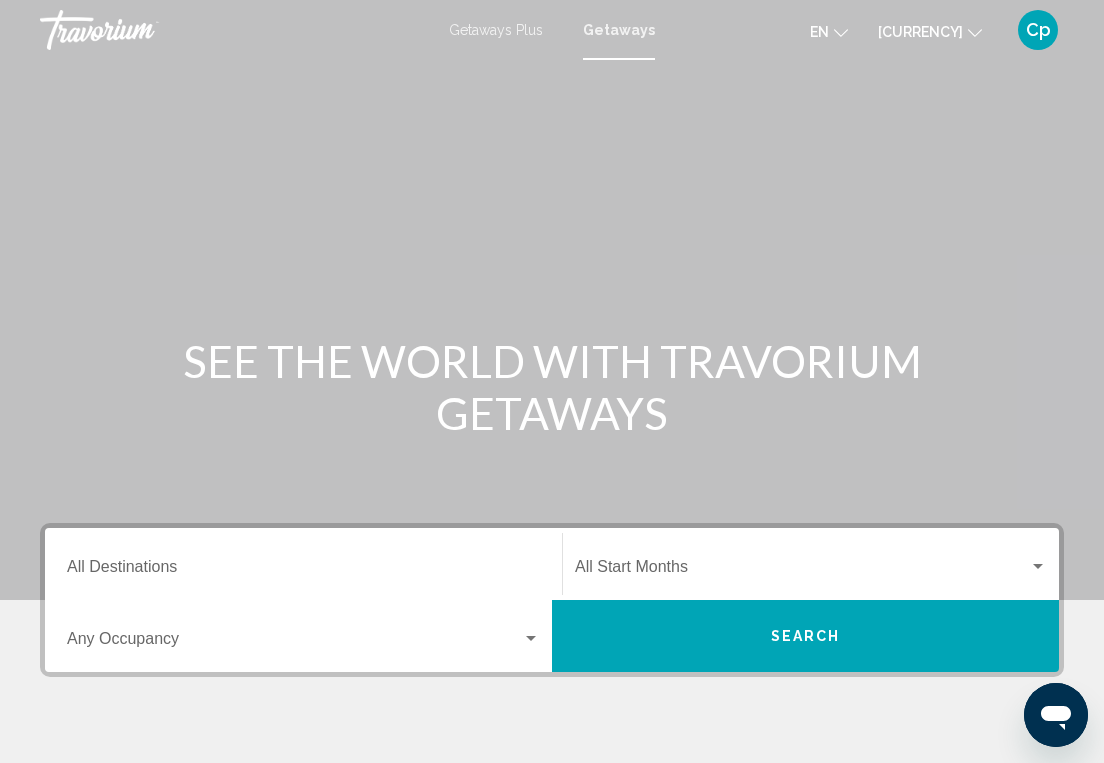 click on "Destination All Destinations" at bounding box center (303, 564) 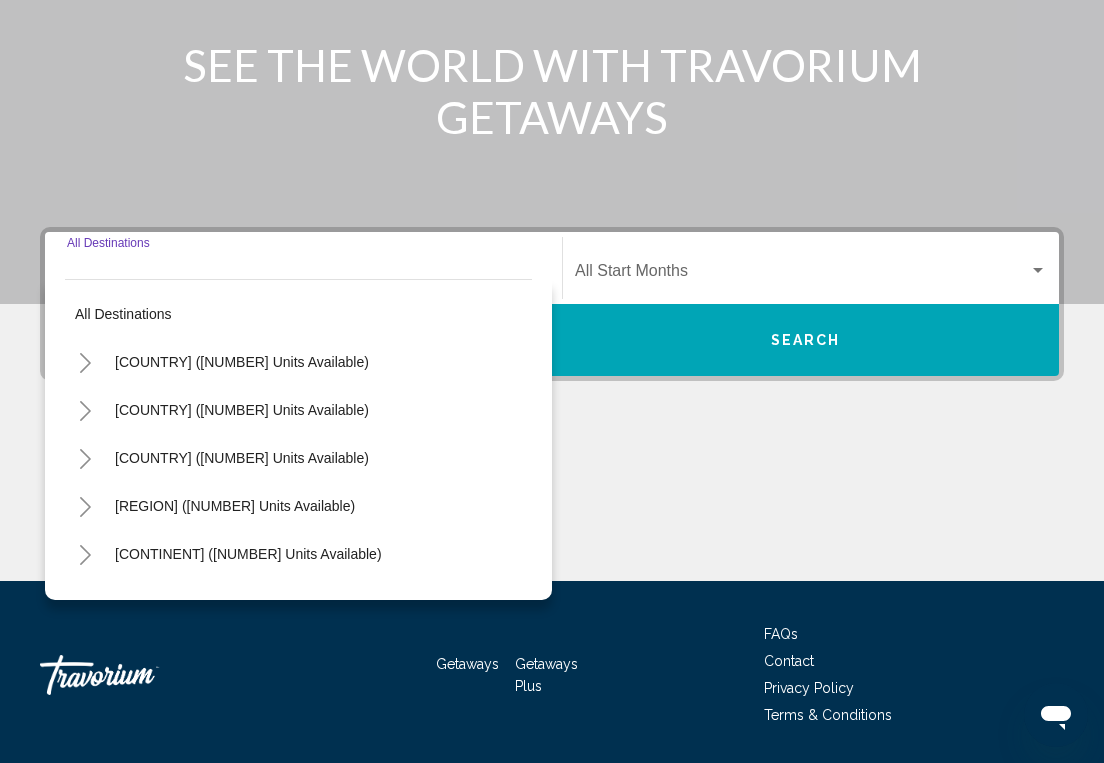 scroll, scrollTop: 359, scrollLeft: 0, axis: vertical 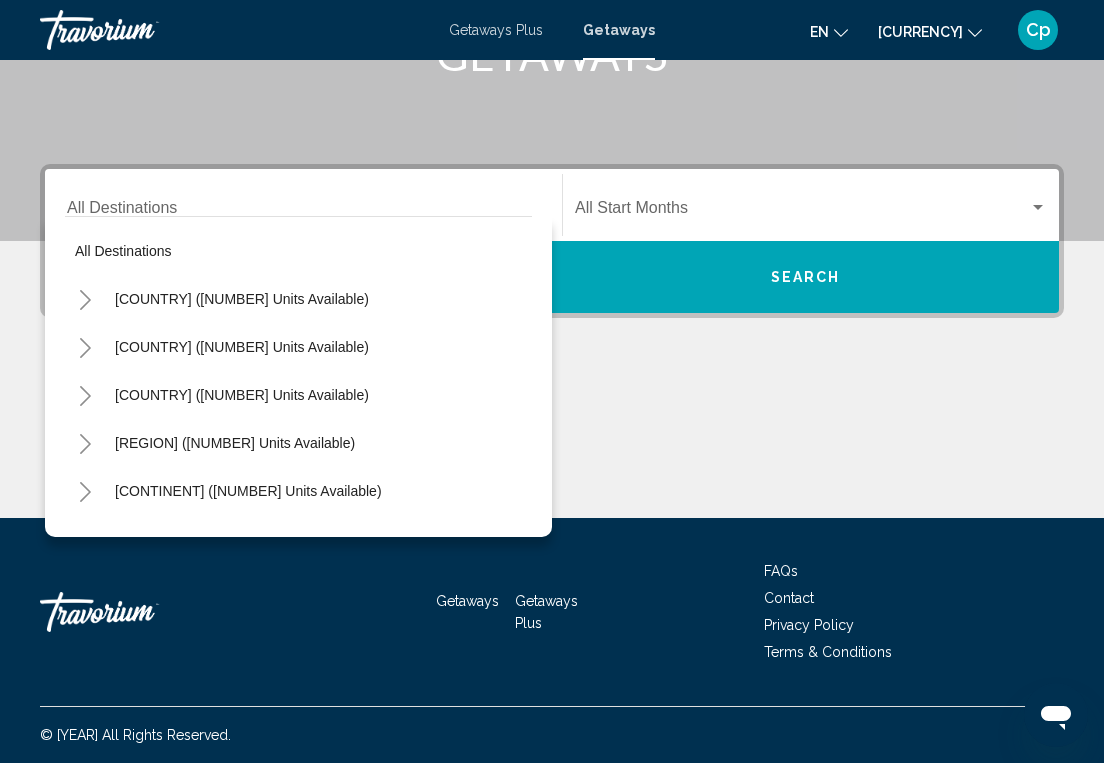 click on "Getaways Plus" at bounding box center (496, 30) 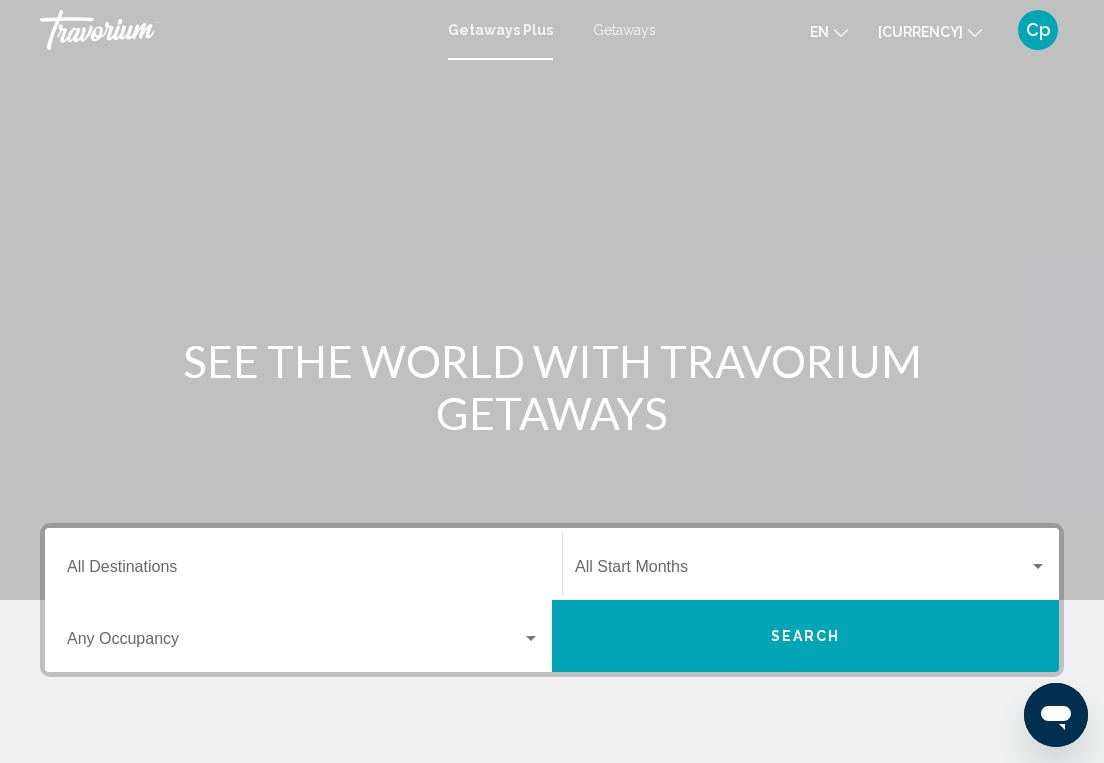 click on "Getaways" at bounding box center (624, 30) 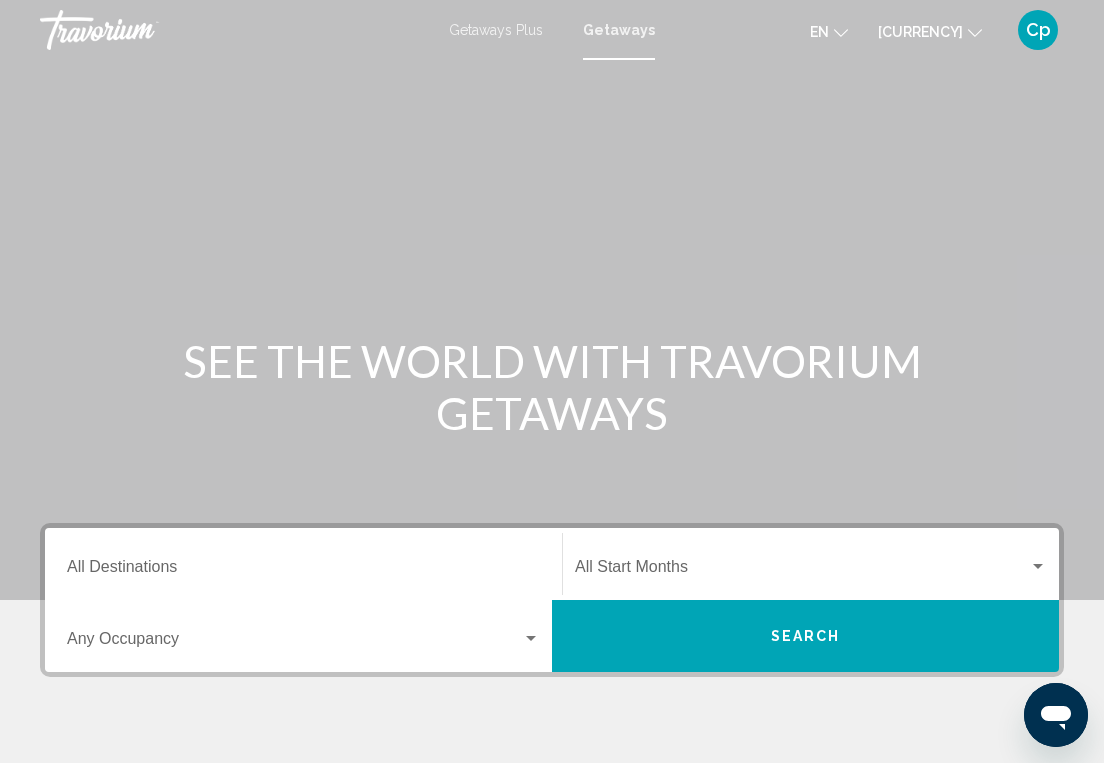 click on "Destination All Destinations" at bounding box center [303, 564] 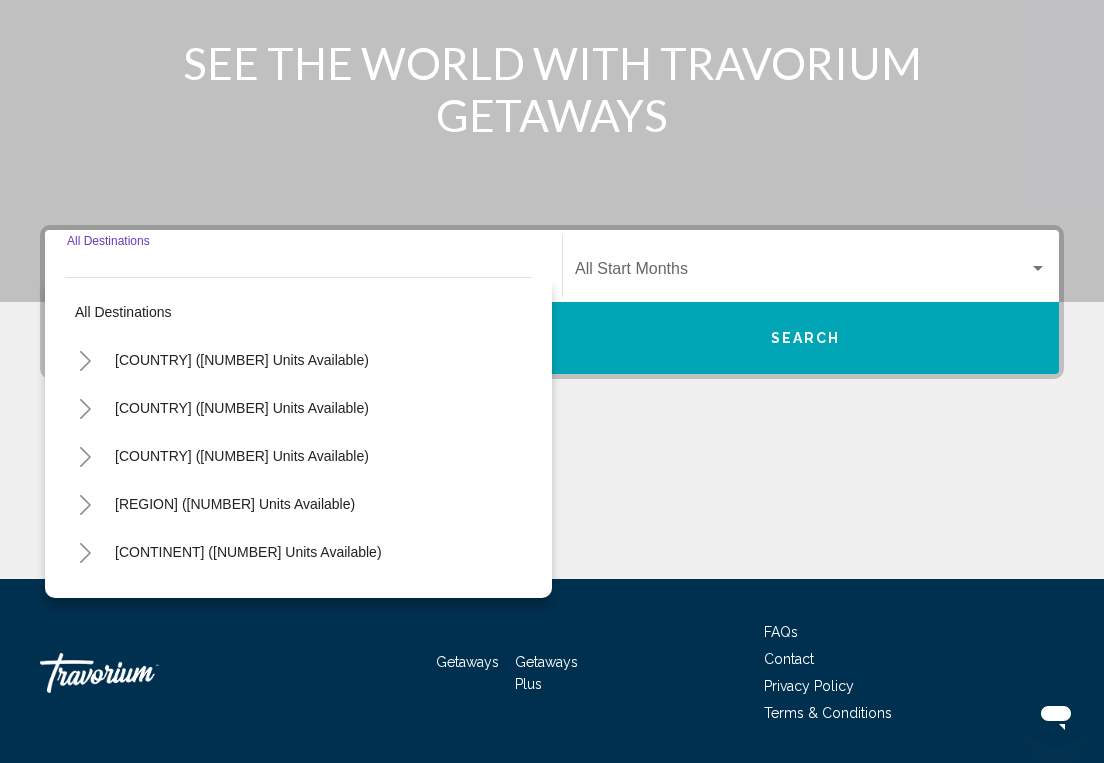 scroll, scrollTop: 359, scrollLeft: 0, axis: vertical 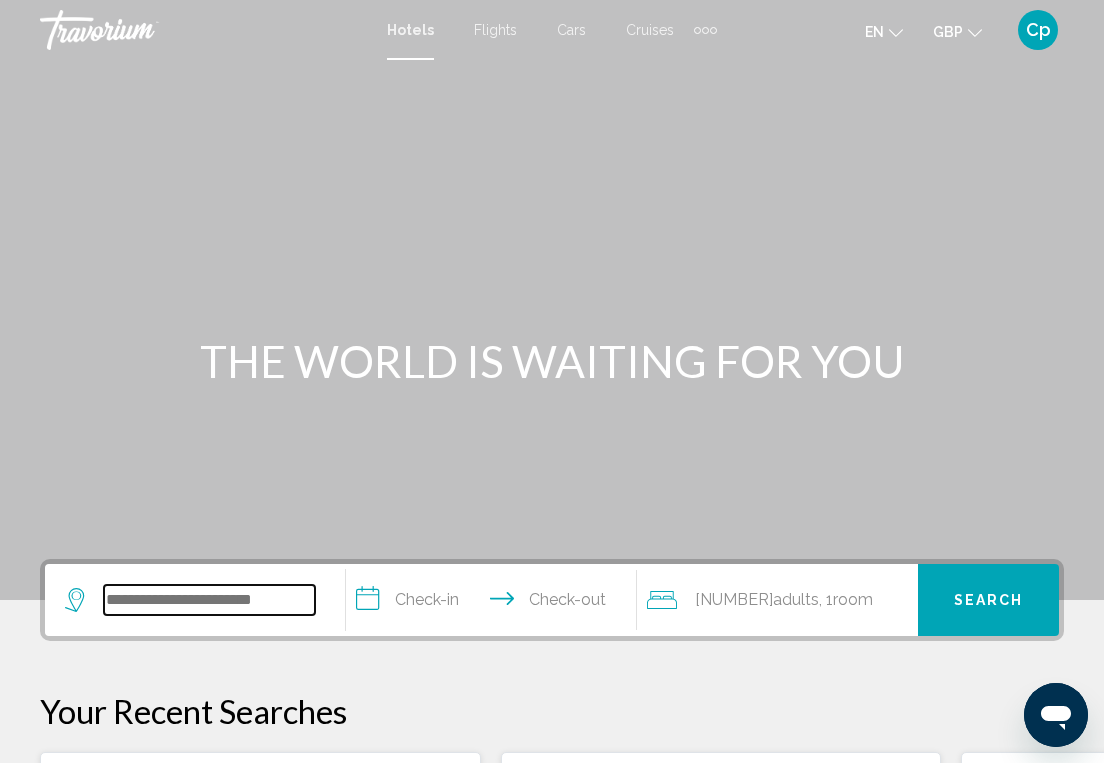 click at bounding box center (209, 600) 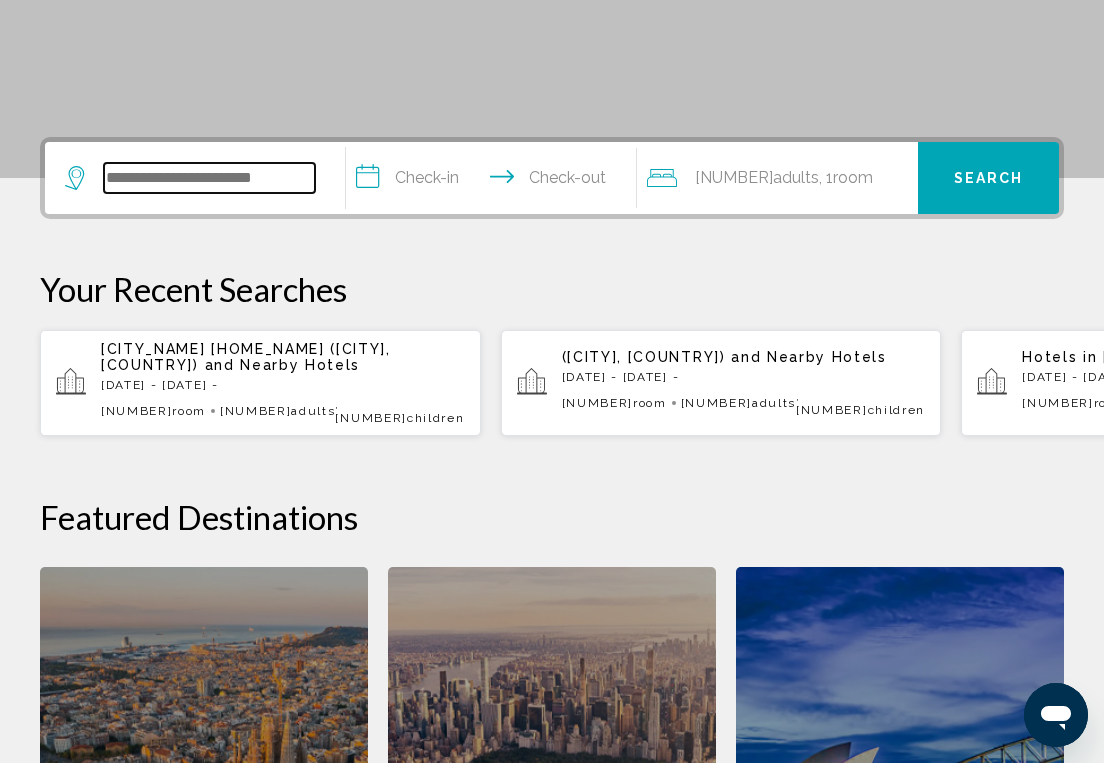scroll, scrollTop: 494, scrollLeft: 0, axis: vertical 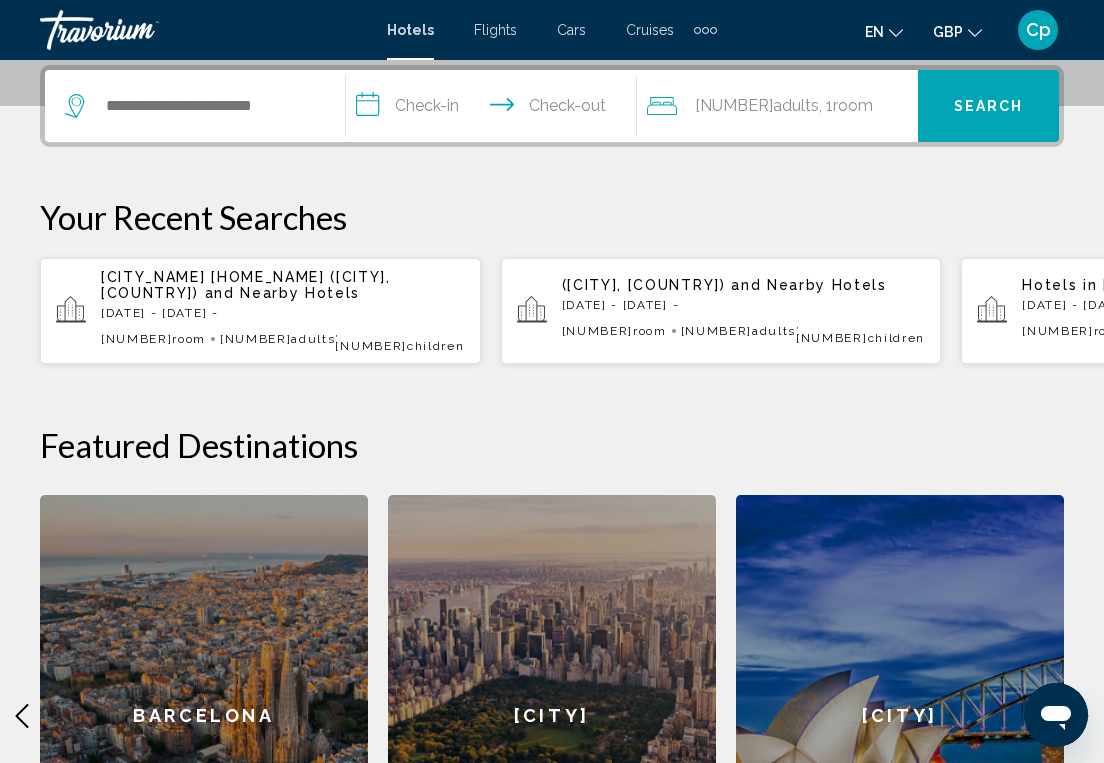 click on "Adults" at bounding box center (796, 105) 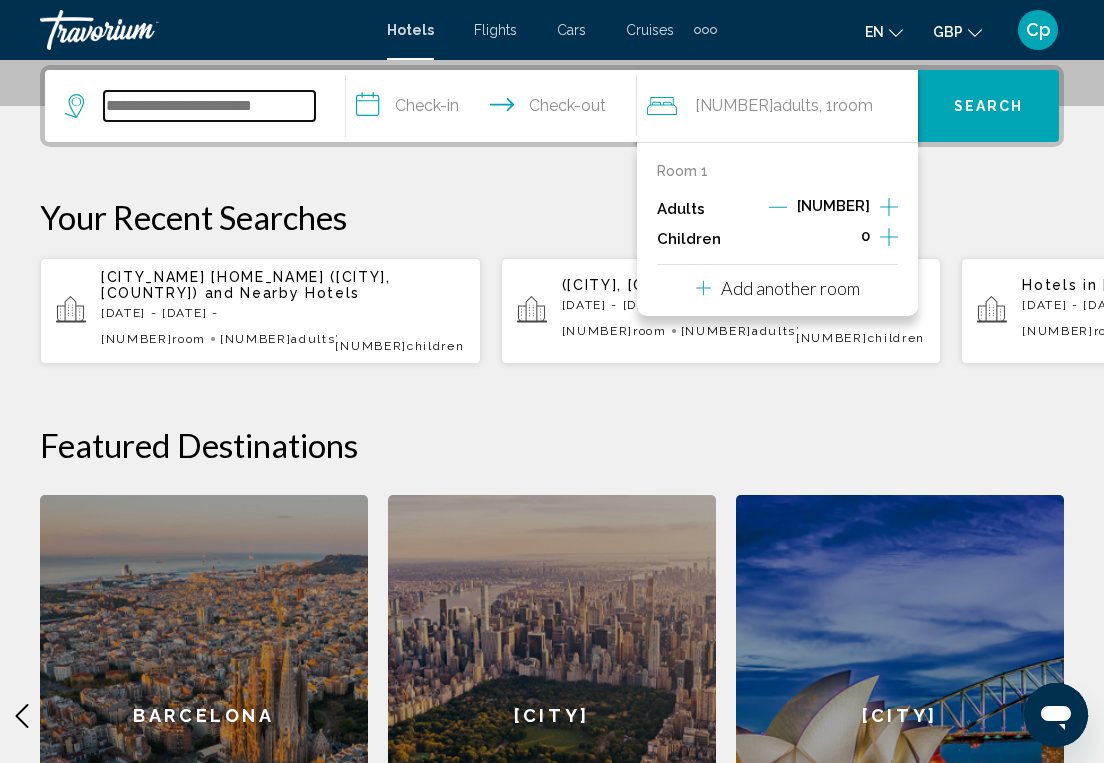 click at bounding box center [209, 106] 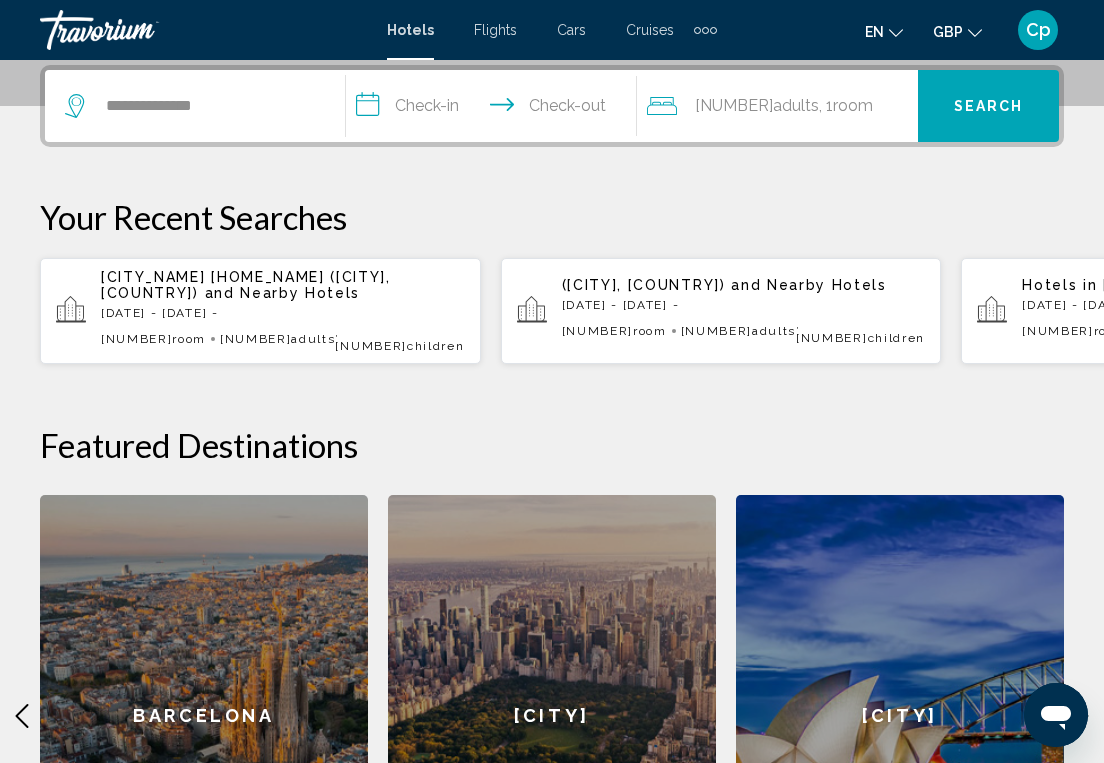 click on "**********" at bounding box center [495, 109] 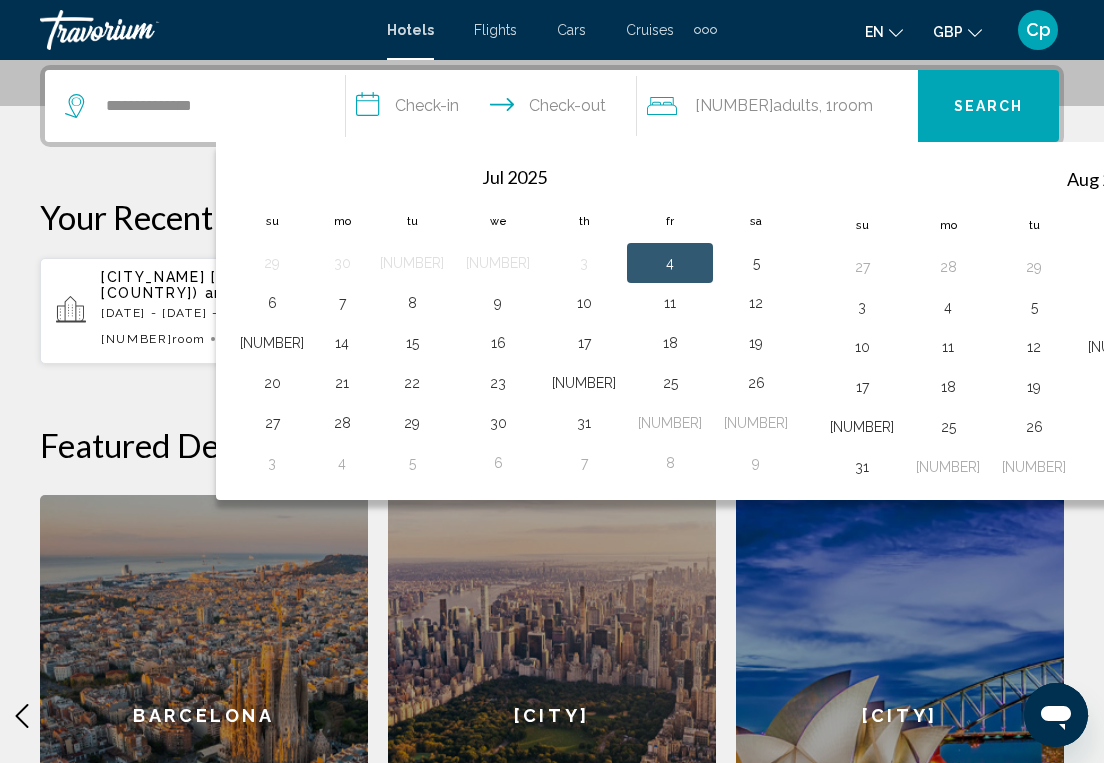 click on "9" at bounding box center [1346, 307] 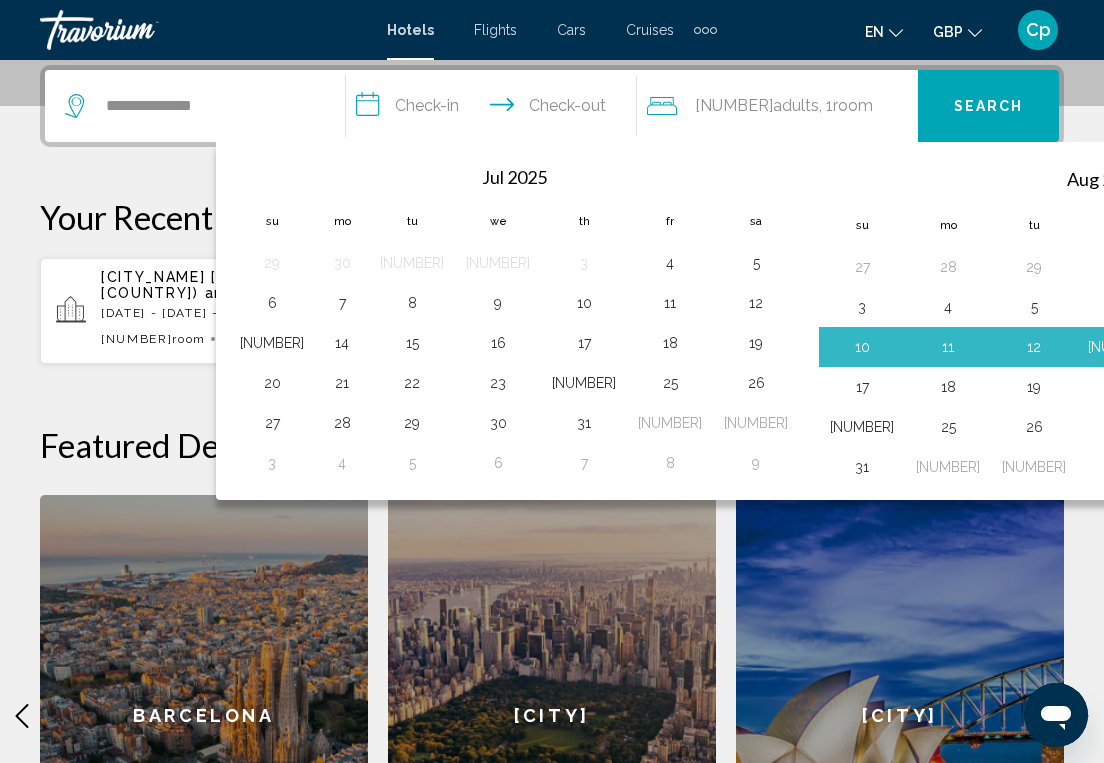 click on "16" at bounding box center [1346, 347] 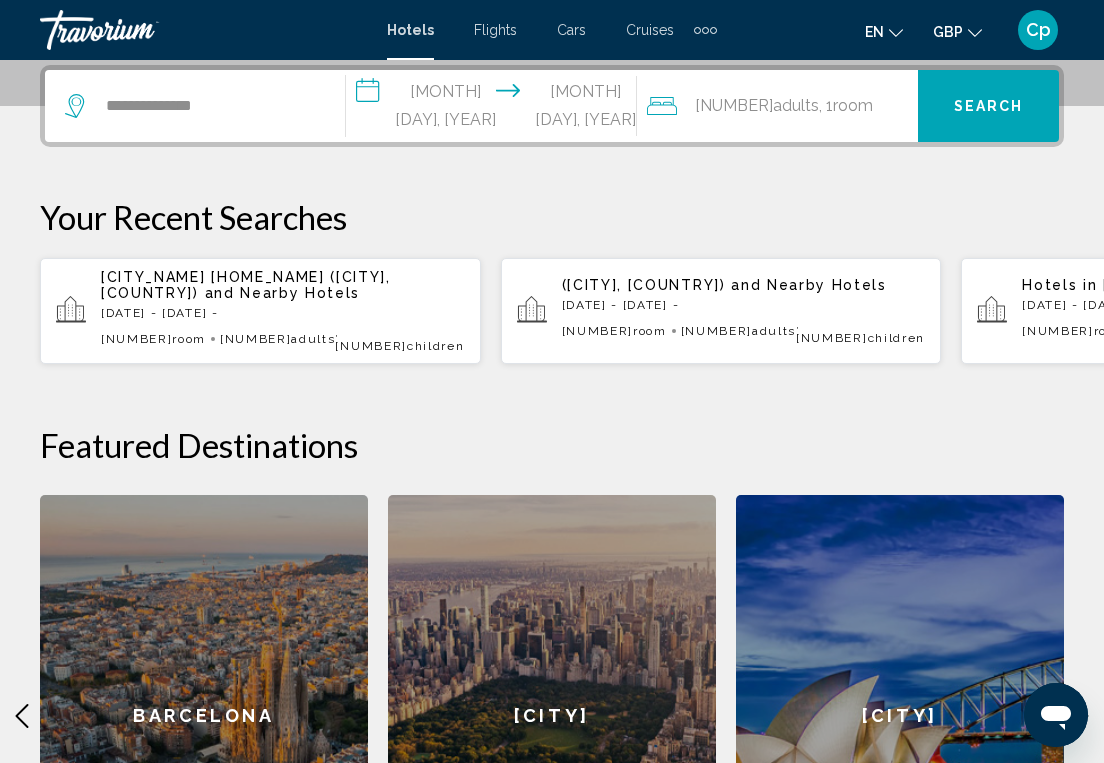 click on "Adults" at bounding box center [796, 105] 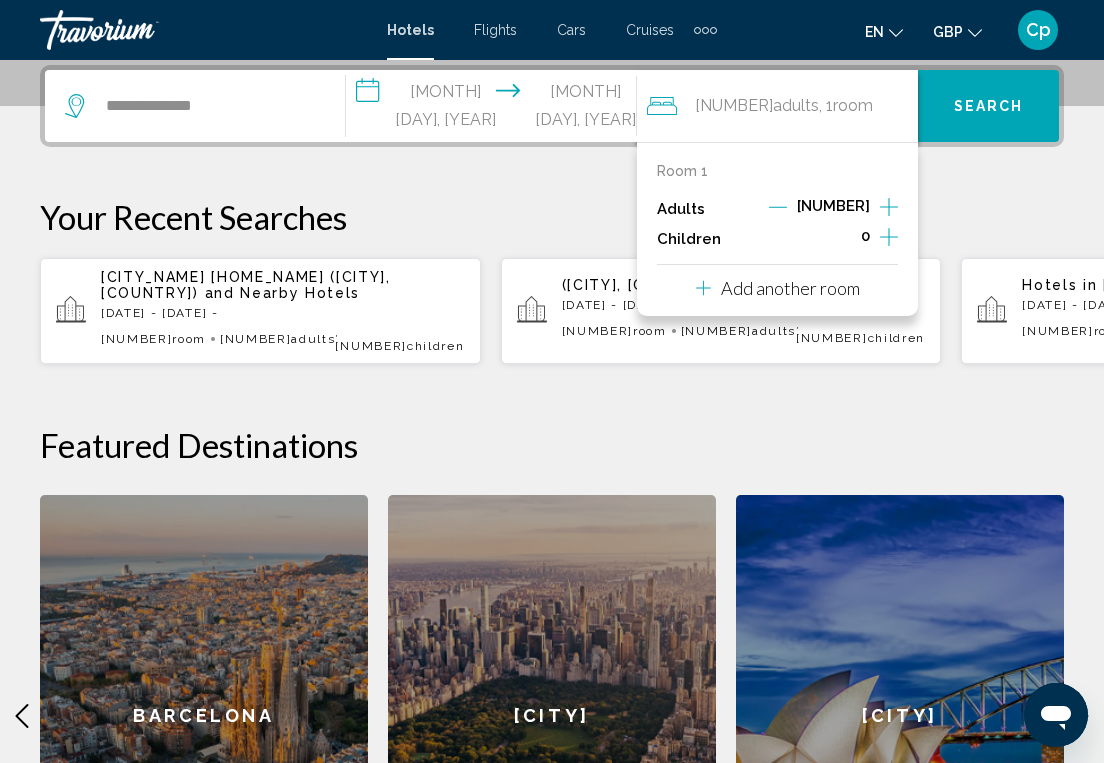 click at bounding box center [889, 237] 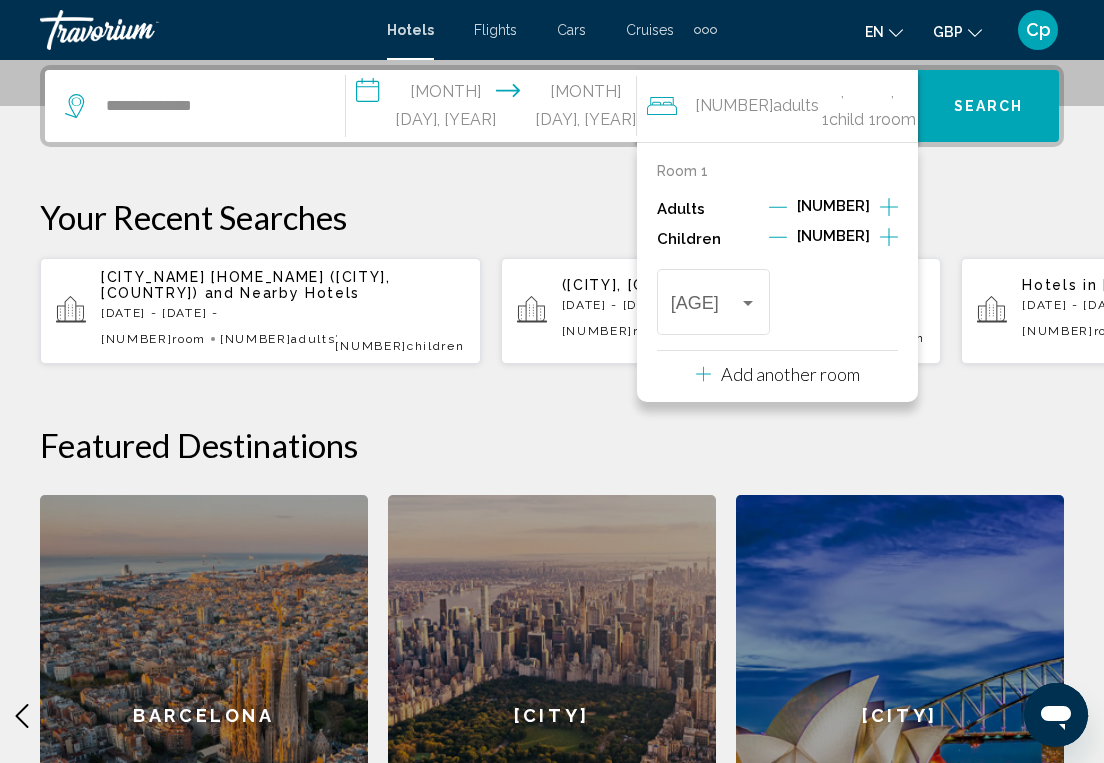 click at bounding box center (889, 237) 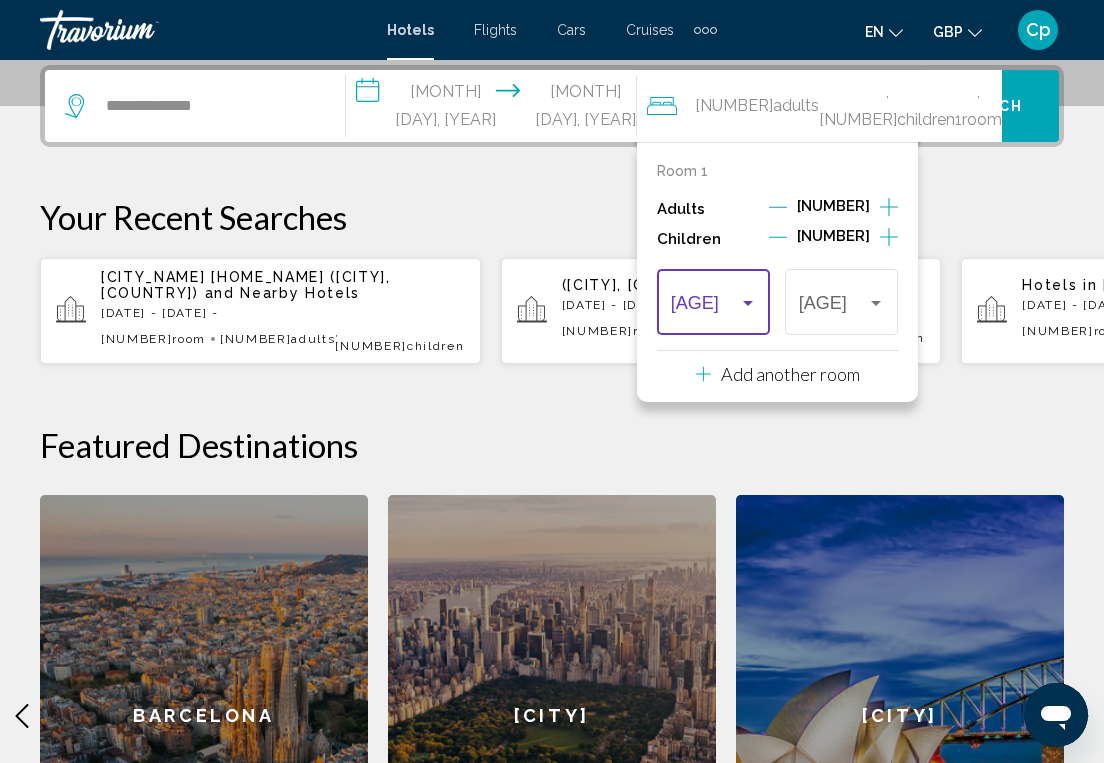 click at bounding box center (748, 303) 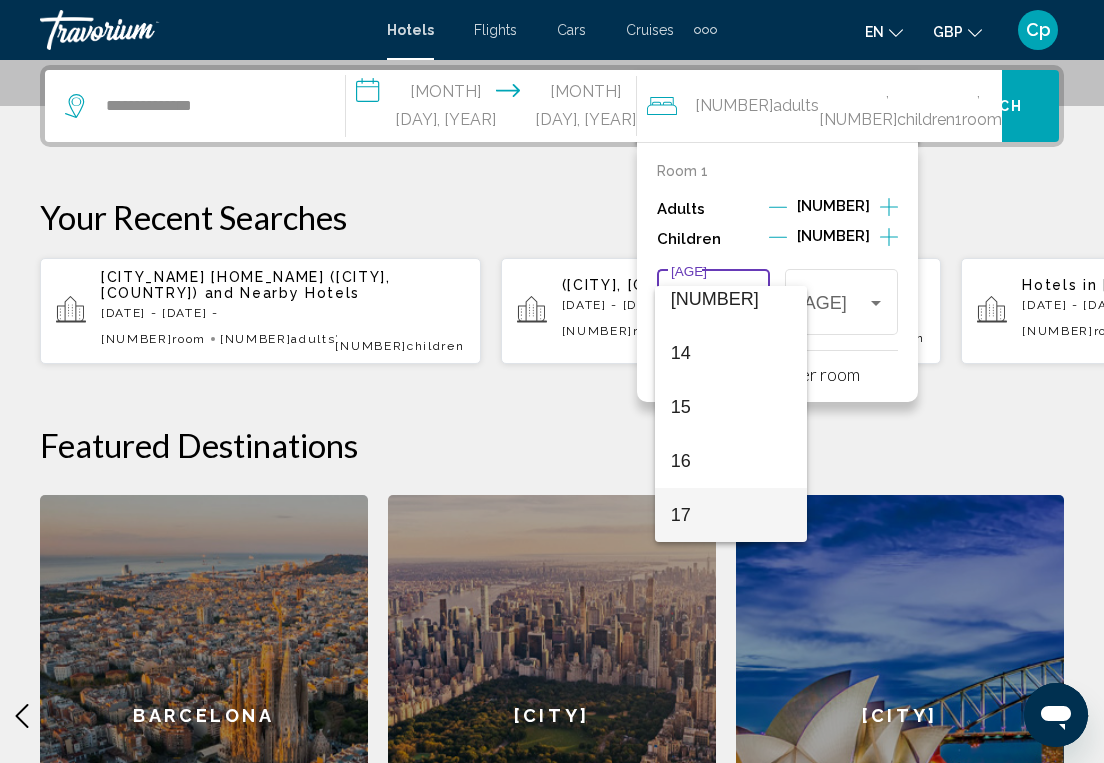 scroll, scrollTop: 716, scrollLeft: 0, axis: vertical 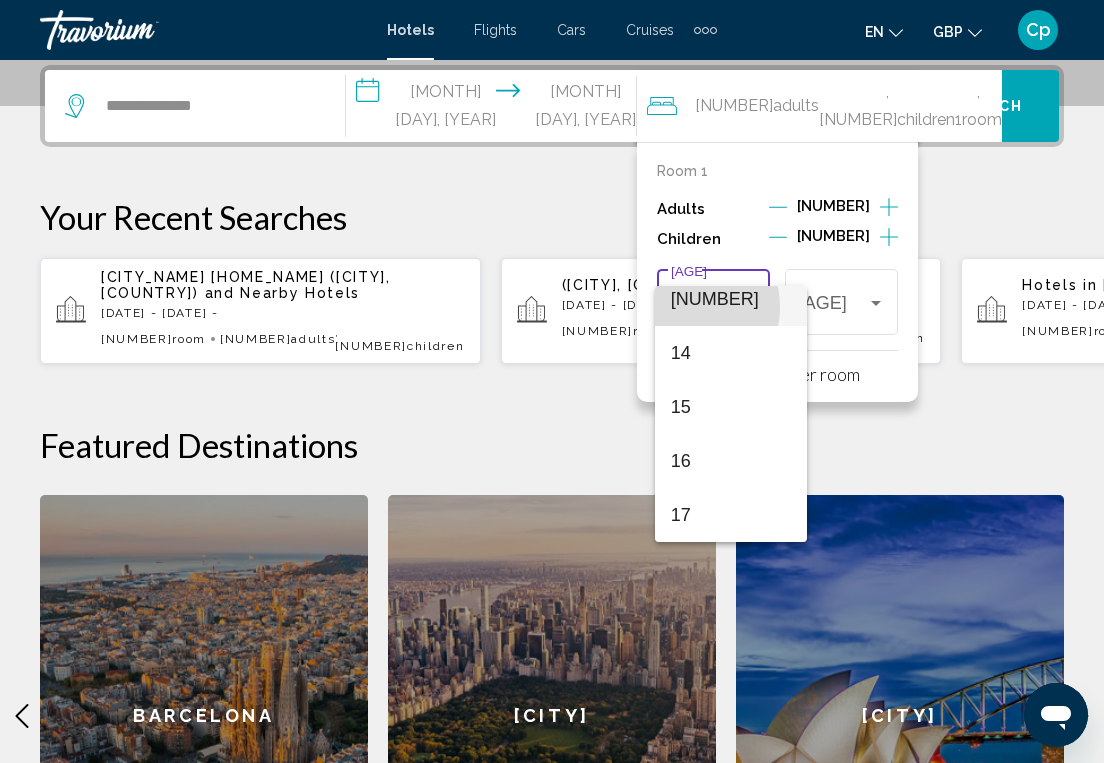 click on "13" at bounding box center (731, 299) 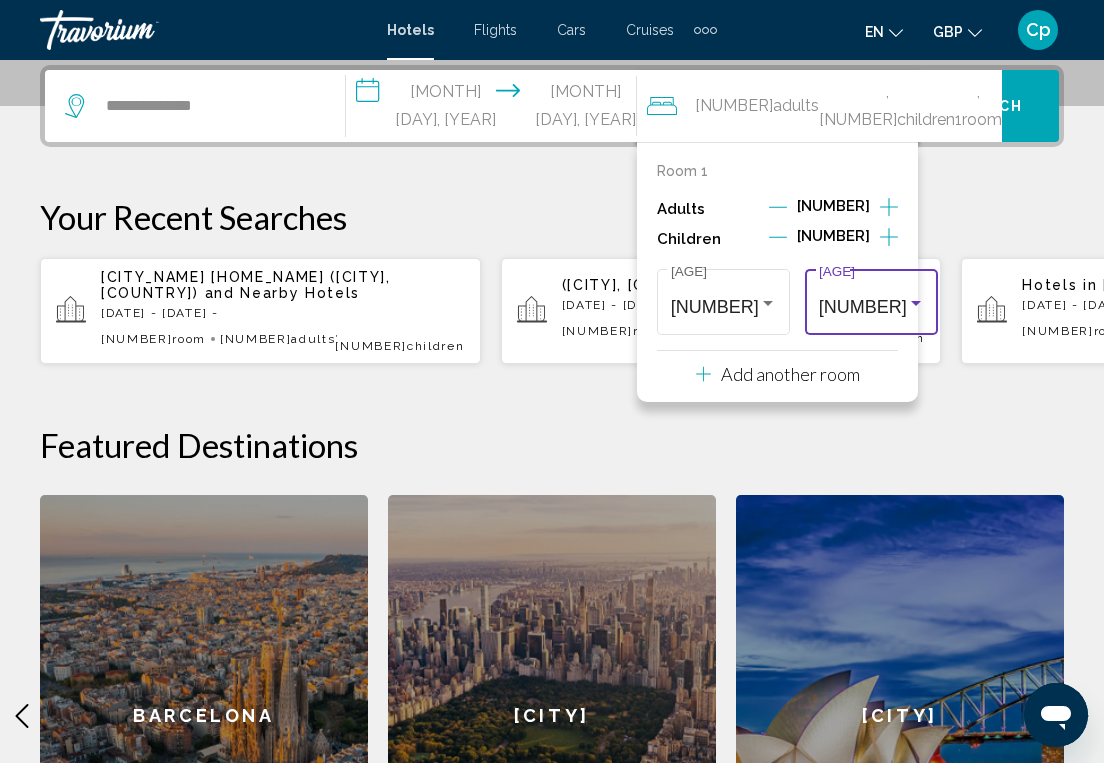 scroll, scrollTop: 702, scrollLeft: 0, axis: vertical 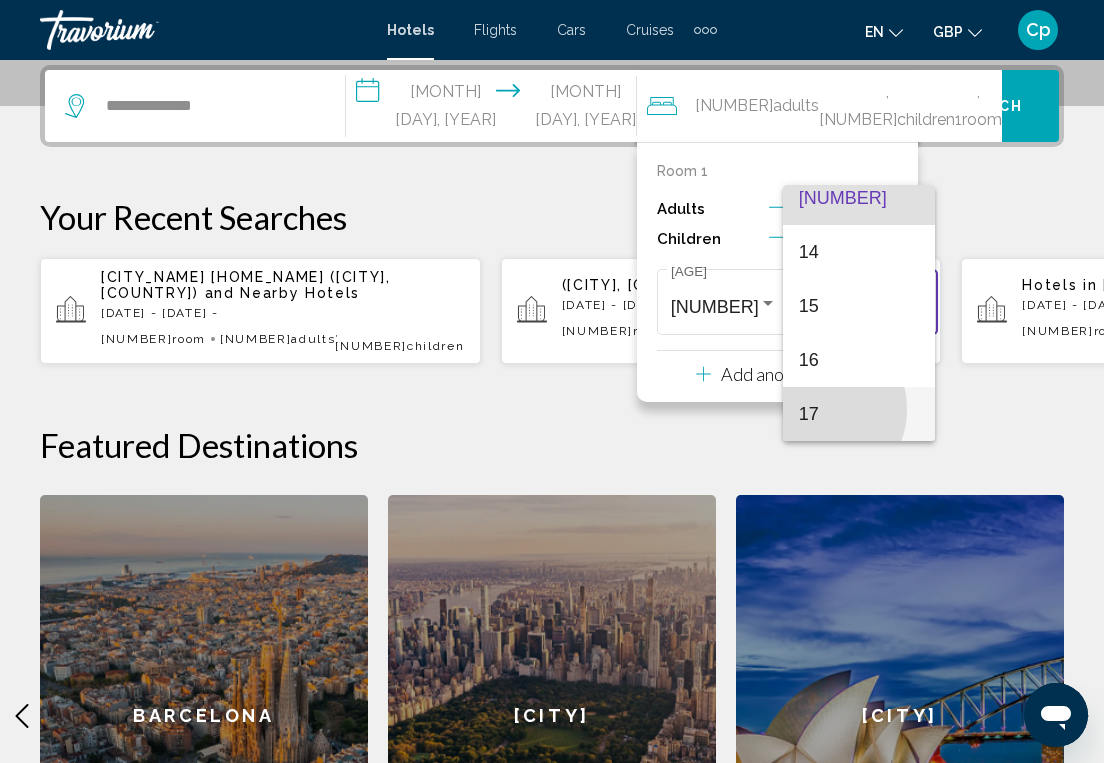 click on "17" at bounding box center (859, 414) 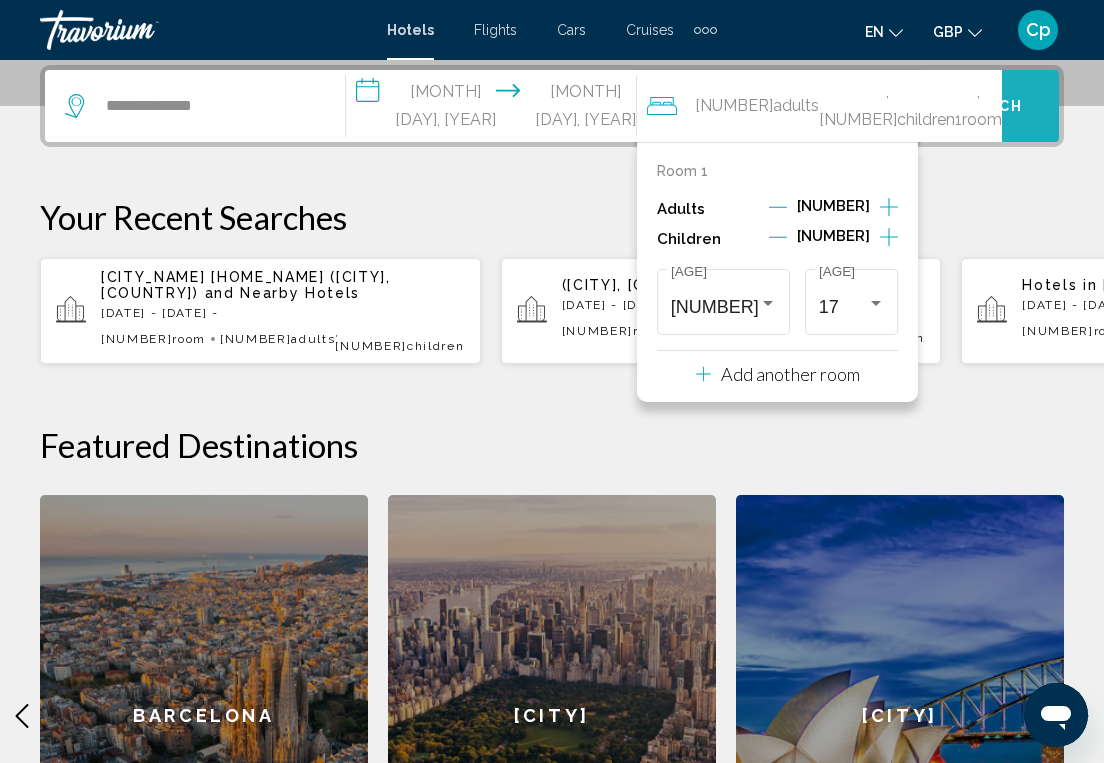 click on "Search" at bounding box center [989, 105] 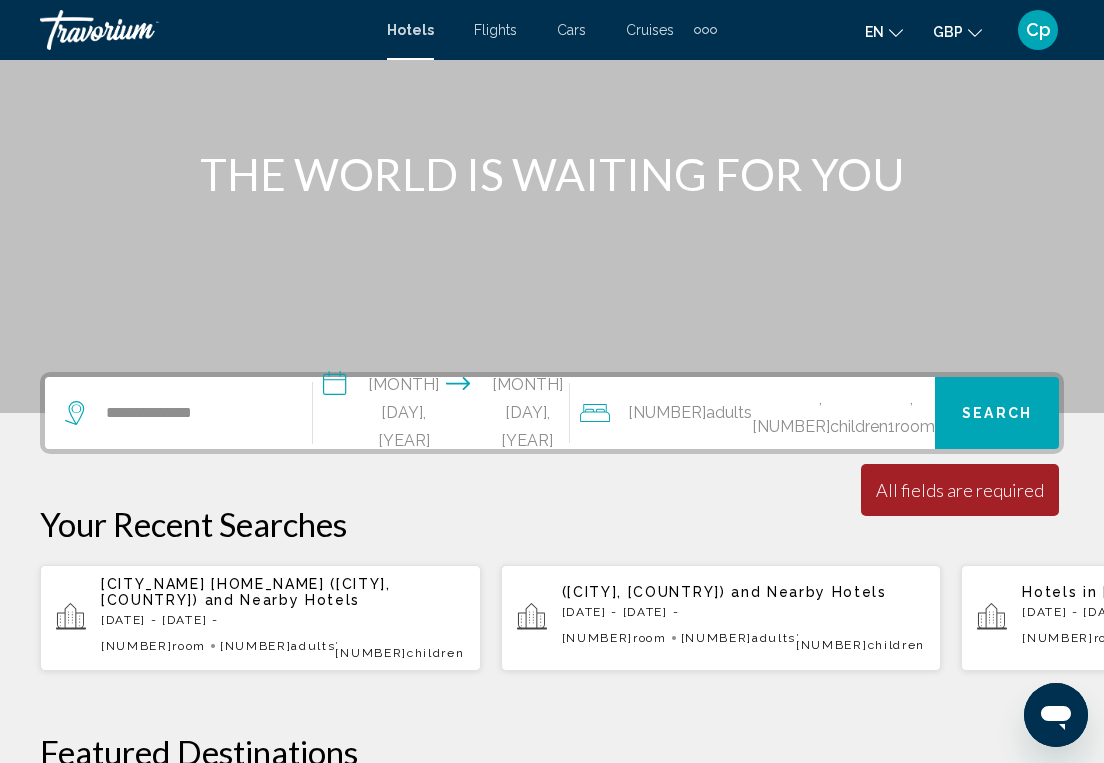 scroll, scrollTop: 190, scrollLeft: 0, axis: vertical 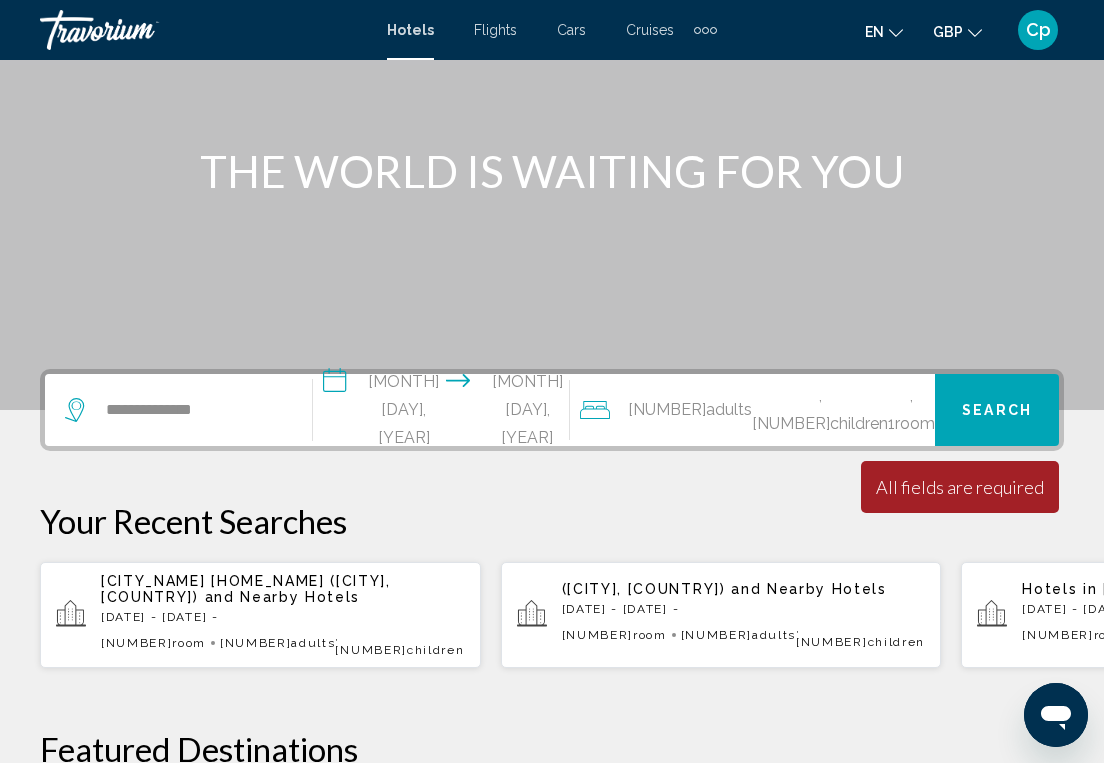 click on "Children" at bounding box center (859, 423) 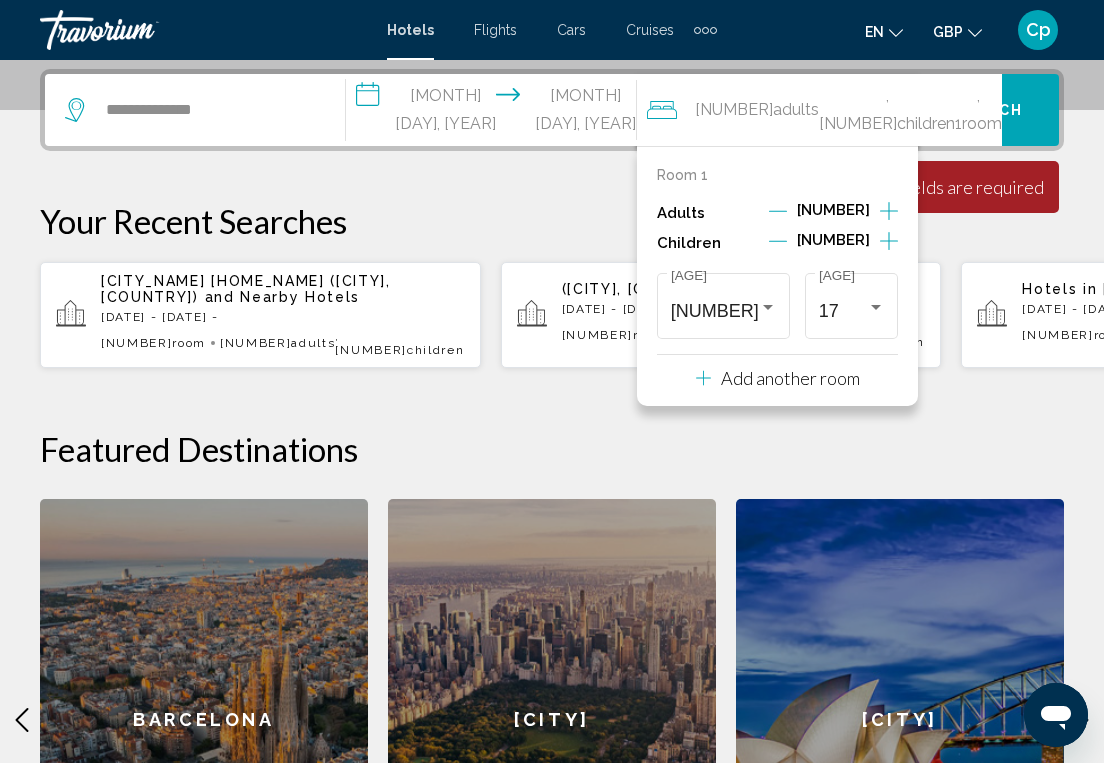 scroll, scrollTop: 494, scrollLeft: 0, axis: vertical 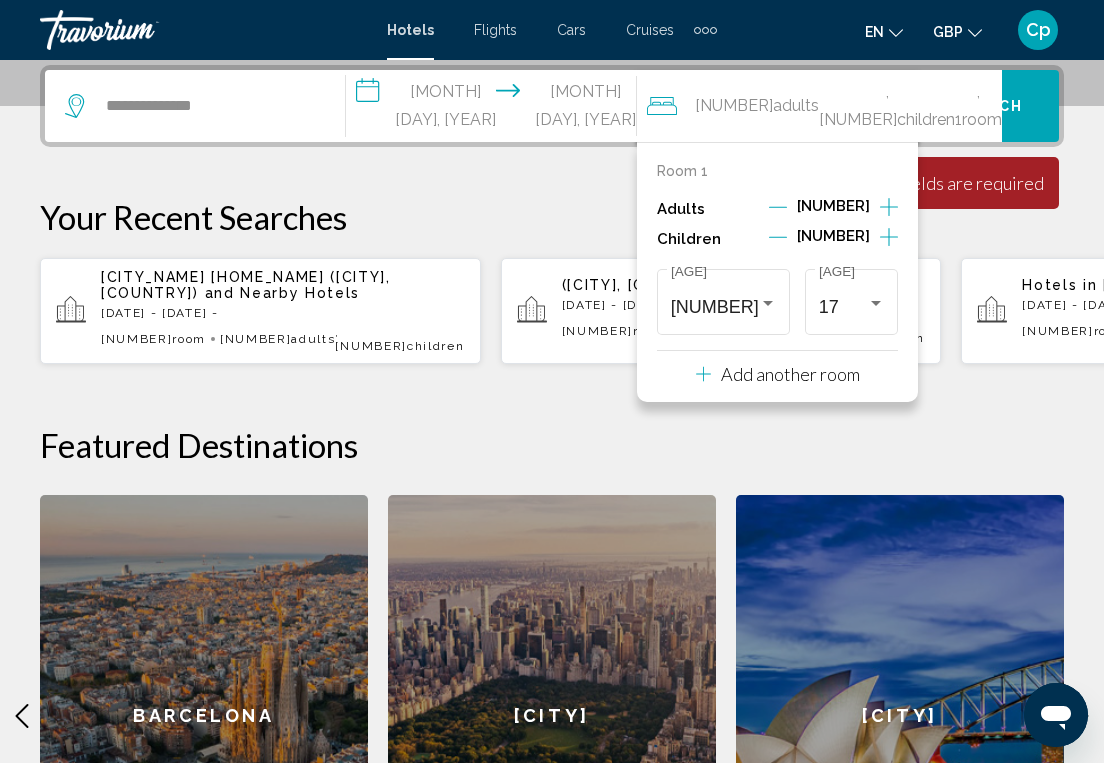 click on "**********" at bounding box center [552, 505] 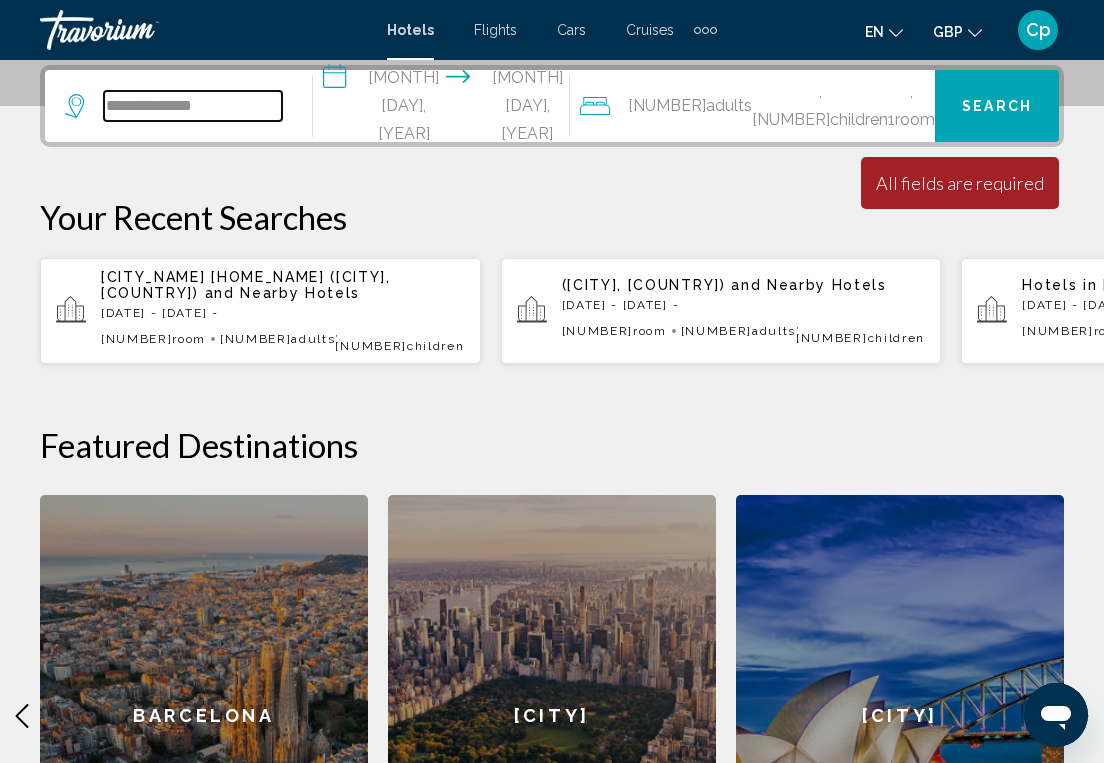 click on "**********" at bounding box center (193, 106) 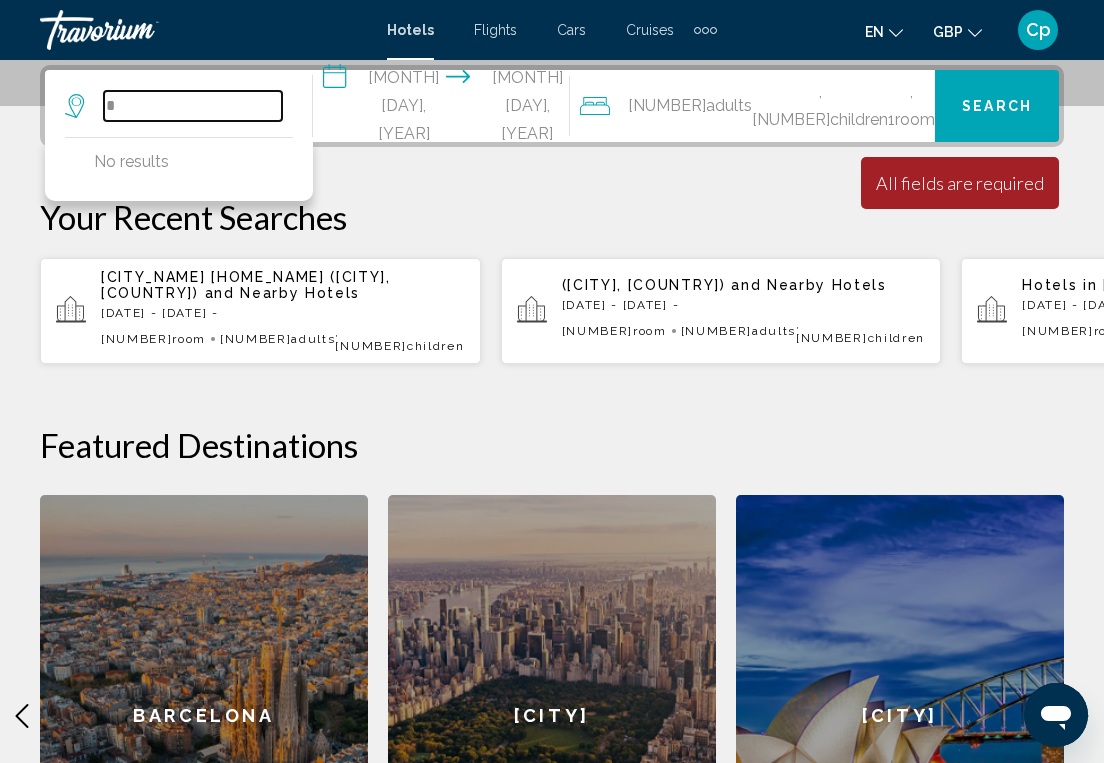 click on "*" at bounding box center (193, 106) 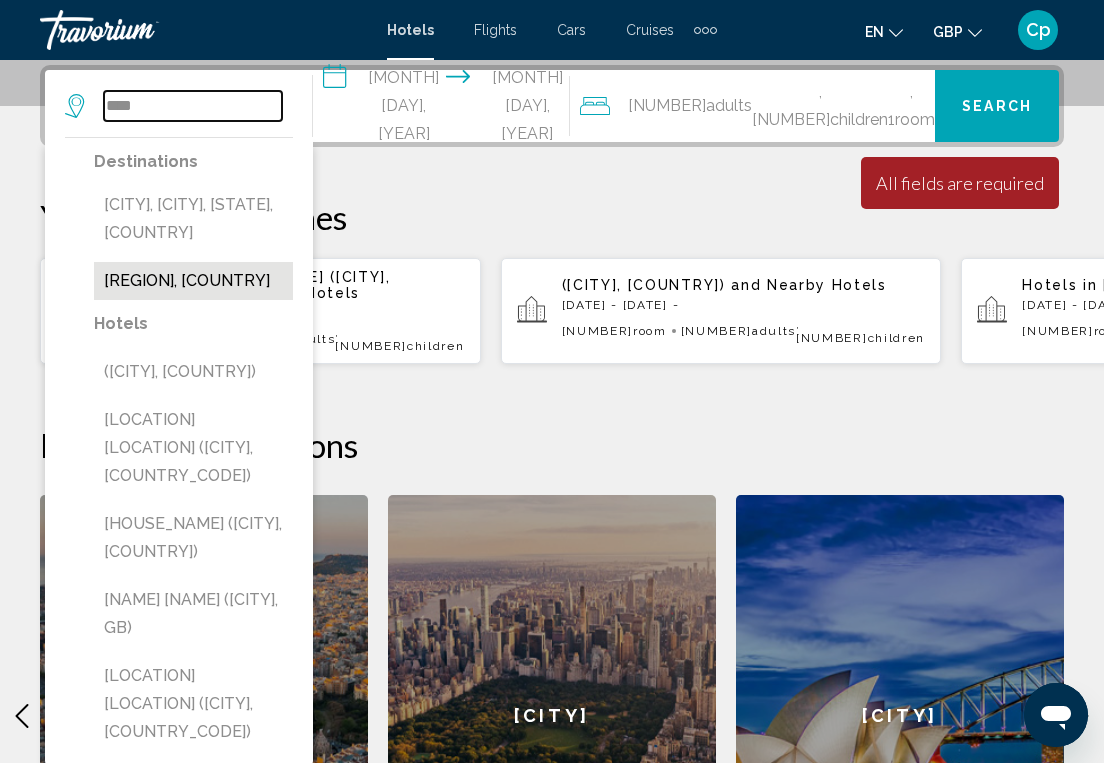 type on "****" 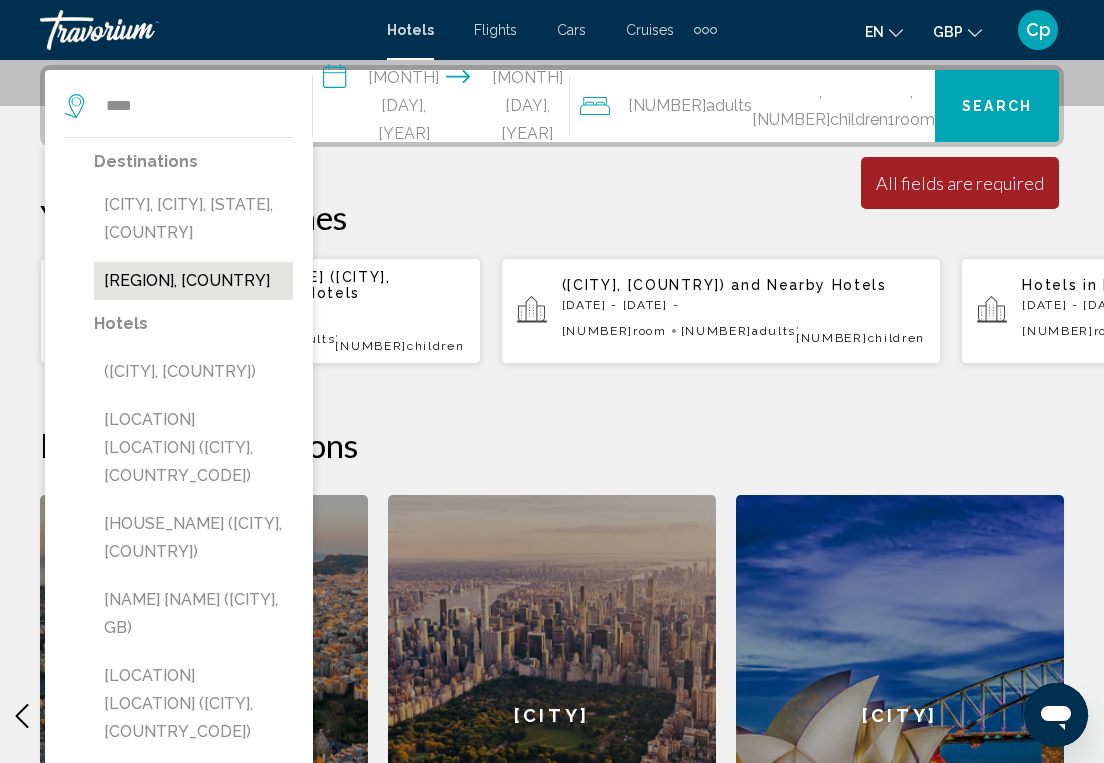 click on "Cotswolds, United Kingdom" at bounding box center [193, 281] 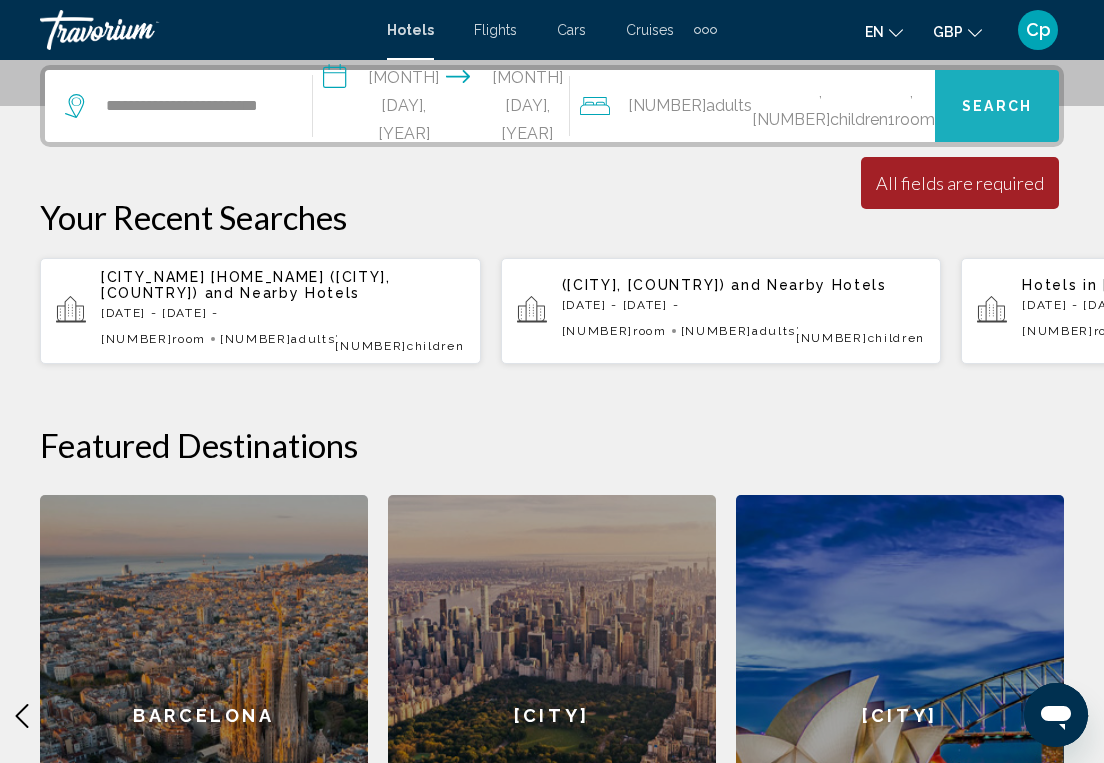 click on "Search" at bounding box center (997, 107) 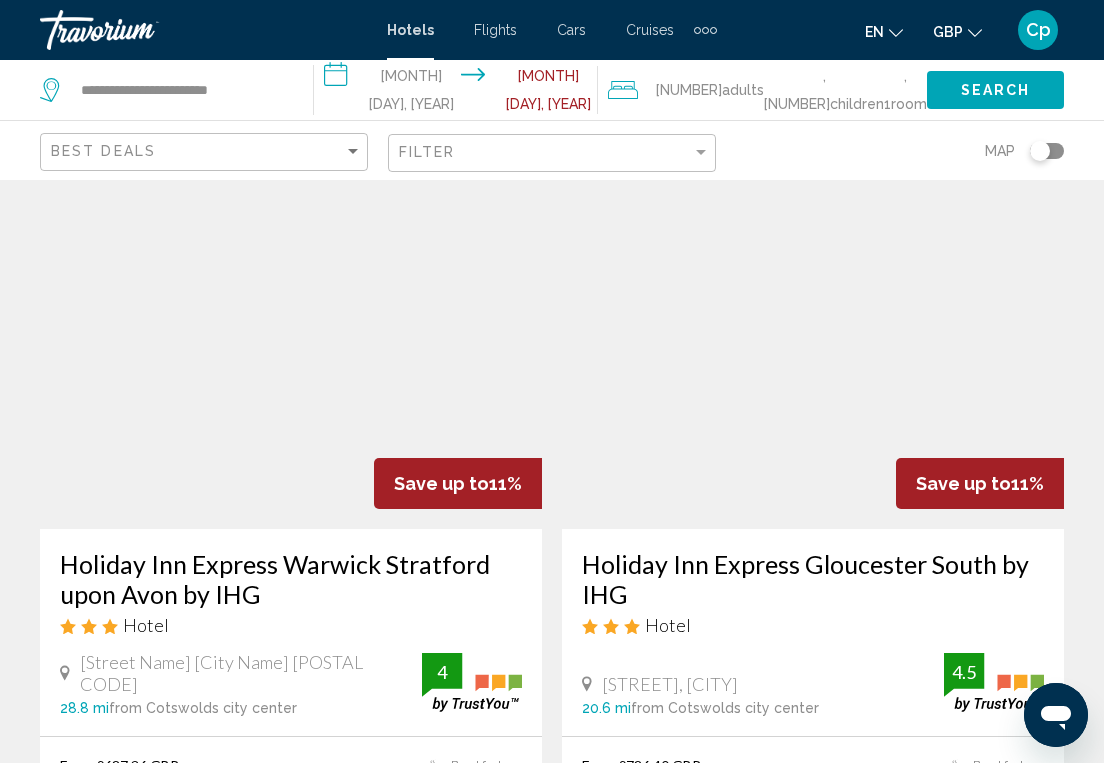 scroll, scrollTop: 2201, scrollLeft: 0, axis: vertical 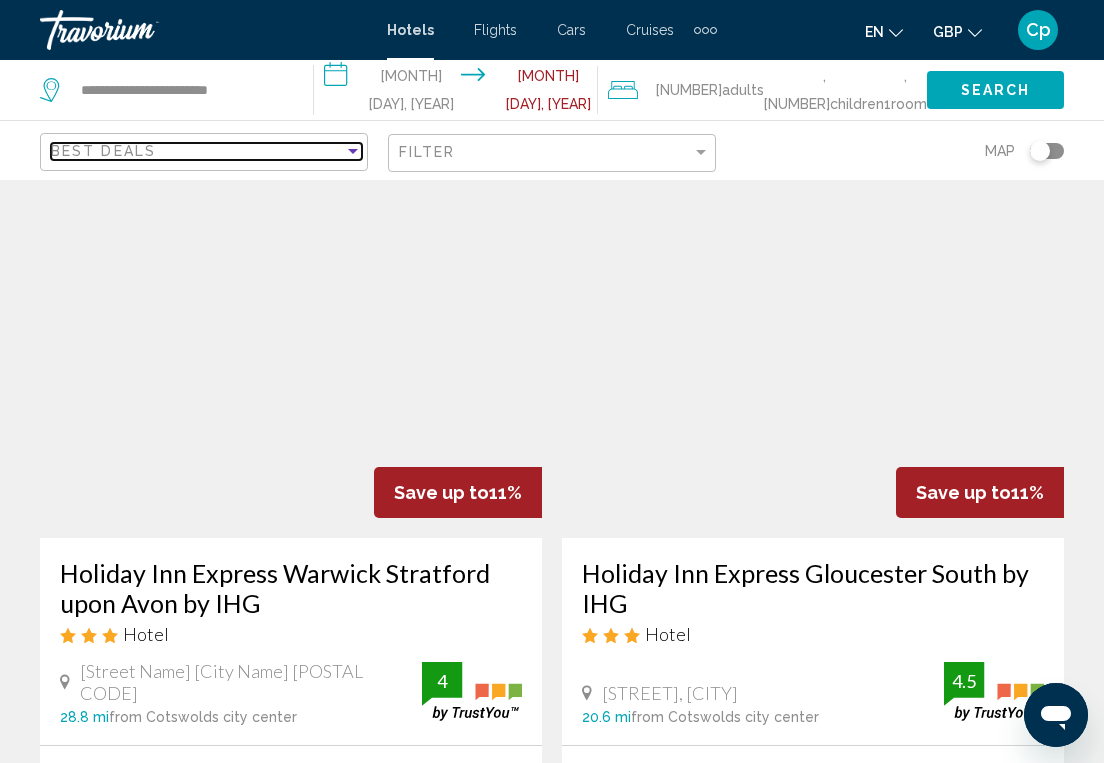 click at bounding box center [353, 151] 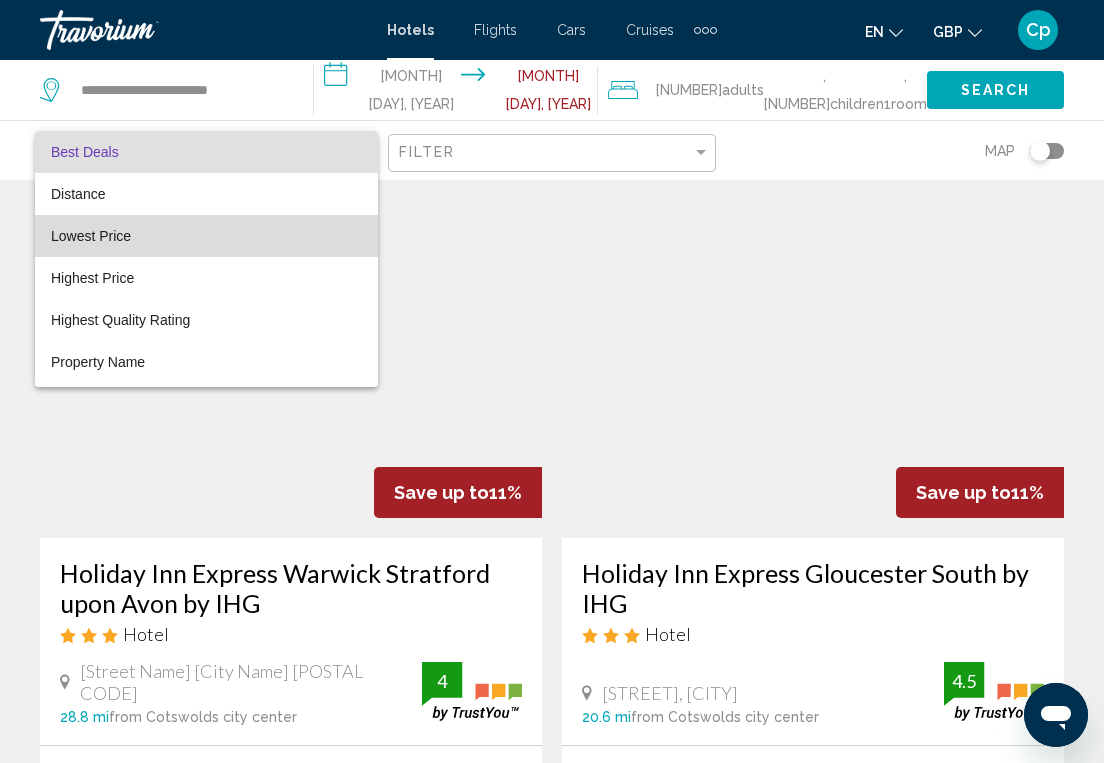 click on "Lowest Price" at bounding box center (91, 236) 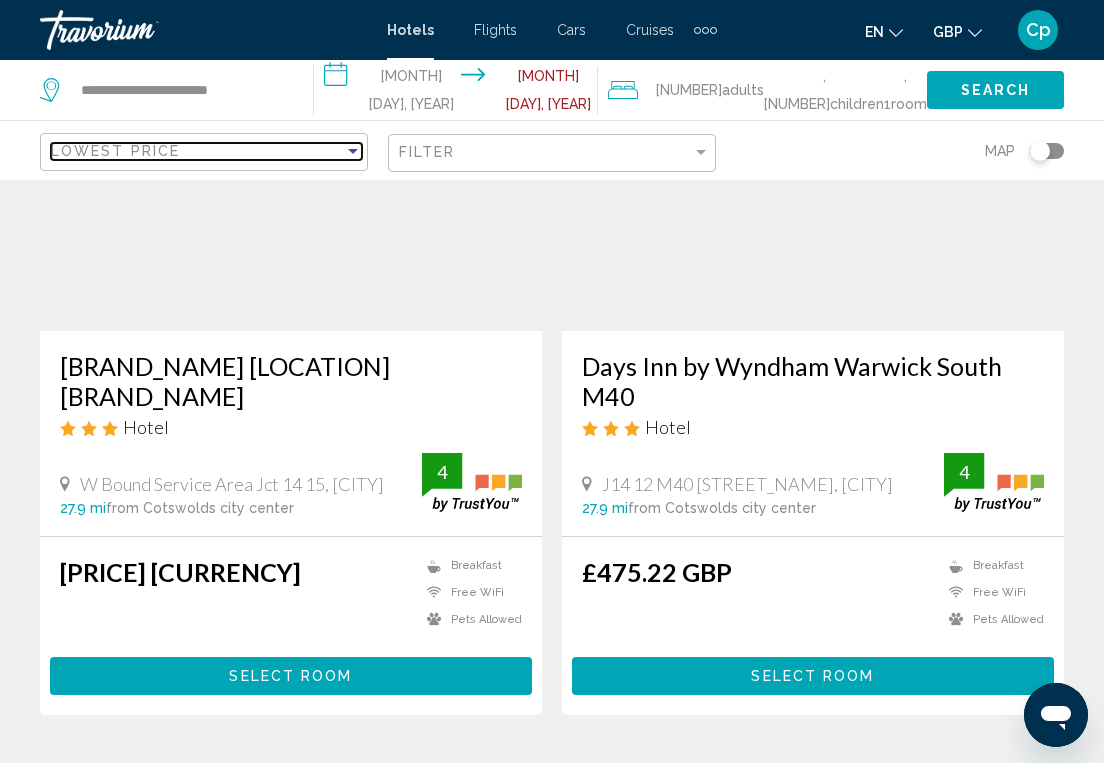 scroll, scrollTop: 241, scrollLeft: 0, axis: vertical 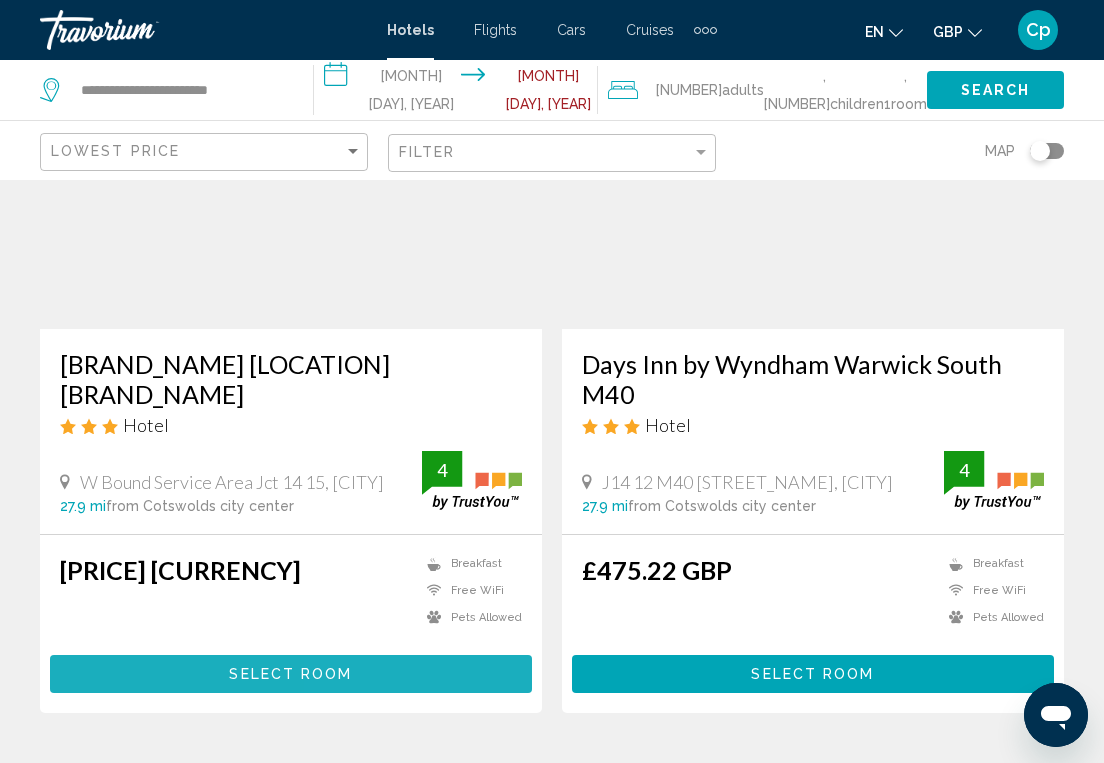 click on "Select Room" at bounding box center [291, 673] 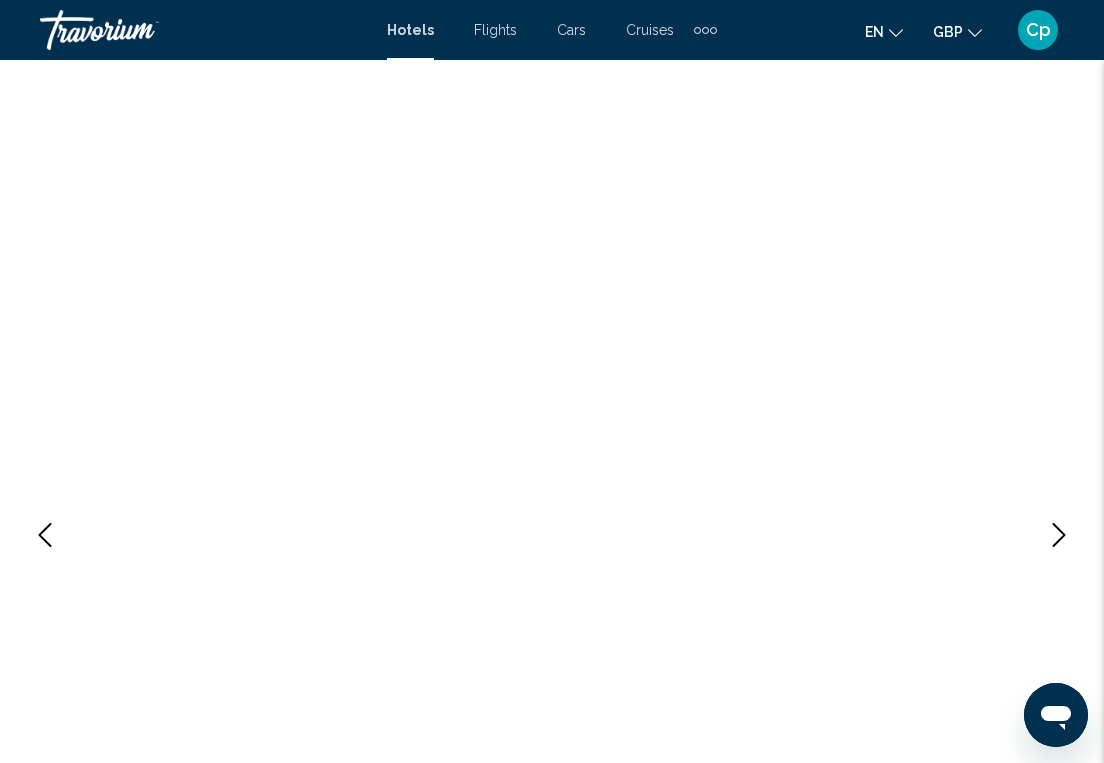 scroll, scrollTop: 0, scrollLeft: 0, axis: both 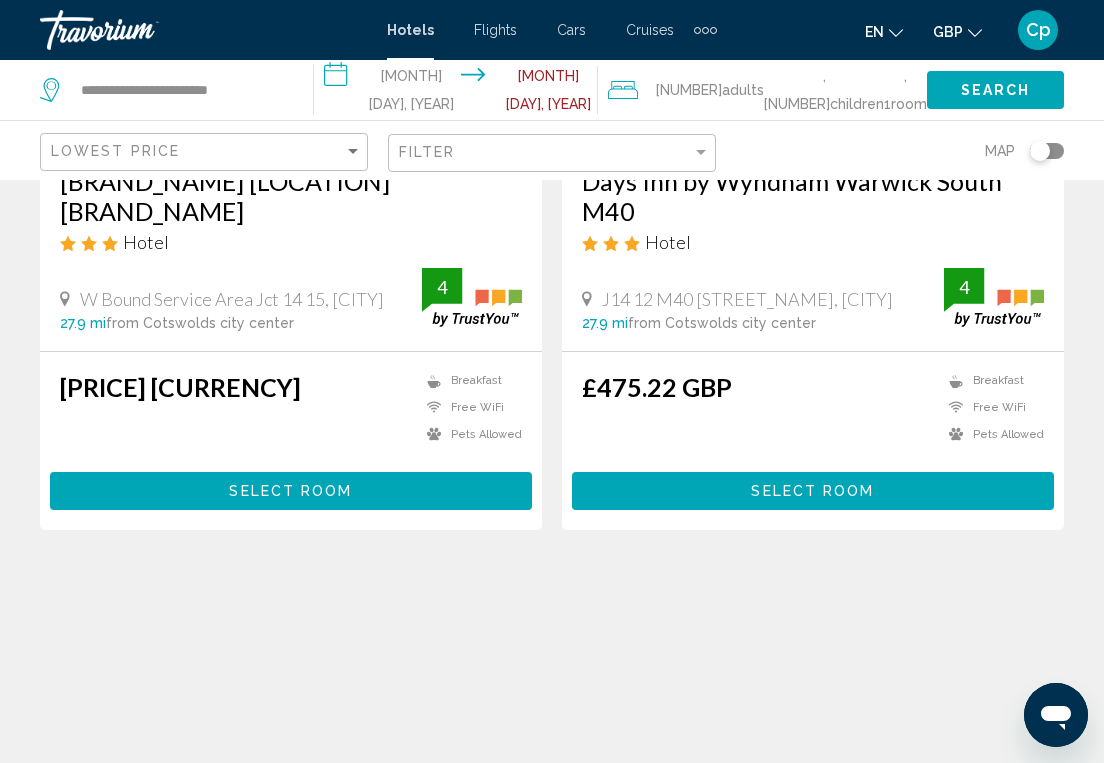 click on "Select Room" at bounding box center (291, 490) 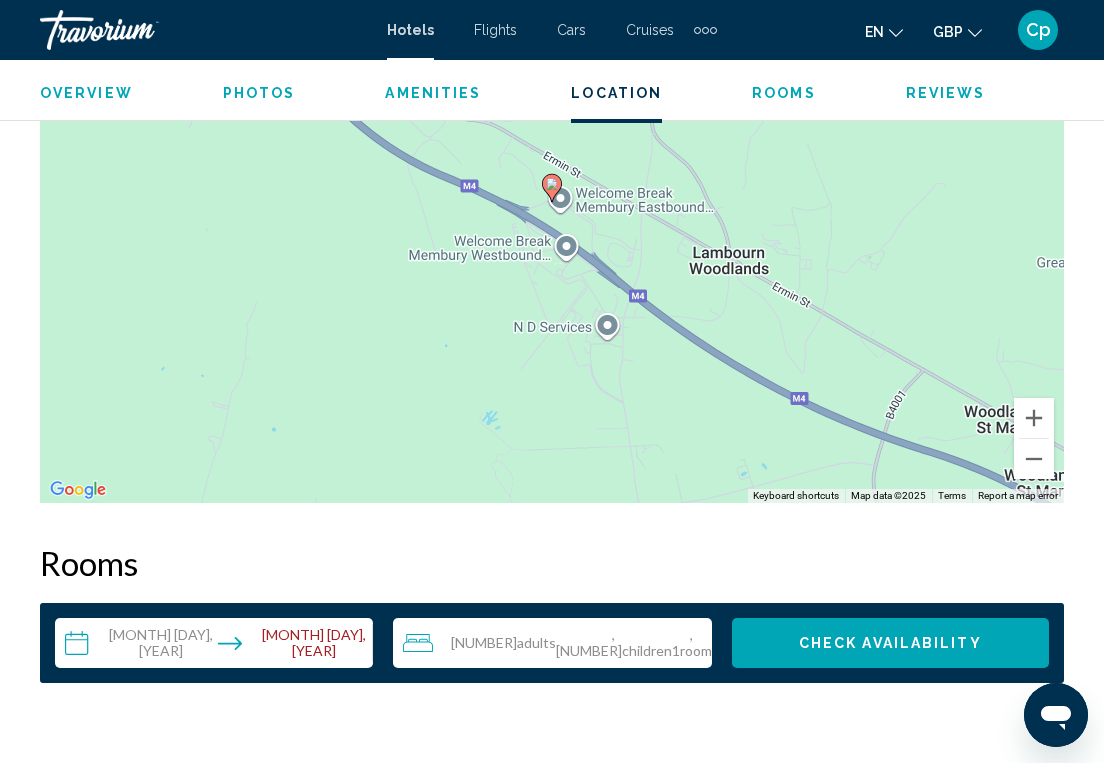 scroll, scrollTop: 2207, scrollLeft: 0, axis: vertical 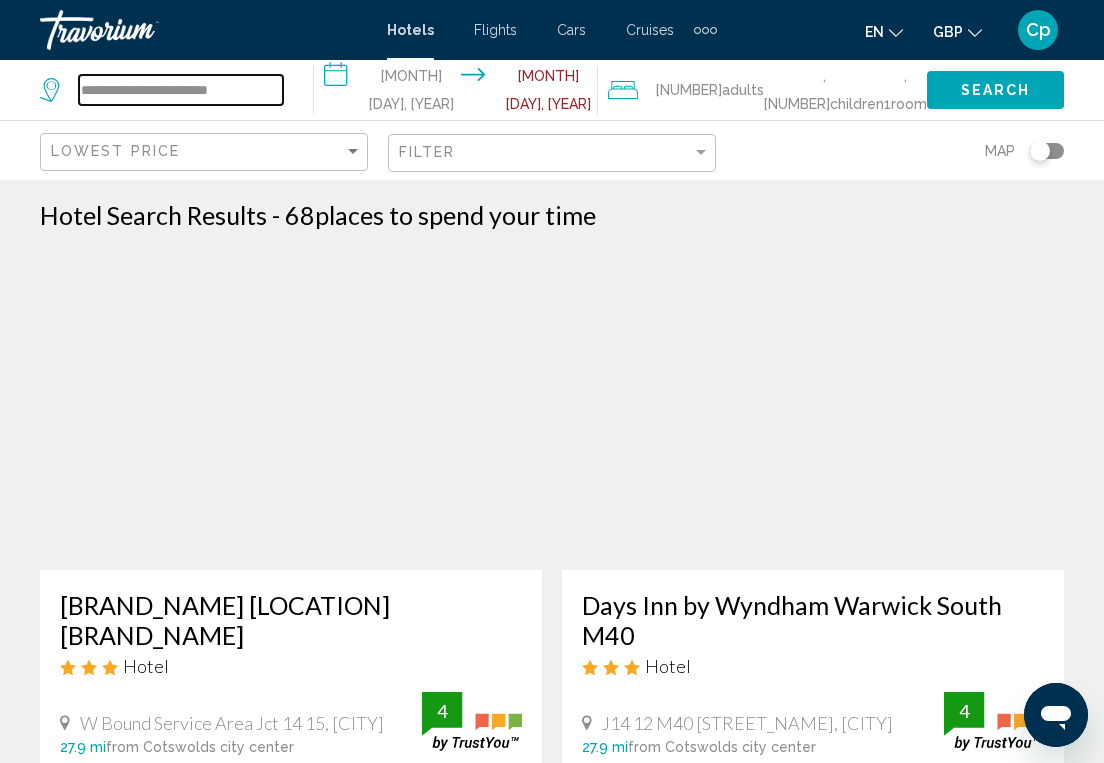 click on "**********" at bounding box center (181, 90) 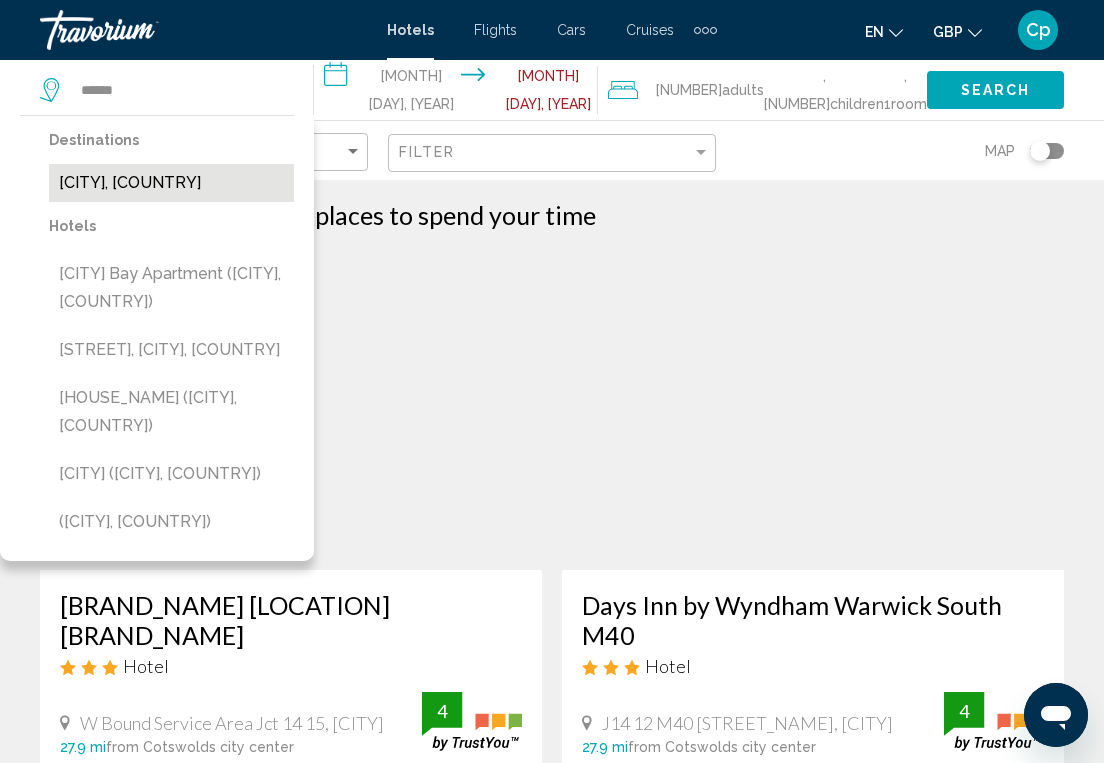 drag, startPoint x: 122, startPoint y: 127, endPoint x: 118, endPoint y: 184, distance: 57.14018 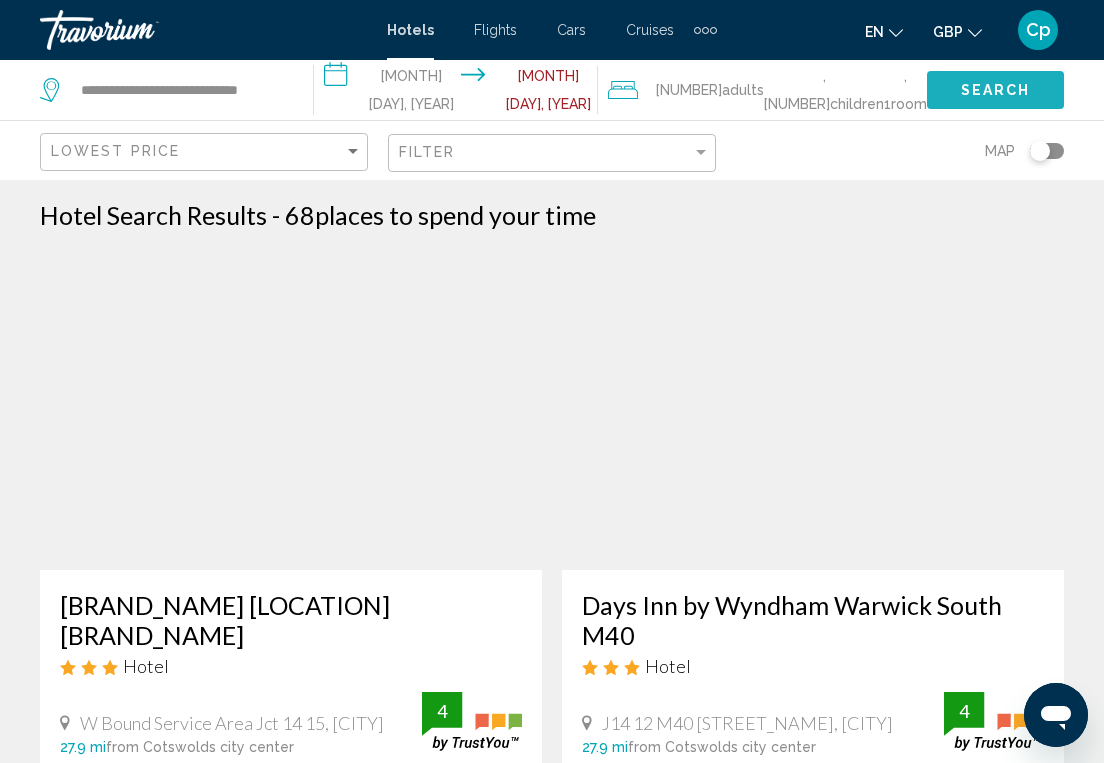 click on "Search" at bounding box center (996, 89) 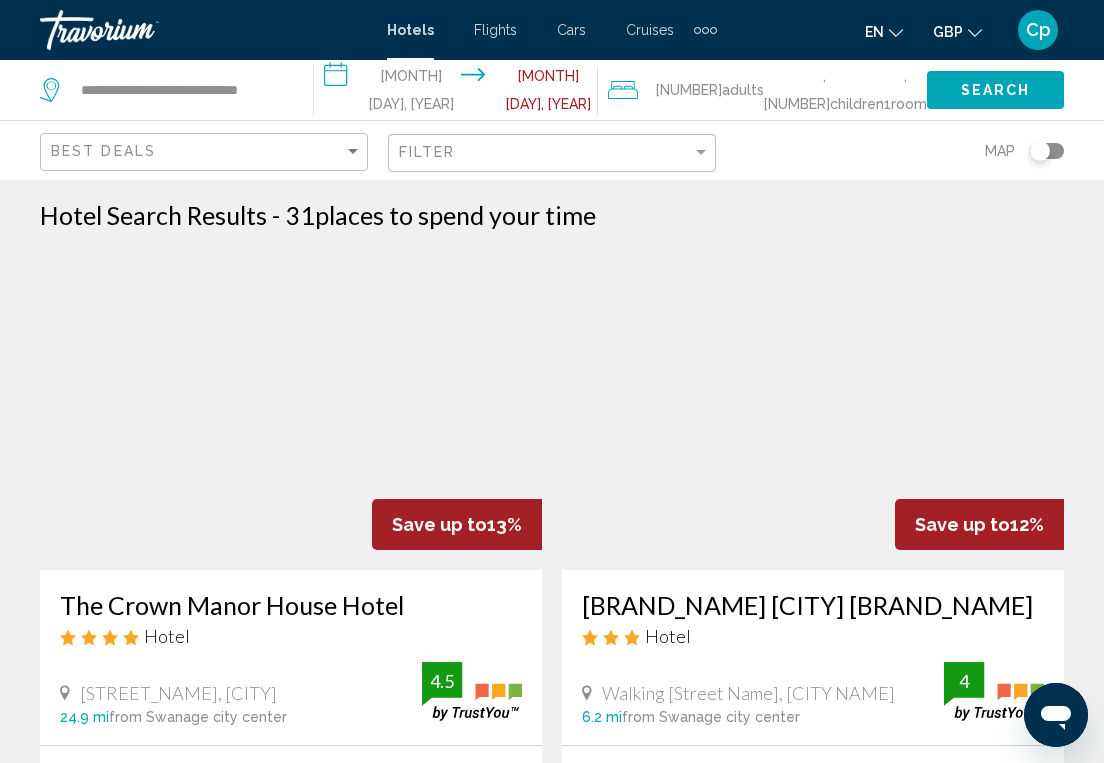 scroll, scrollTop: 0, scrollLeft: 0, axis: both 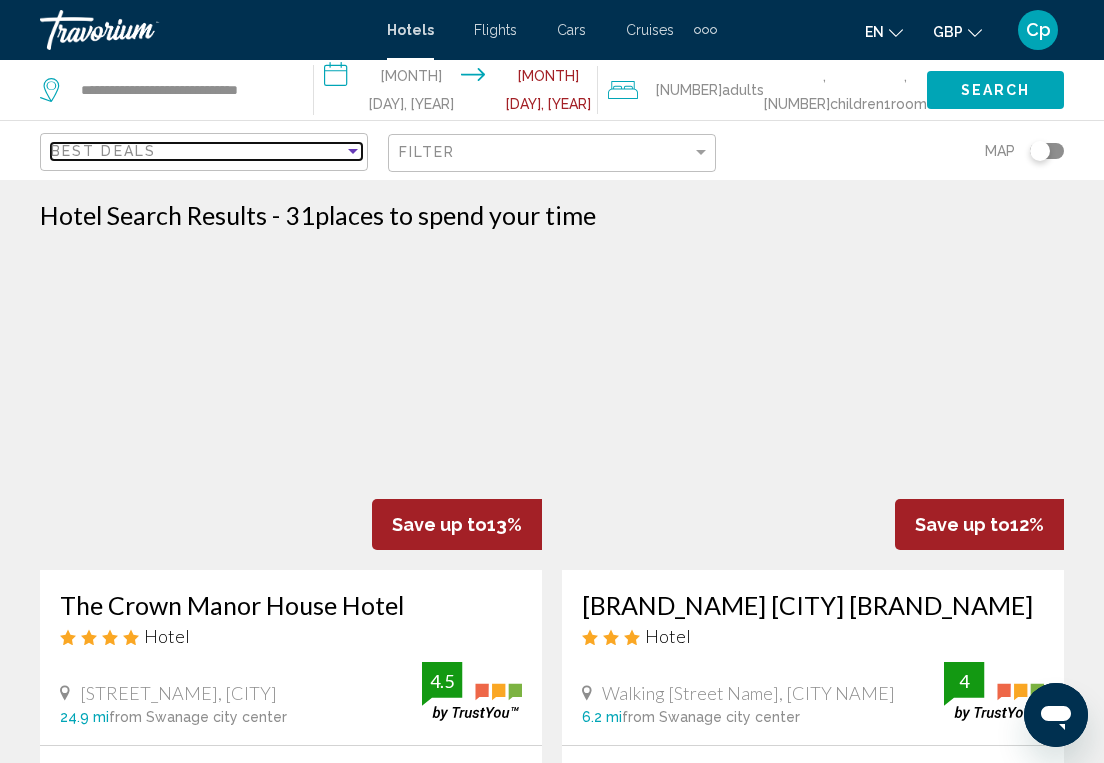 click at bounding box center [353, 151] 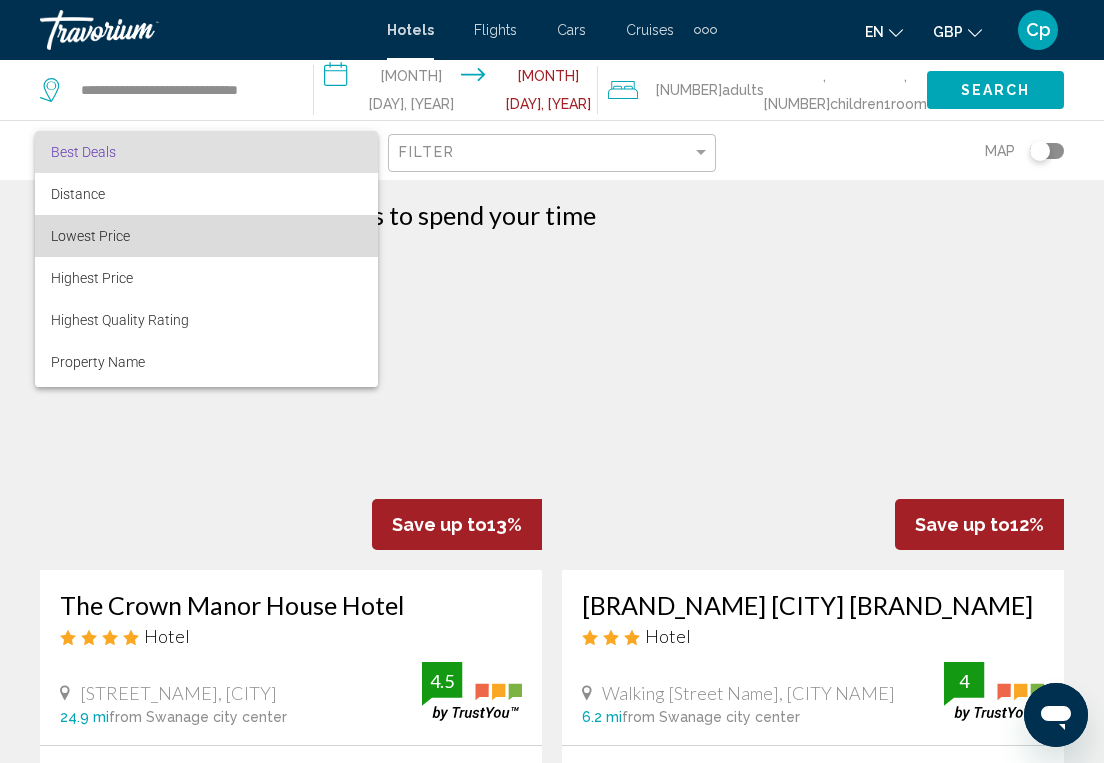 click on "Lowest Price" at bounding box center (206, 236) 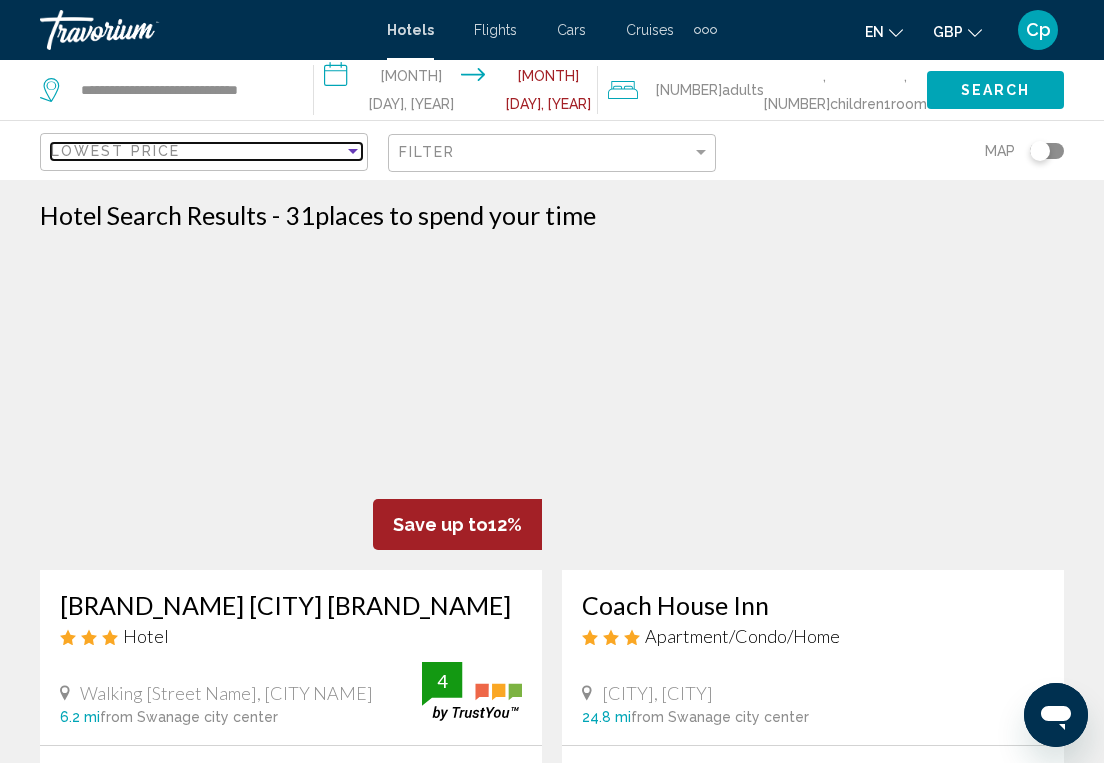 scroll, scrollTop: 0, scrollLeft: 0, axis: both 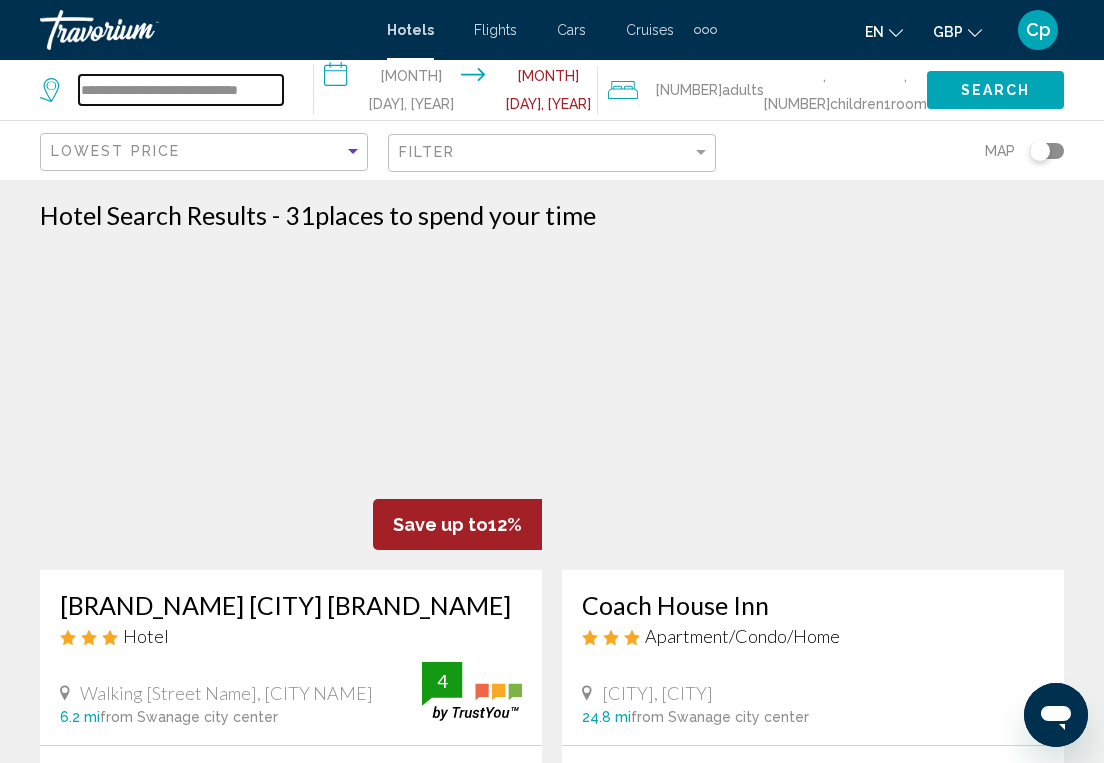 click on "**********" at bounding box center [181, 90] 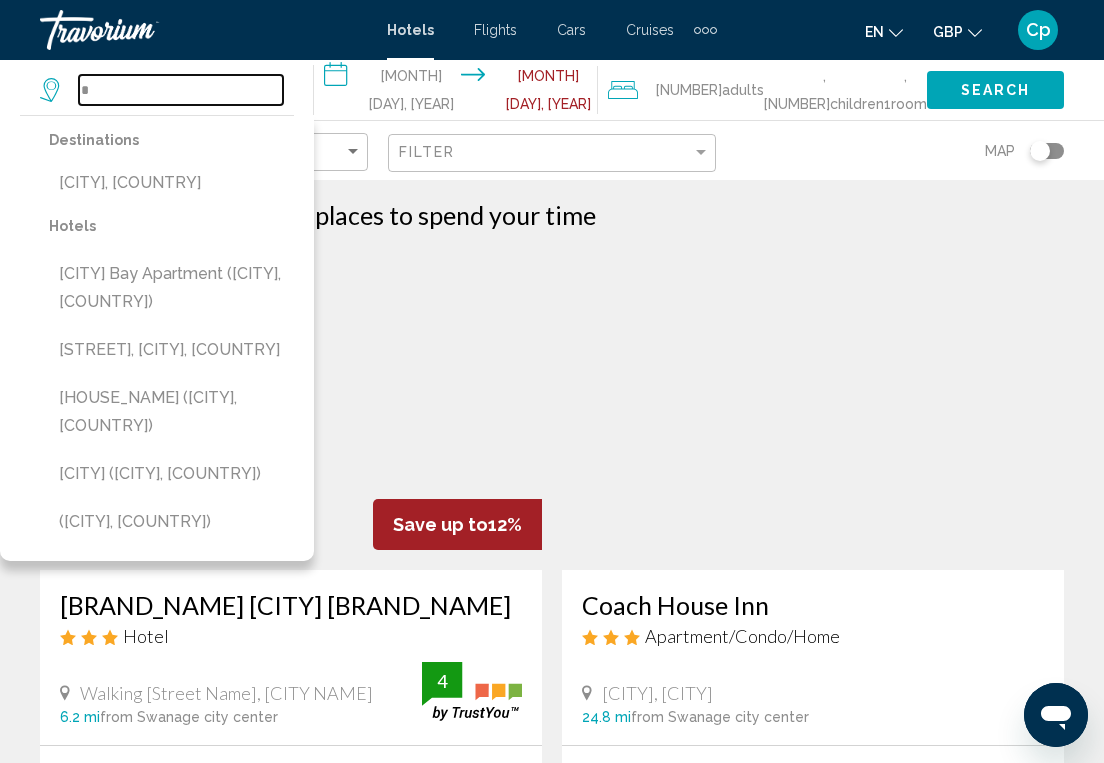 click on "*" at bounding box center (181, 90) 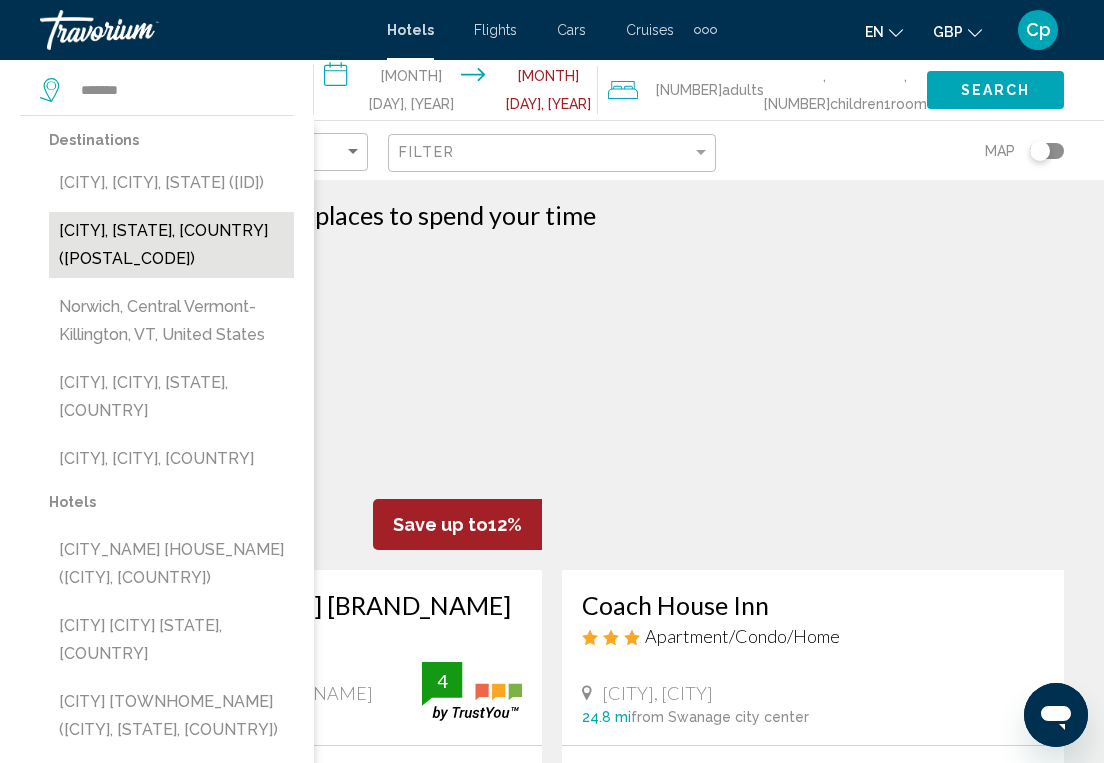 click on "Norwich, Norfolk, United Kingdom (NWI)" at bounding box center [171, 245] 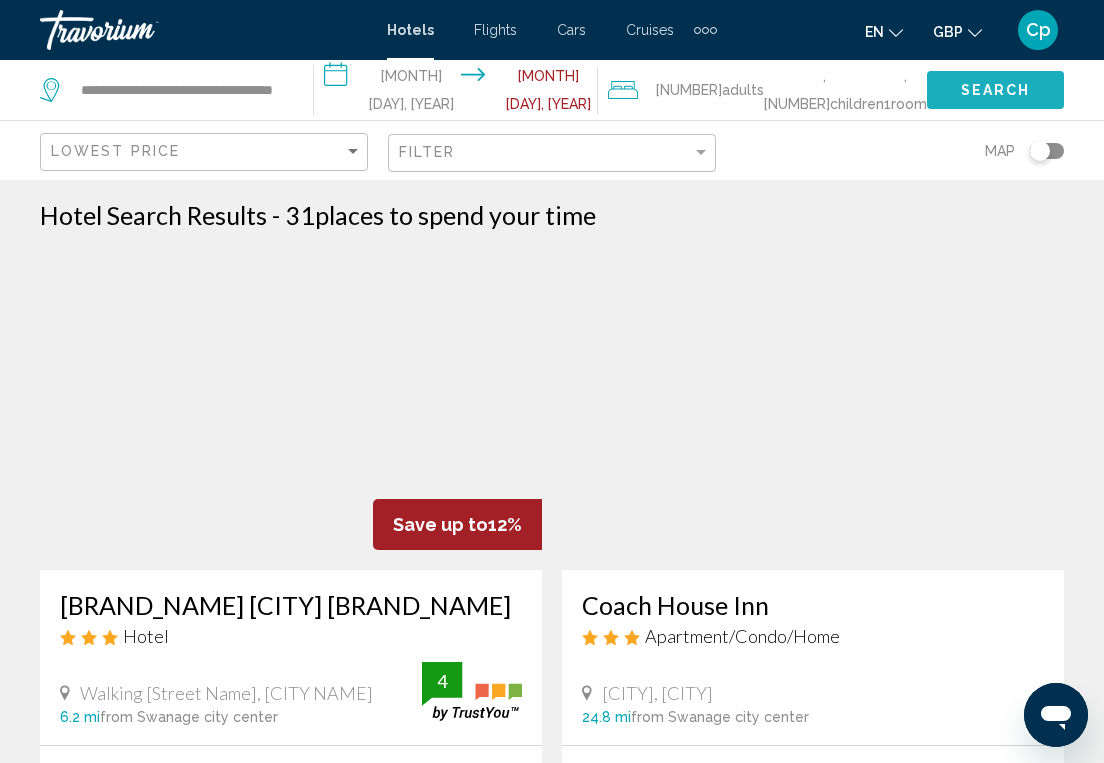 click on "Search" at bounding box center [996, 91] 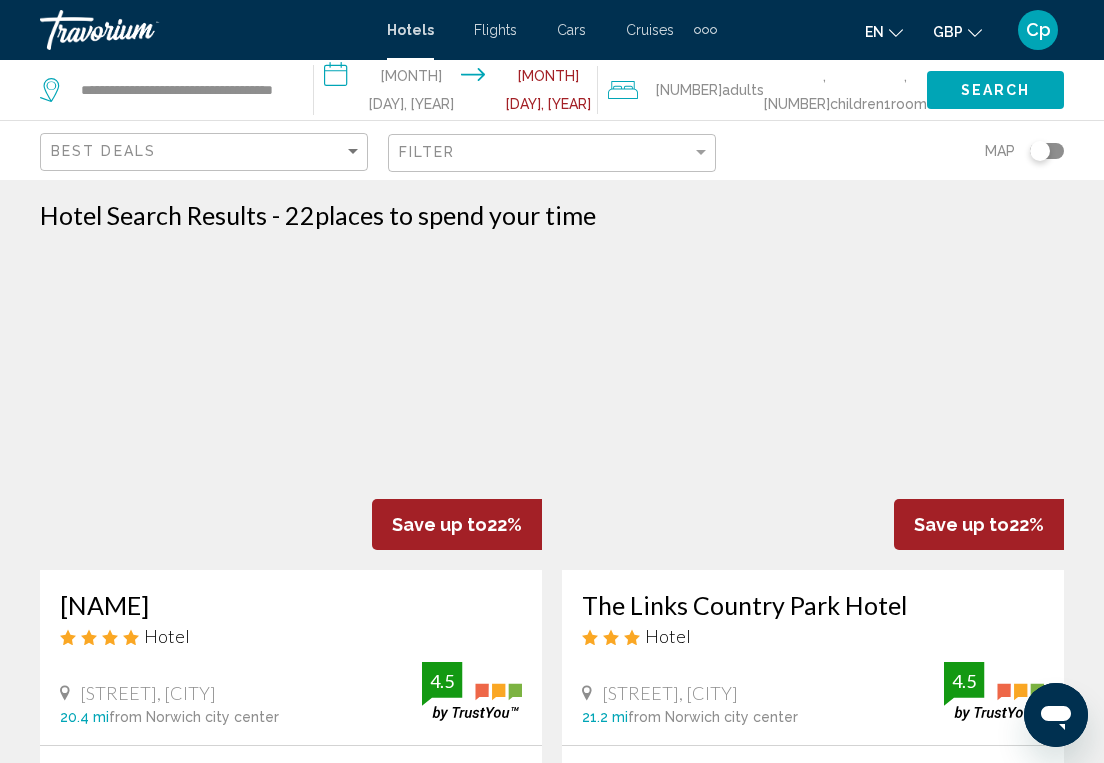 scroll, scrollTop: 0, scrollLeft: 0, axis: both 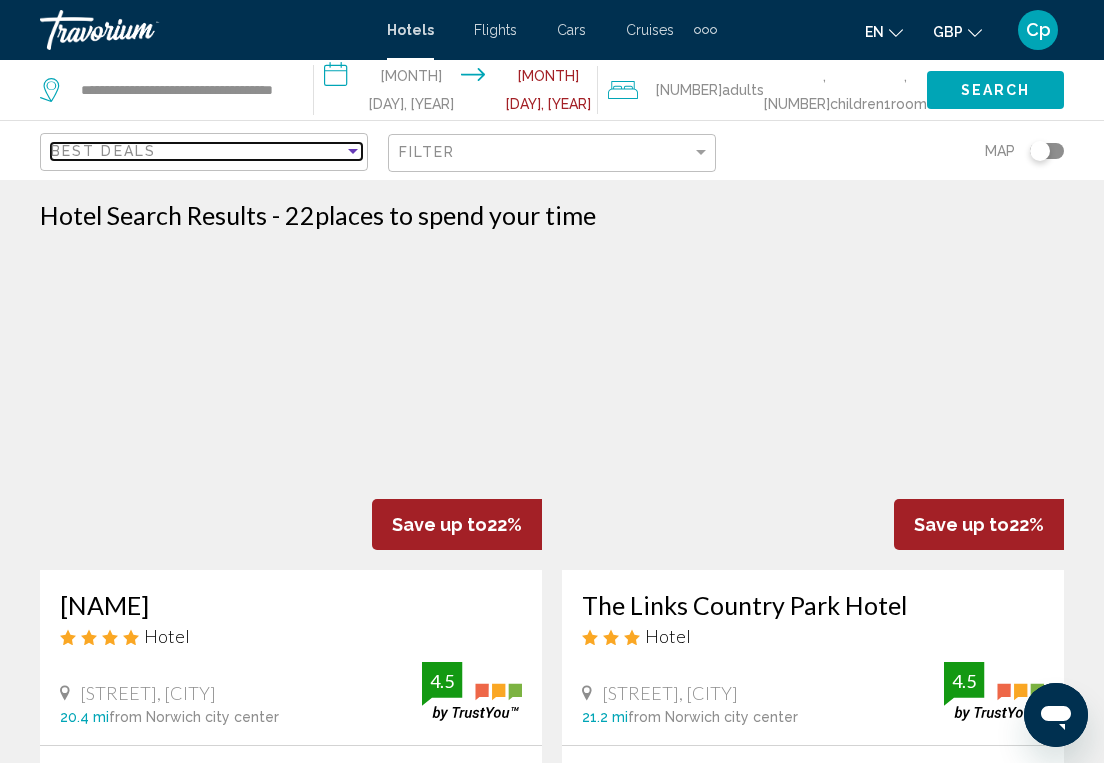 click at bounding box center [353, 151] 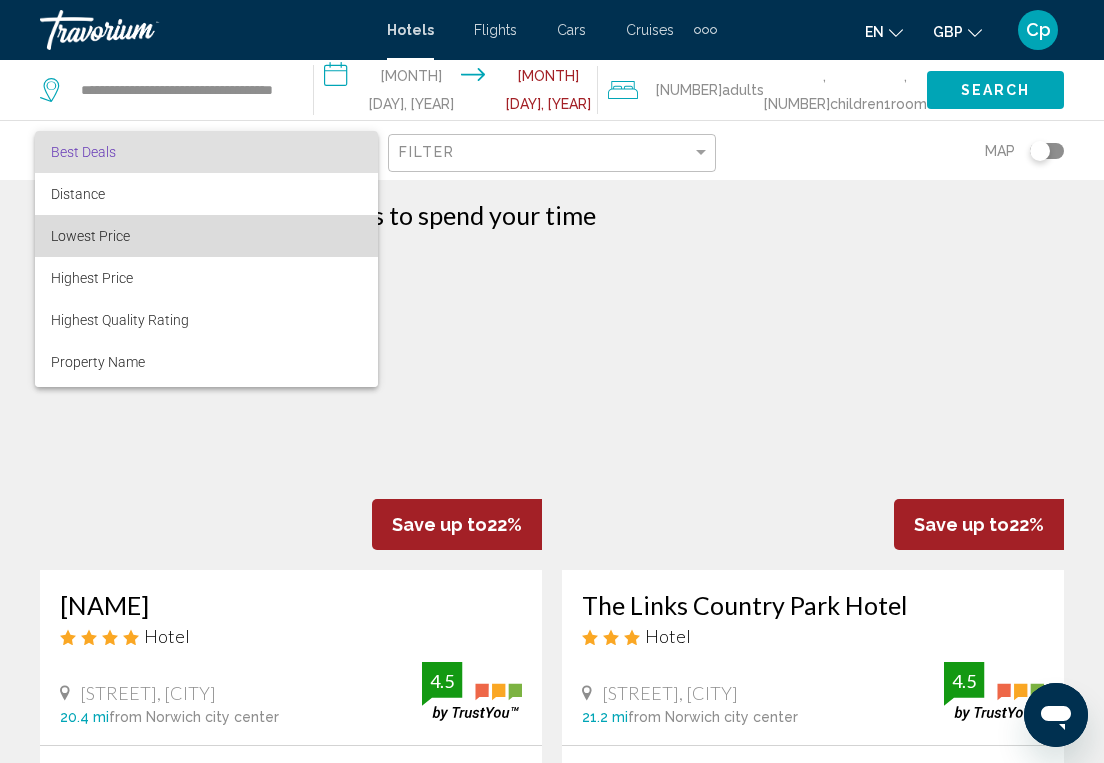 click on "Lowest Price" at bounding box center (206, 236) 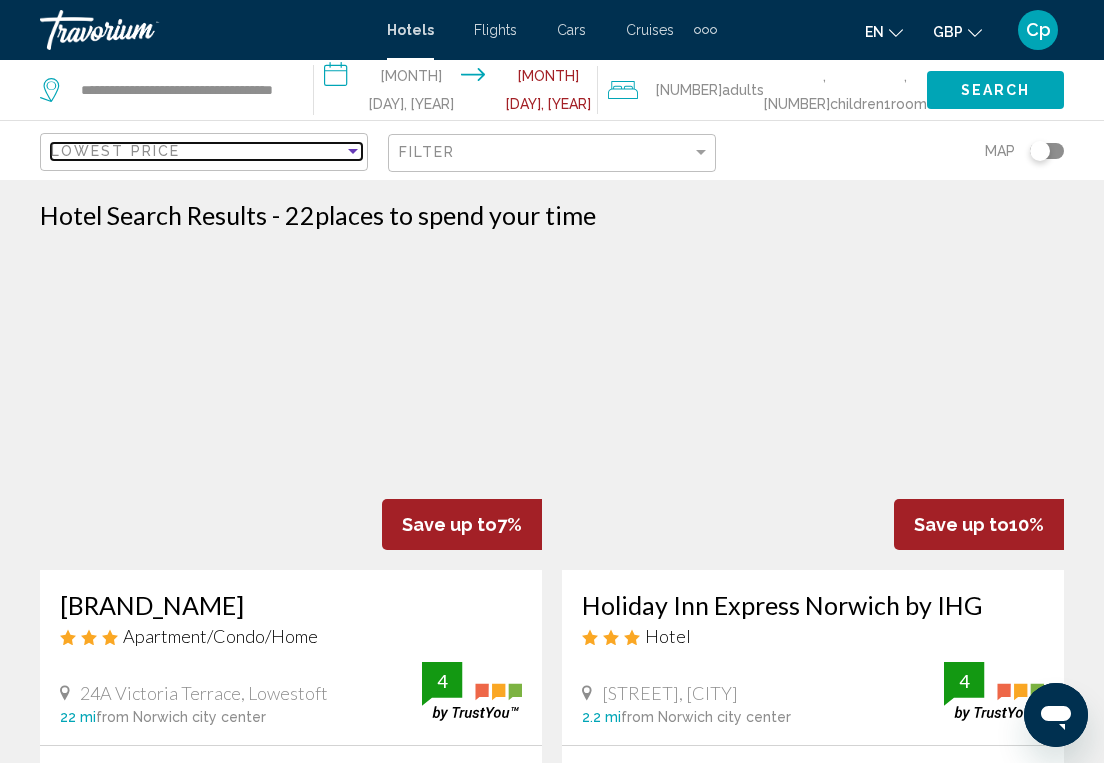 scroll, scrollTop: 0, scrollLeft: 0, axis: both 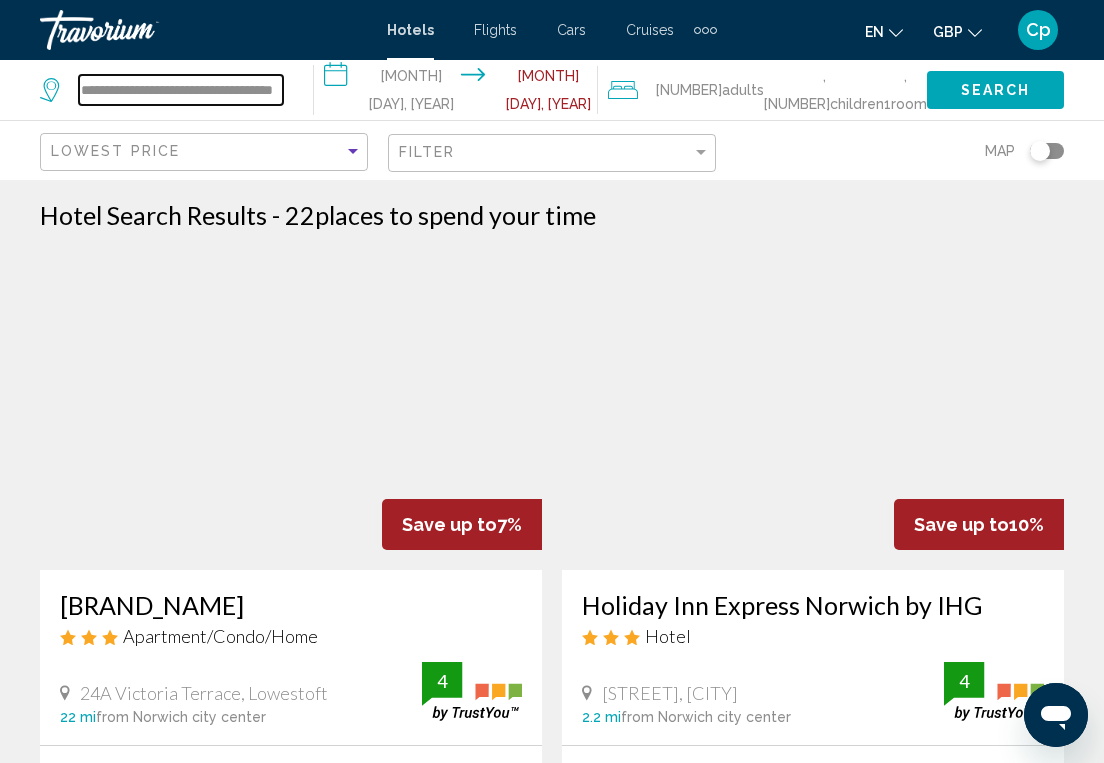 click on "**********" at bounding box center (181, 90) 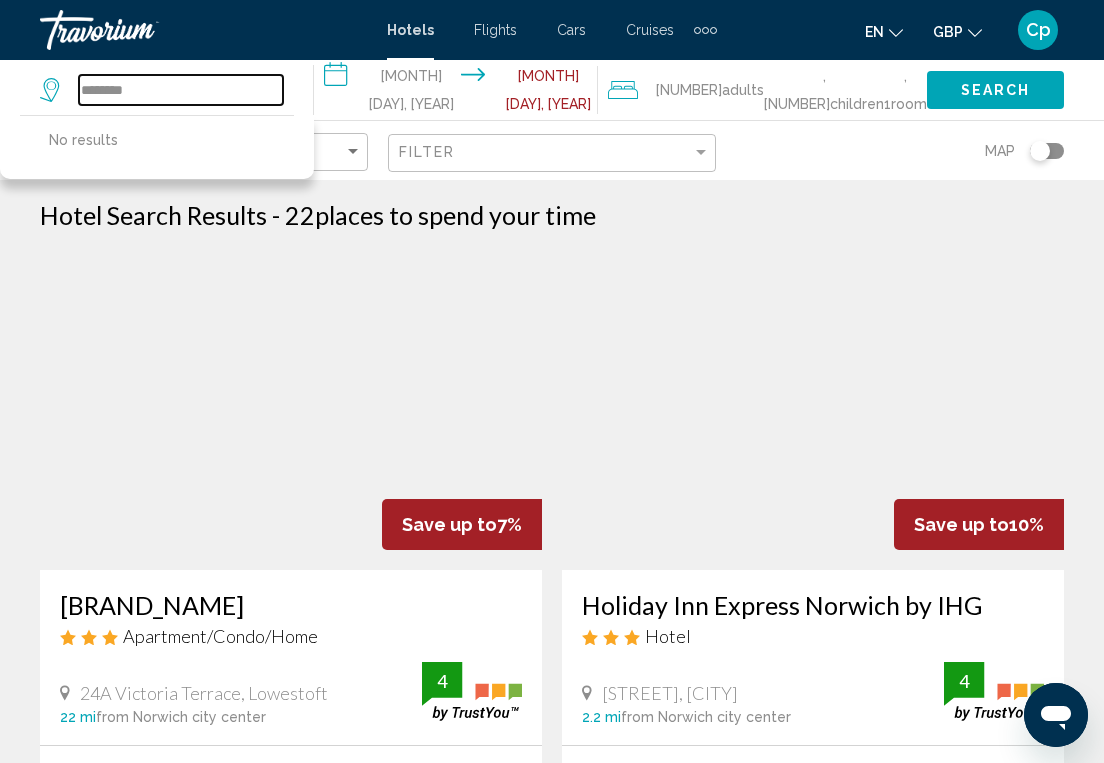 click on "********" at bounding box center [181, 90] 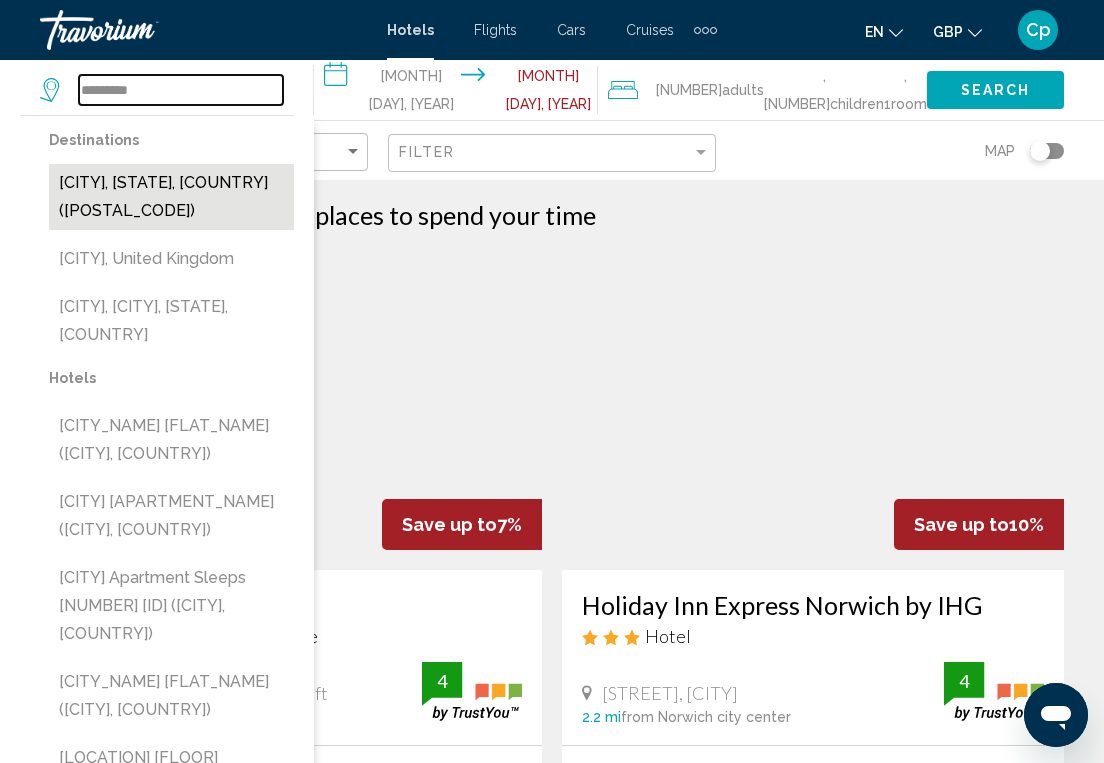 type on "*********" 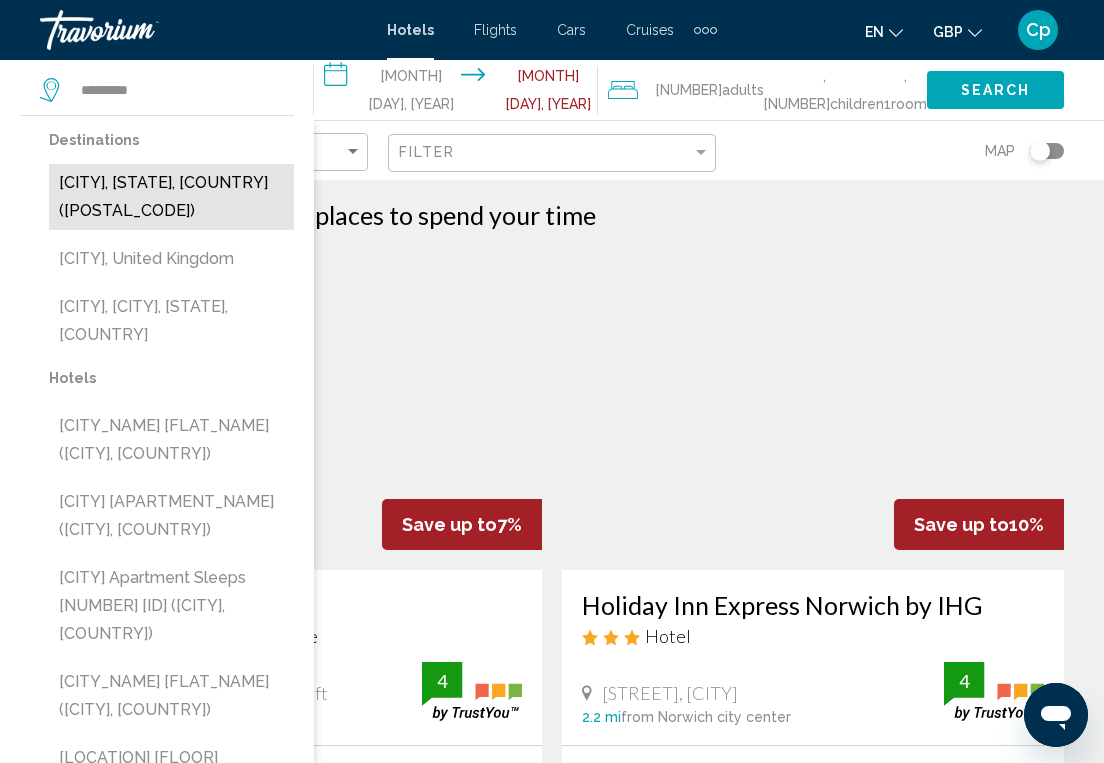 click on "Leicester, Leicestershire, United Kingdom (QEW)" at bounding box center (171, 197) 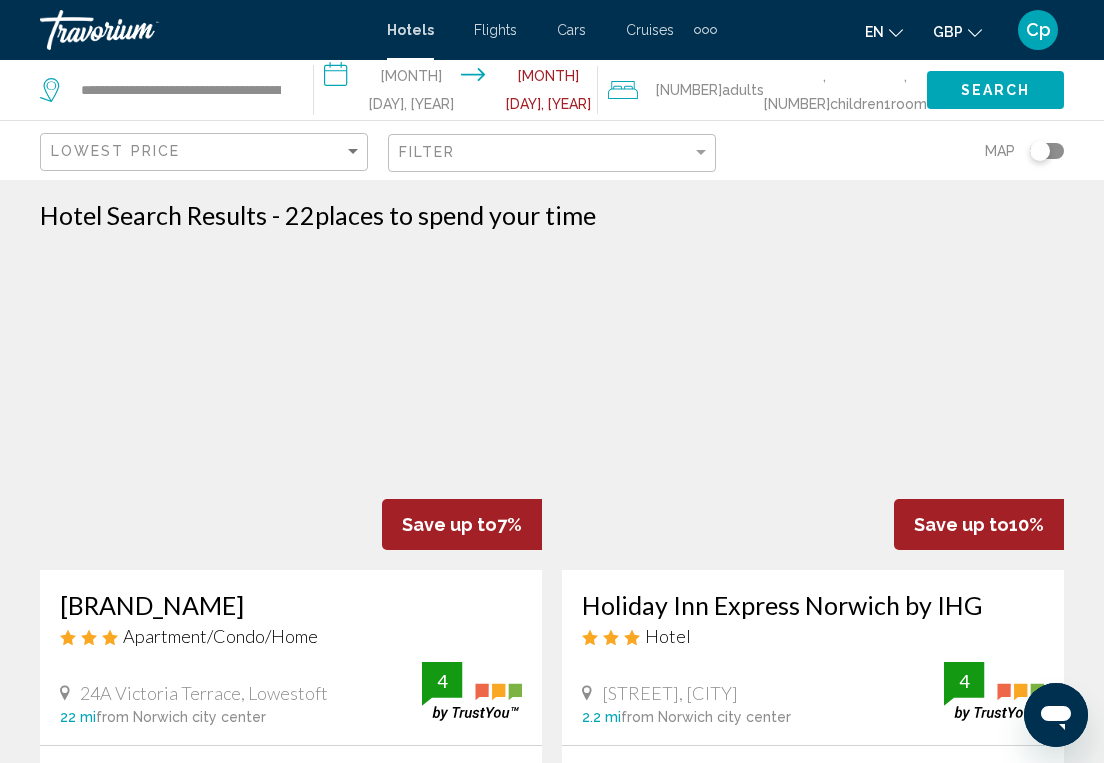 click on "**********" at bounding box center (460, 93) 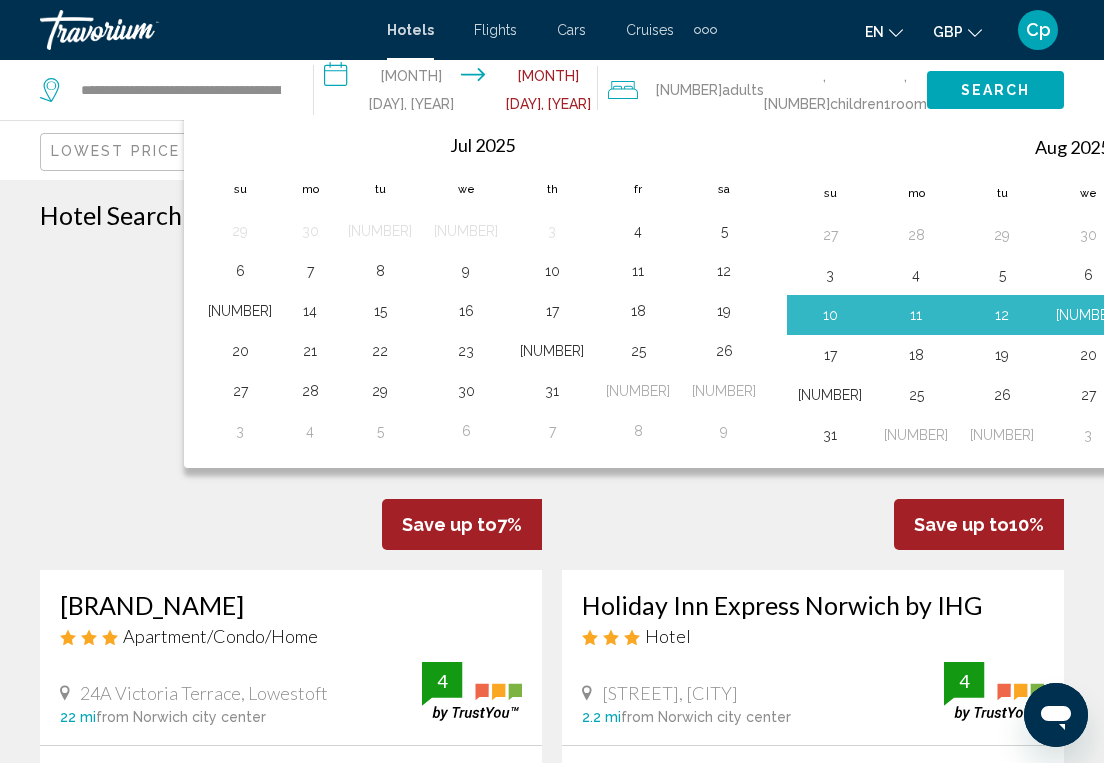 click on "2" at bounding box center [1314, 235] 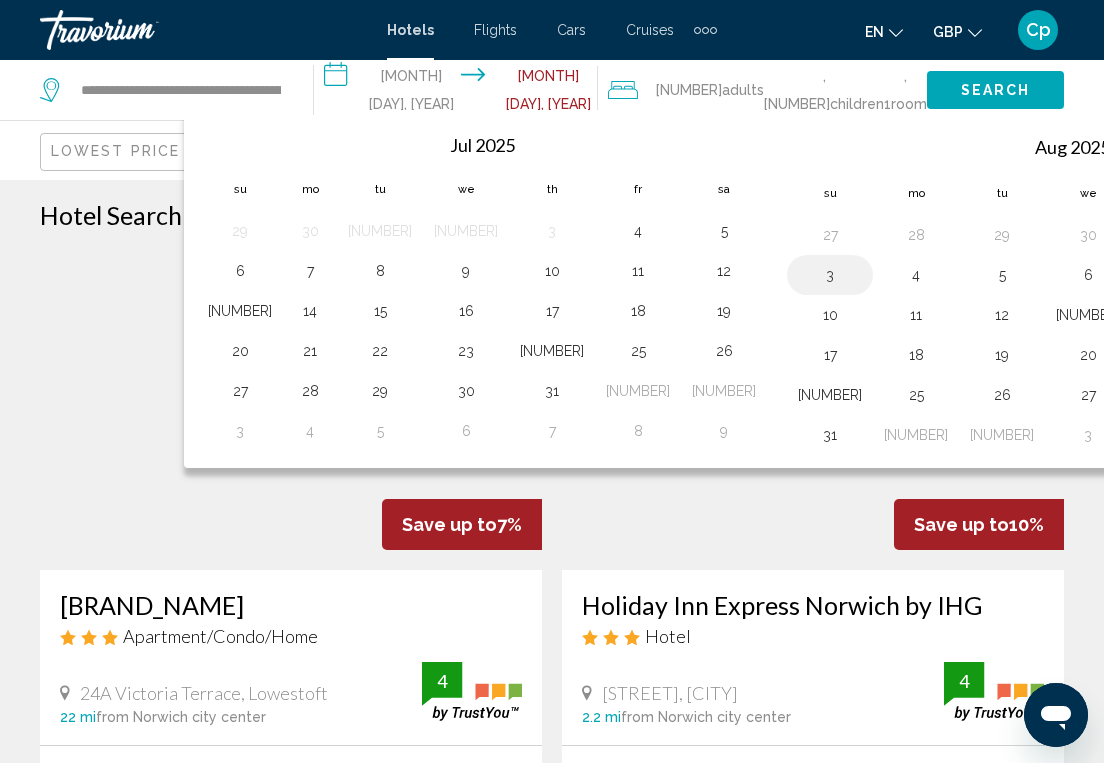 click on "3" at bounding box center [830, 275] 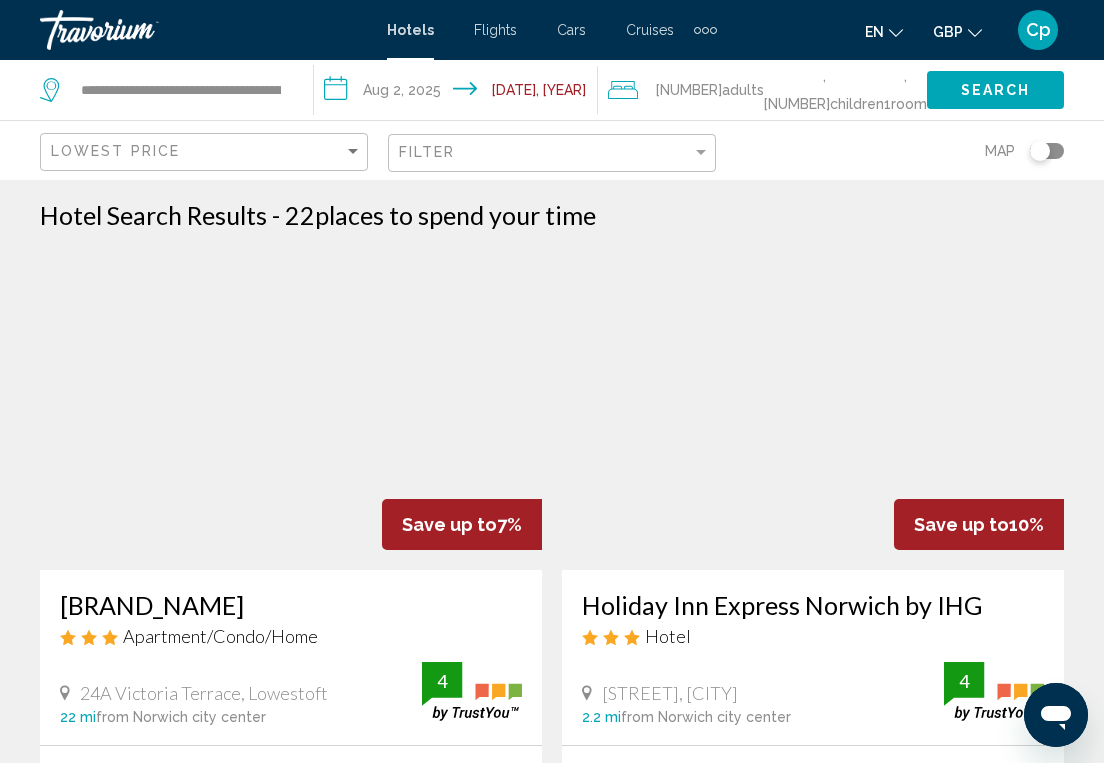 click on "Children" at bounding box center [857, 104] 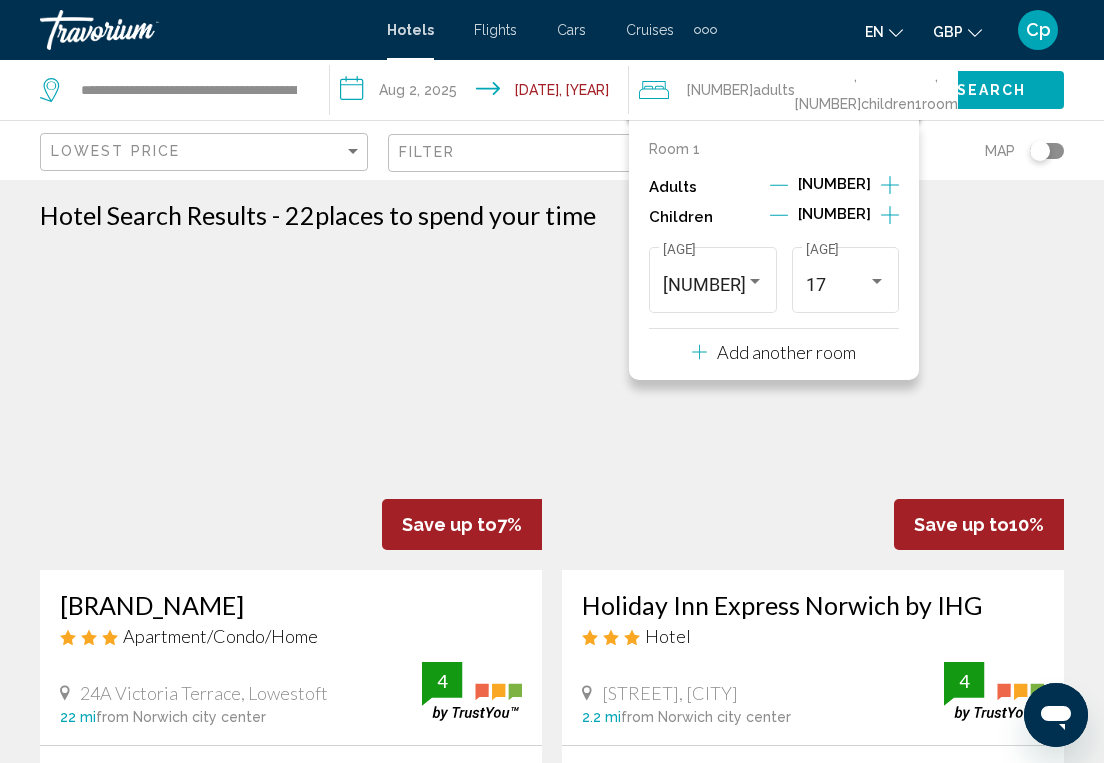 click at bounding box center (890, 185) 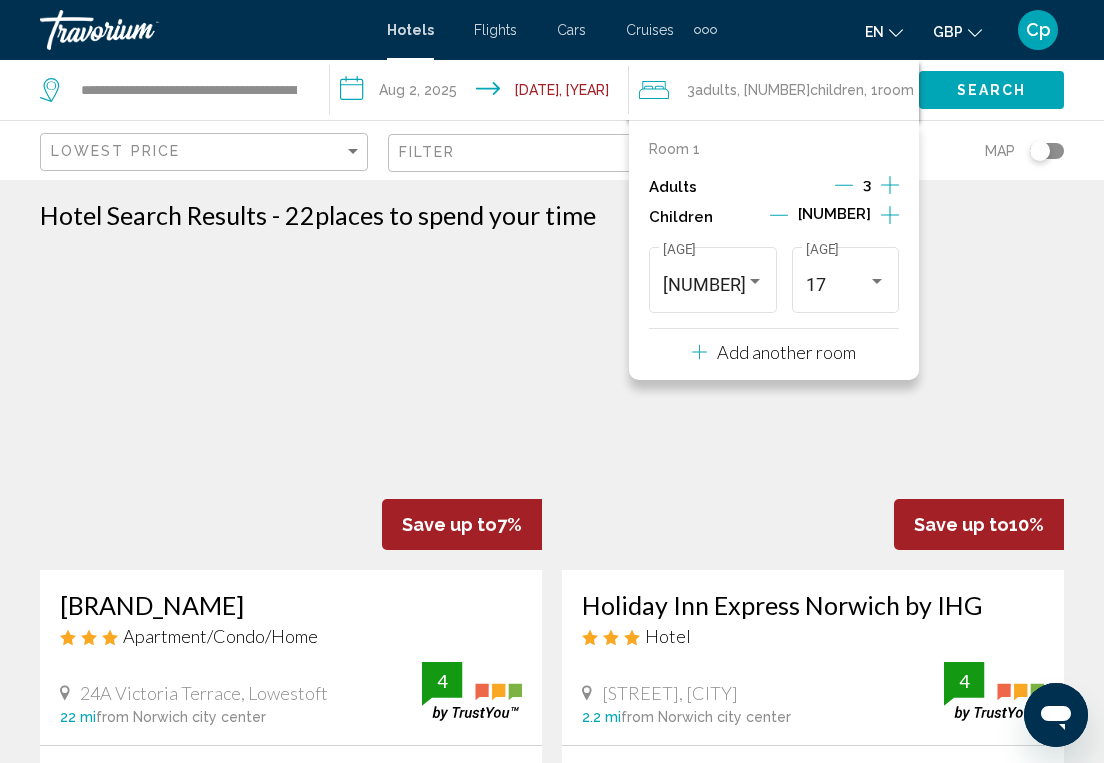 click at bounding box center [779, 215] 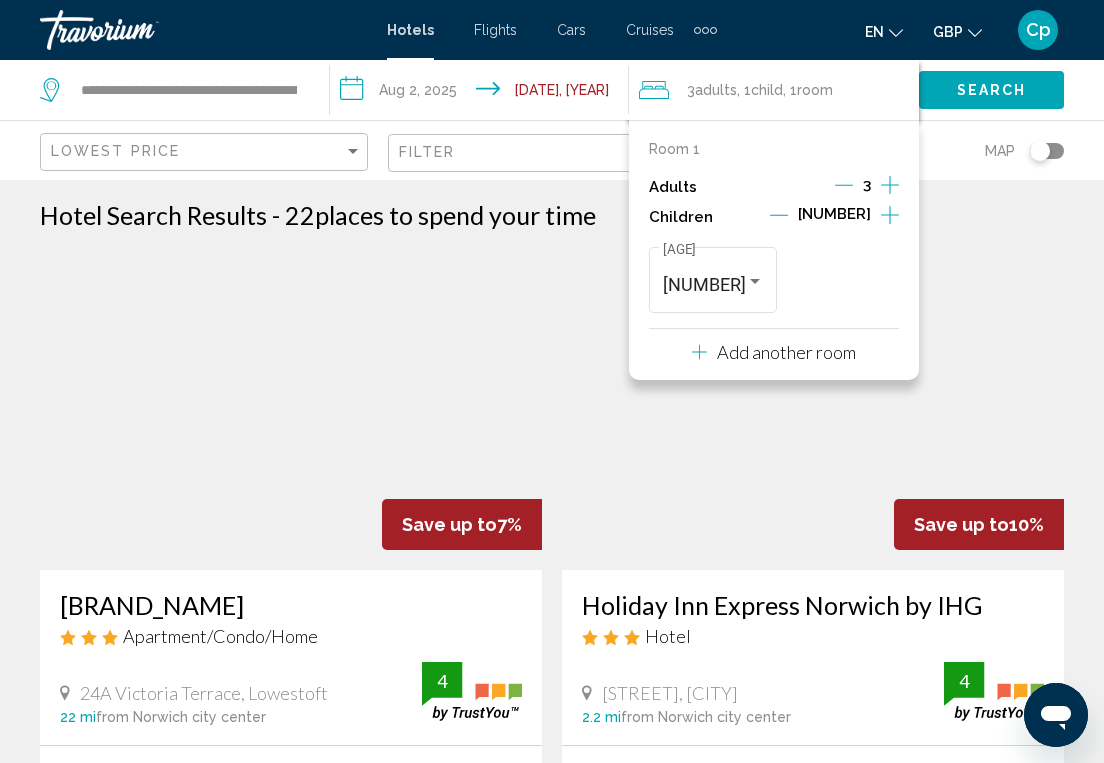 click at bounding box center (779, 215) 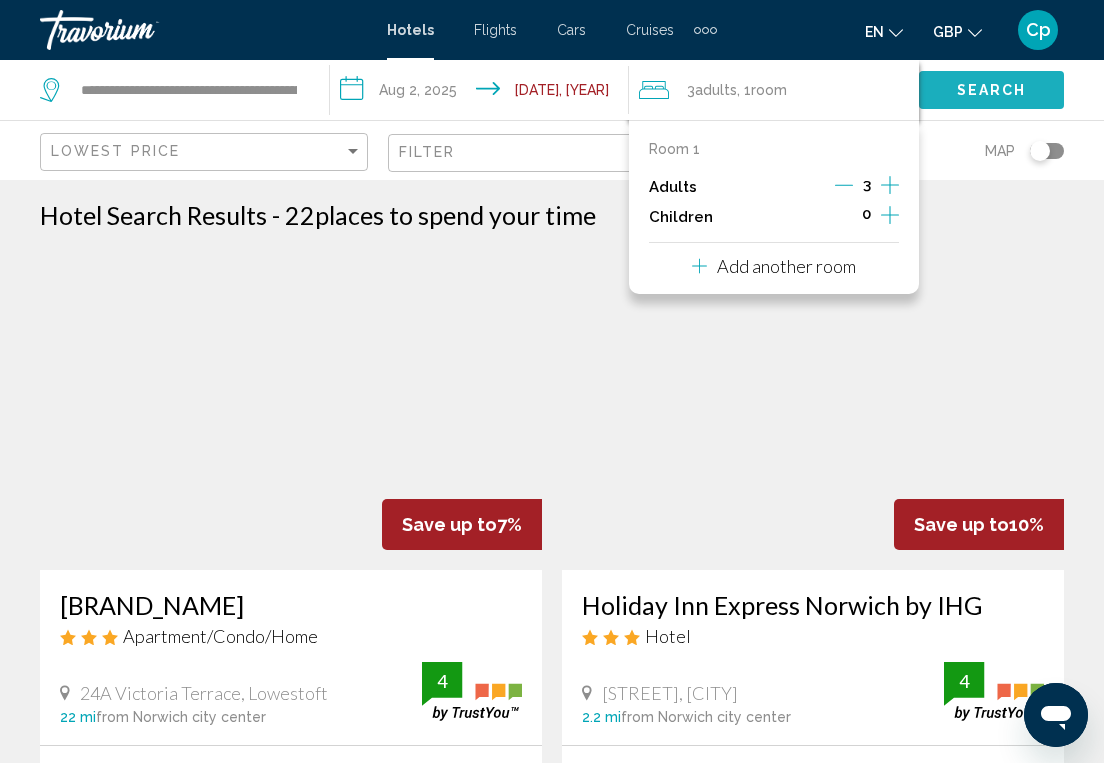 click on "Search" at bounding box center (992, 91) 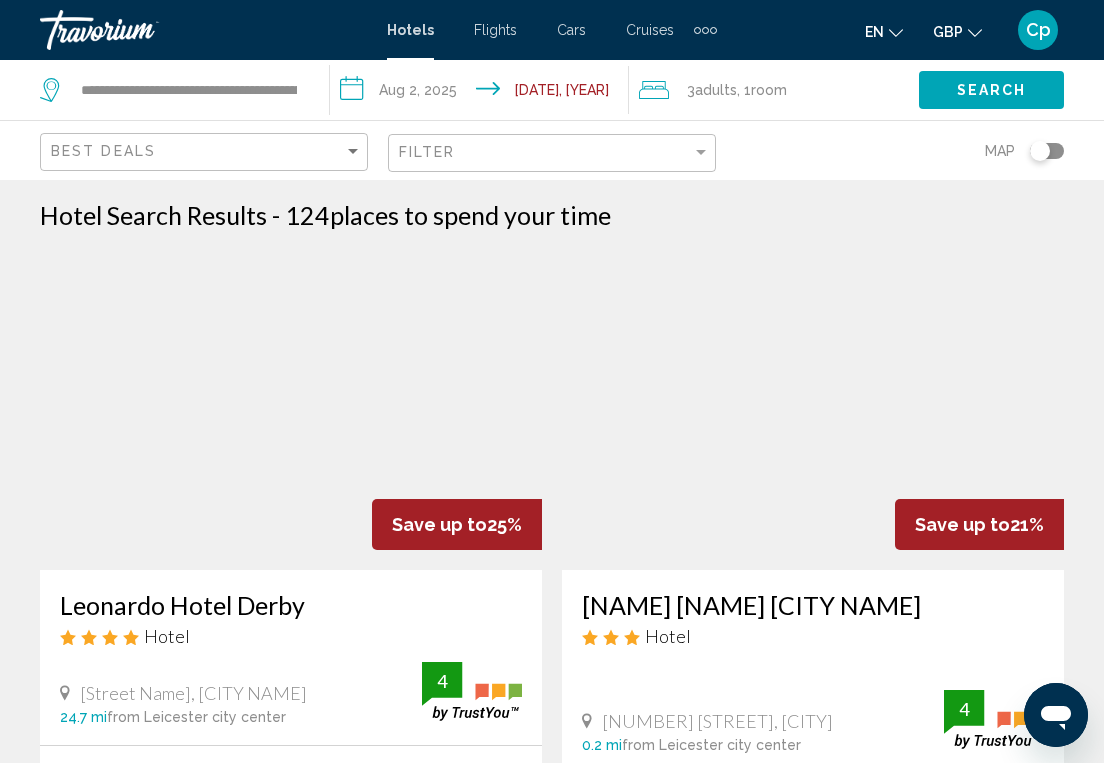 scroll, scrollTop: 0, scrollLeft: 0, axis: both 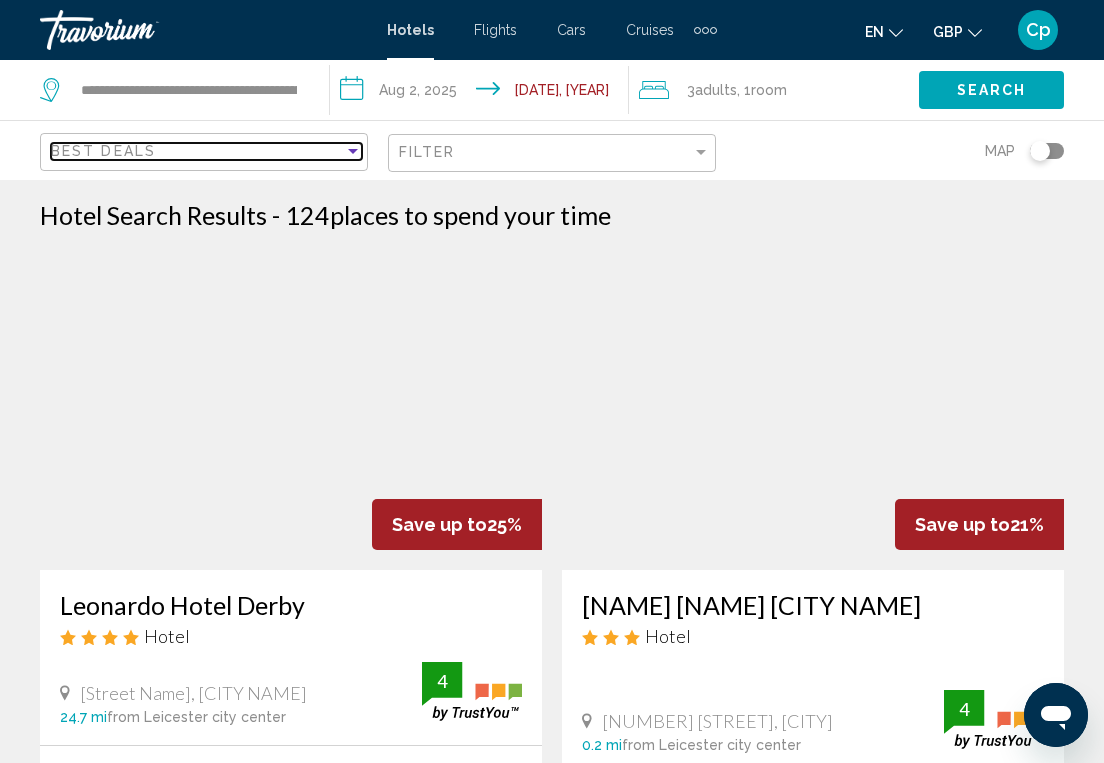click at bounding box center (353, 151) 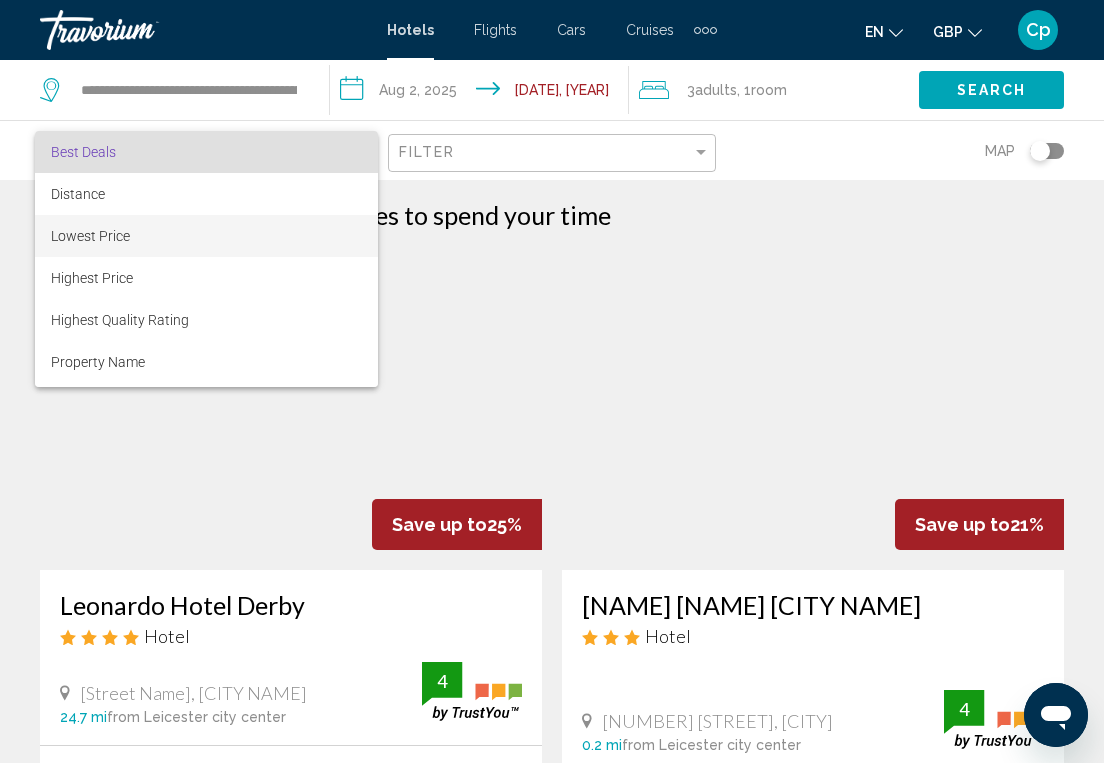 click on "Lowest Price" at bounding box center (206, 236) 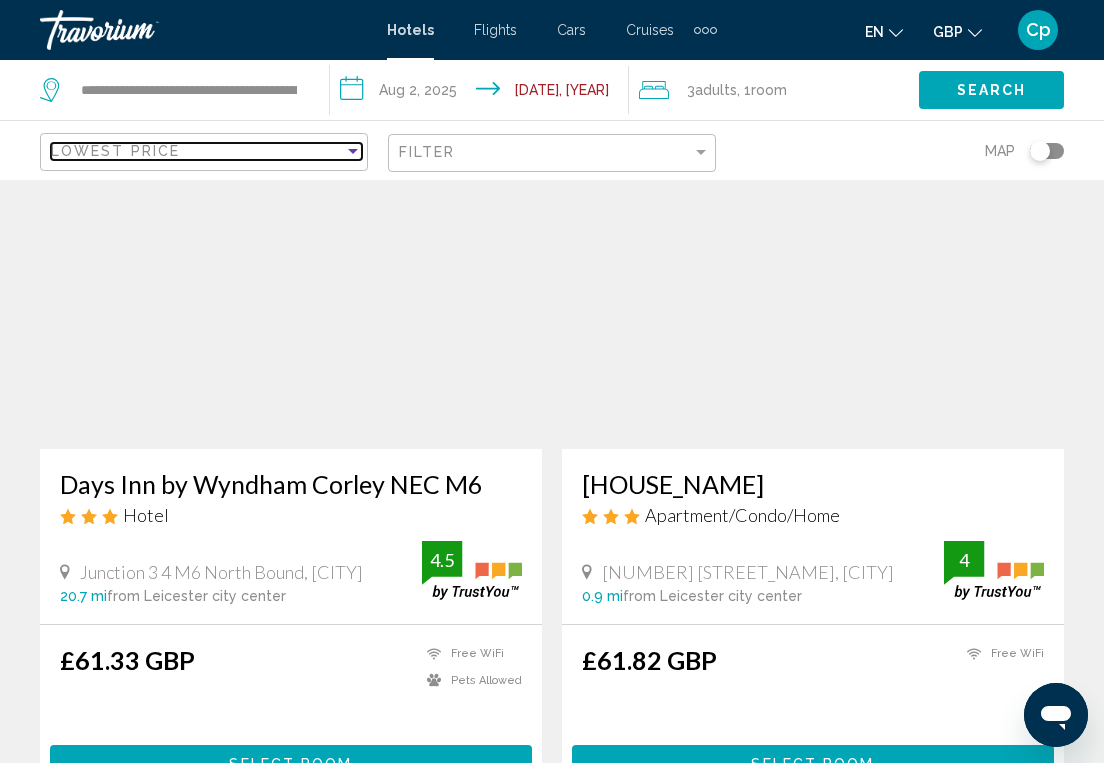 scroll, scrollTop: 124, scrollLeft: 0, axis: vertical 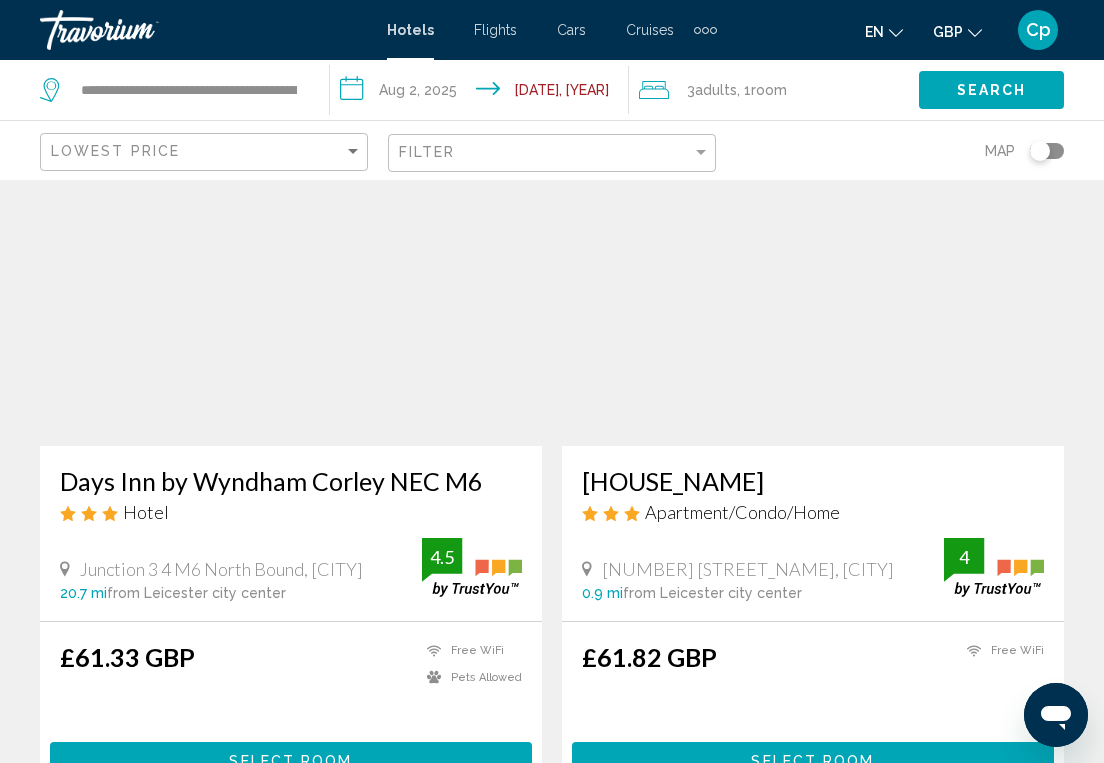 click at bounding box center (813, 286) 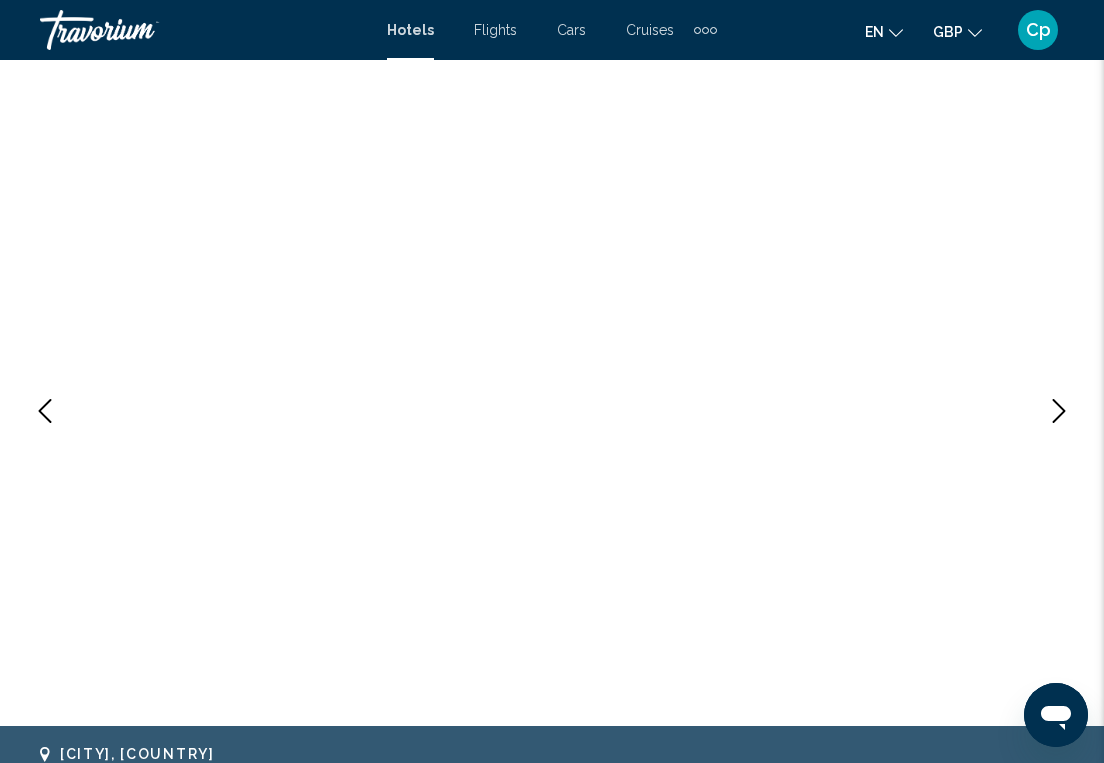 scroll, scrollTop: 0, scrollLeft: 0, axis: both 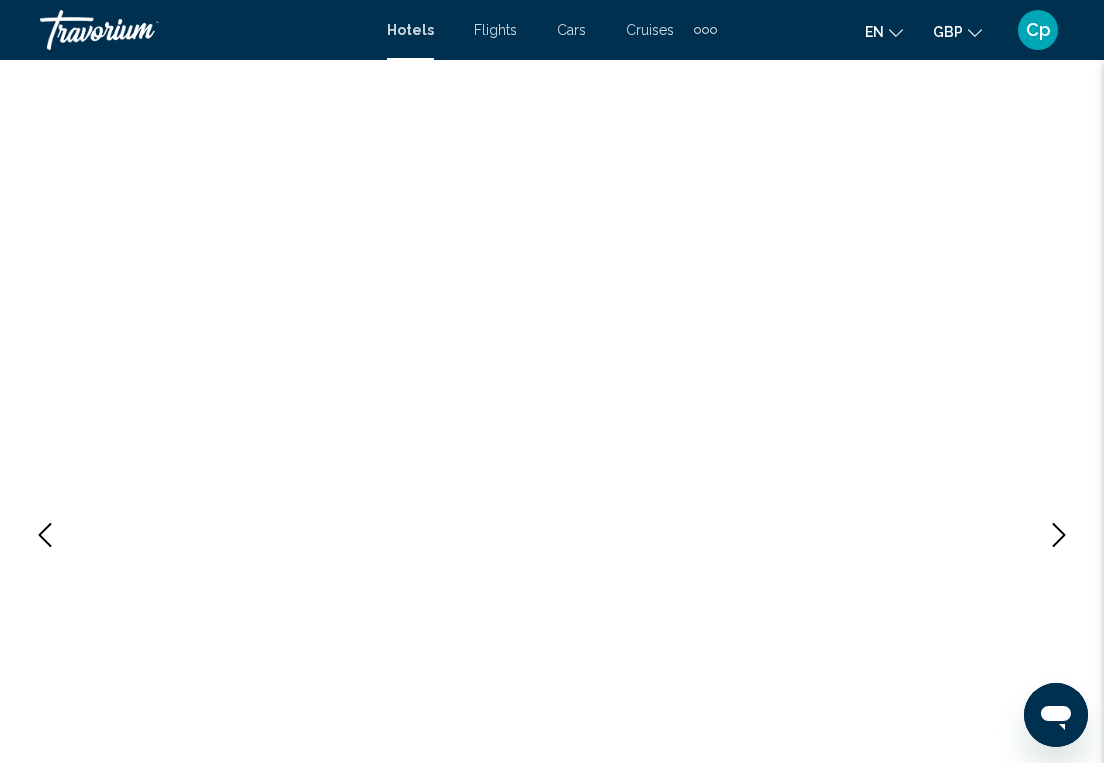 click at bounding box center (1059, 535) 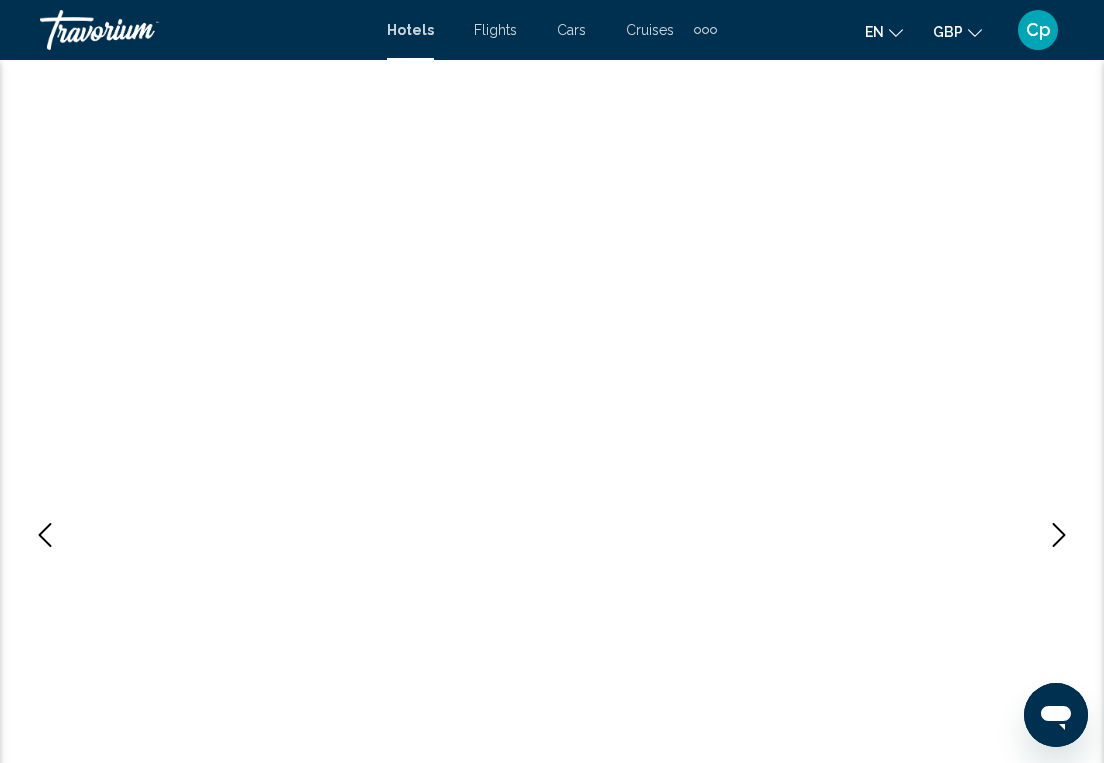 click at bounding box center [1059, 535] 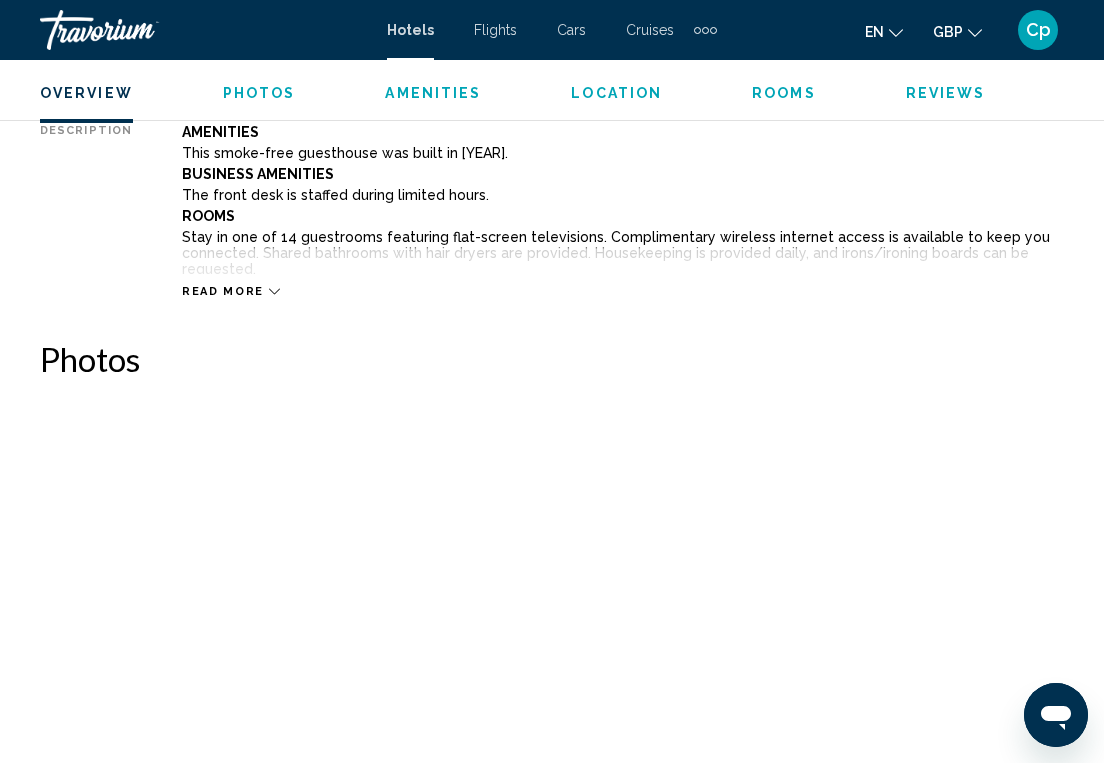 scroll, scrollTop: 1111, scrollLeft: 0, axis: vertical 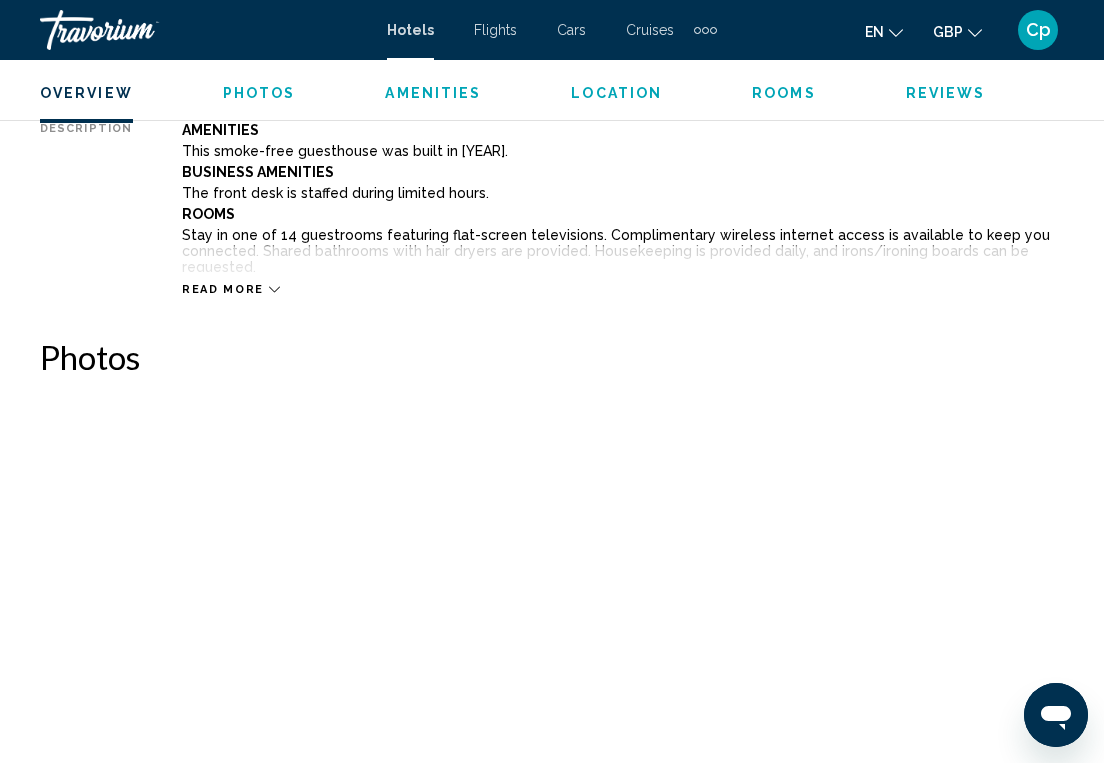 click at bounding box center (274, 289) 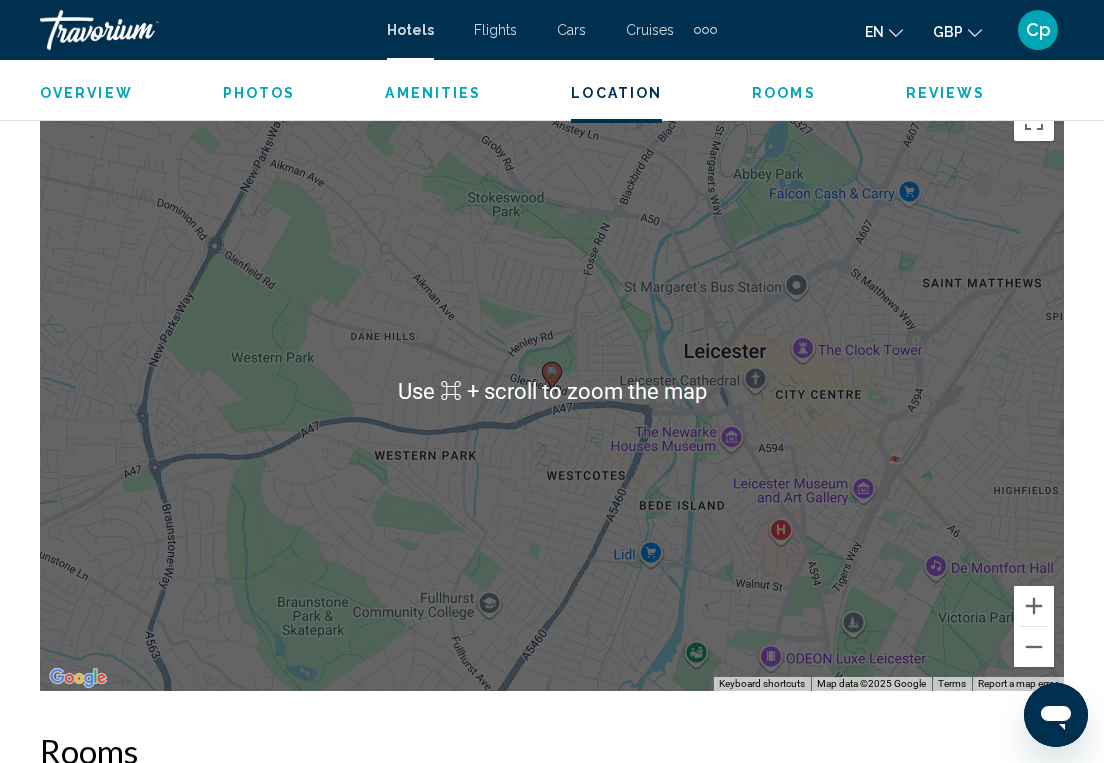 scroll, scrollTop: 3234, scrollLeft: 0, axis: vertical 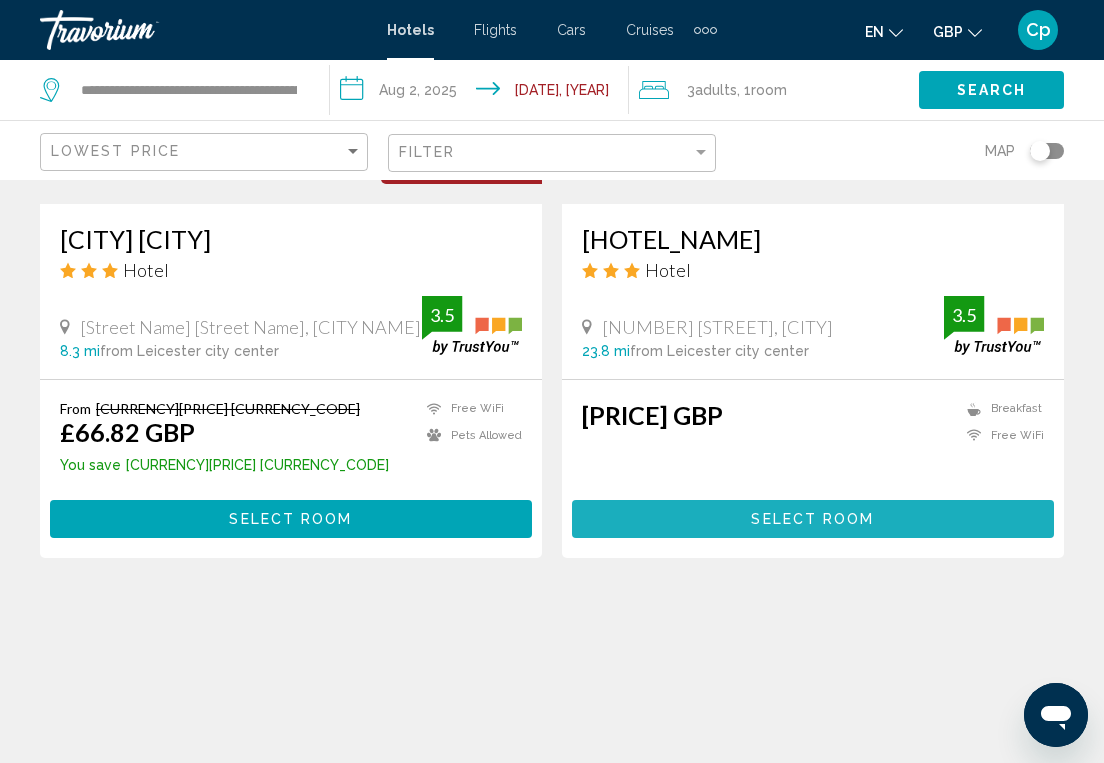 click on "Select Room" at bounding box center [812, 520] 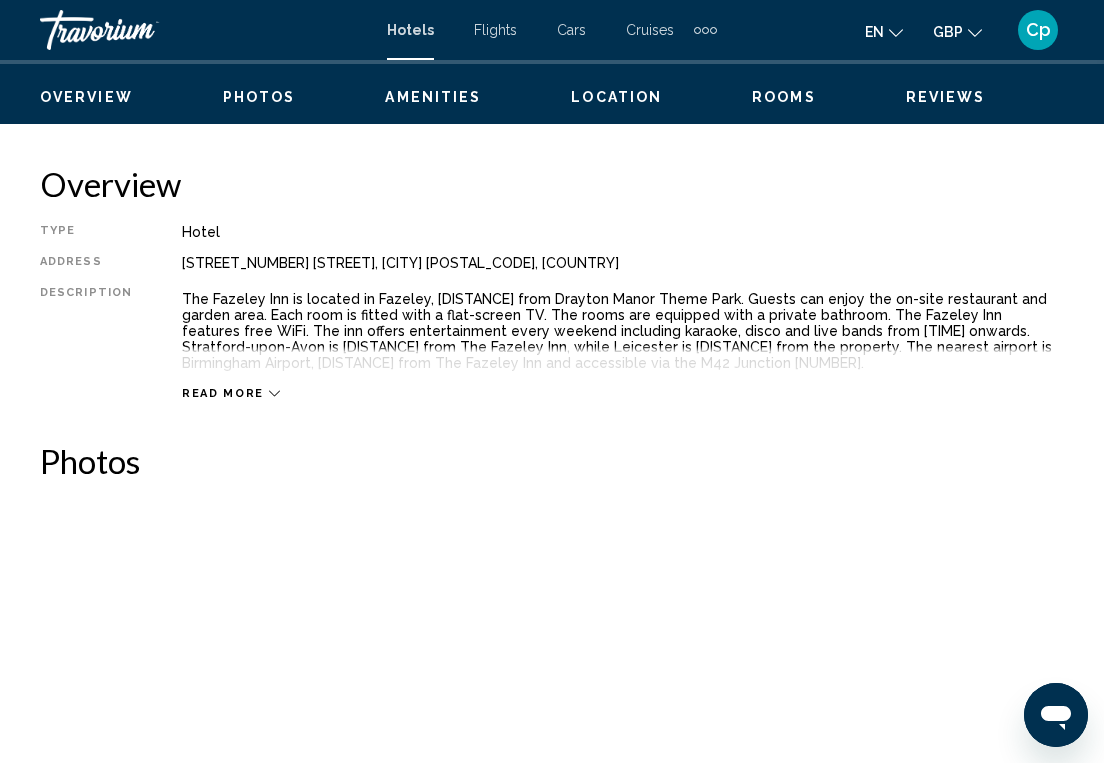 scroll, scrollTop: 939, scrollLeft: 0, axis: vertical 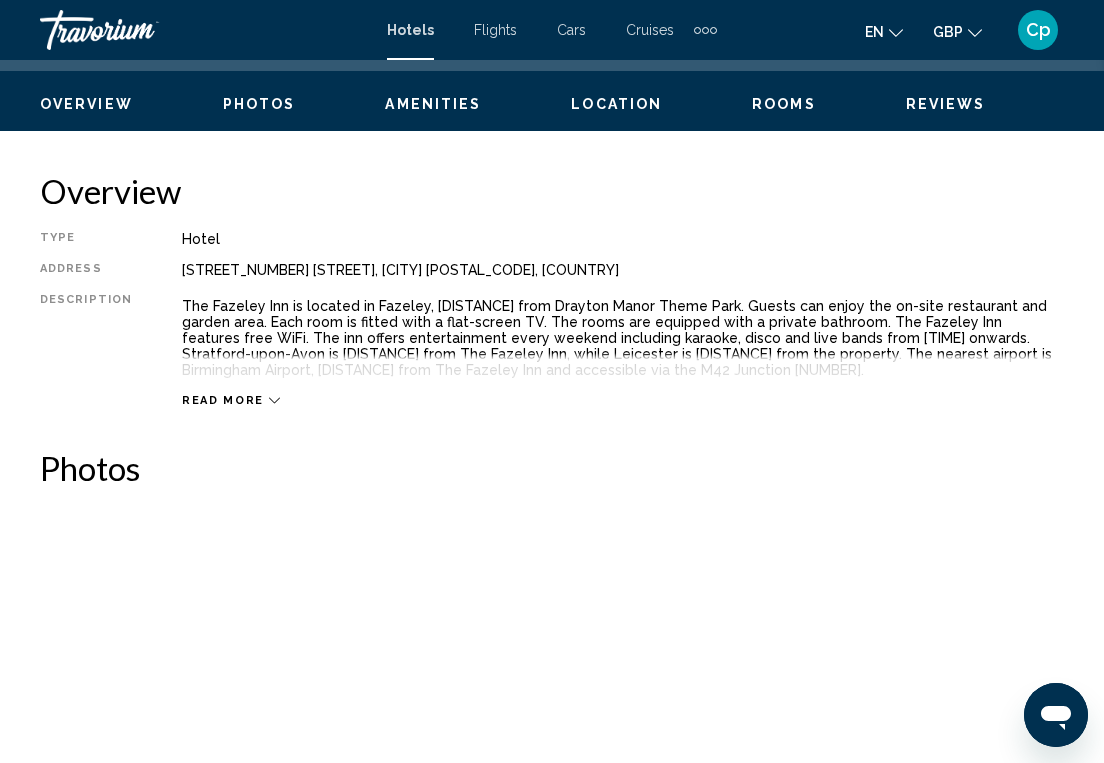click at bounding box center [274, 400] 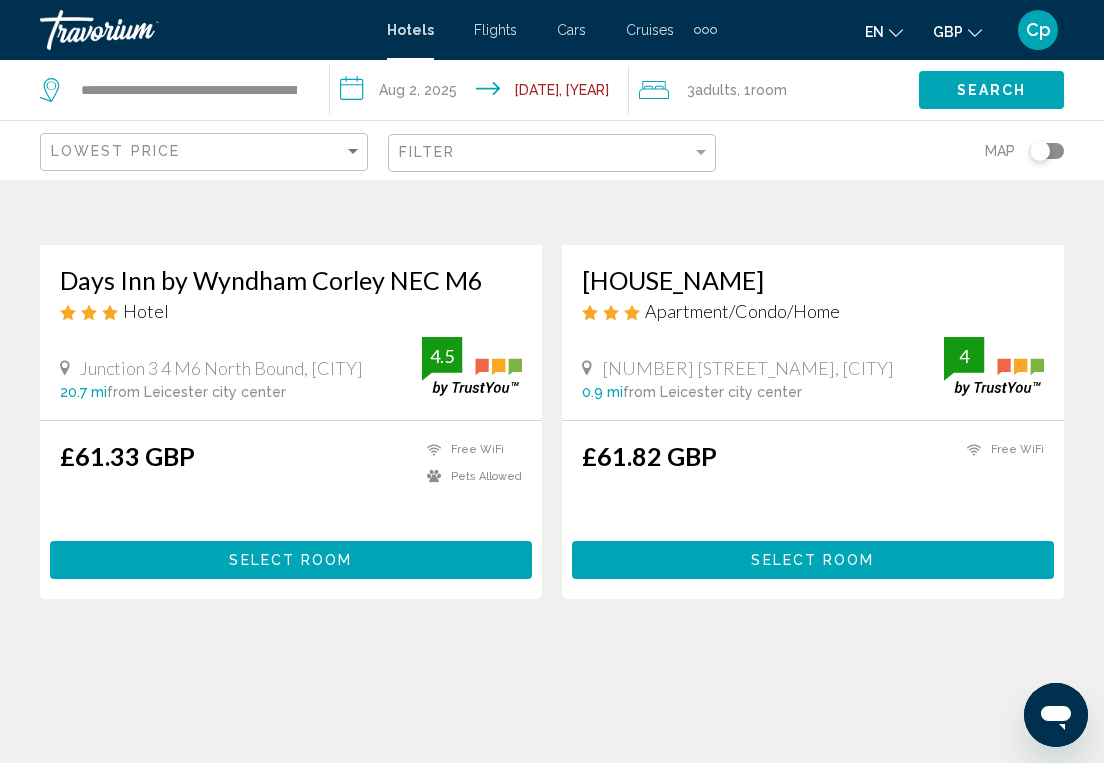 scroll, scrollTop: 328, scrollLeft: 0, axis: vertical 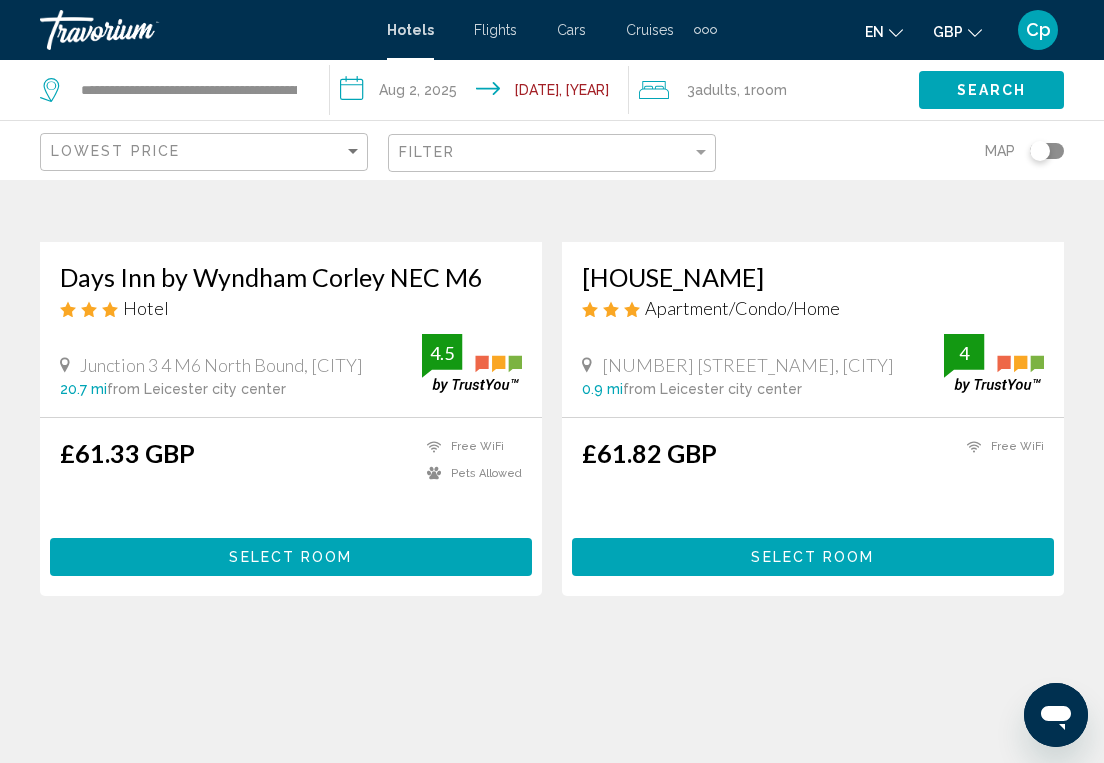click on "Select Room" at bounding box center (812, 558) 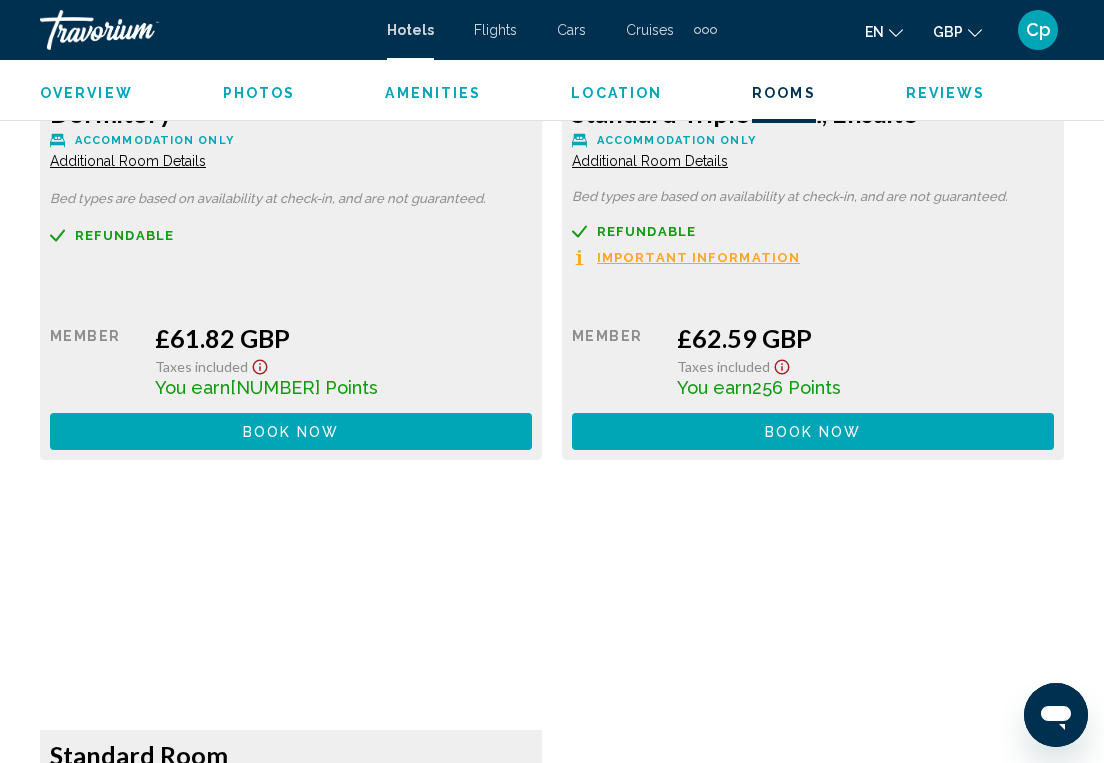 scroll, scrollTop: 3341, scrollLeft: 0, axis: vertical 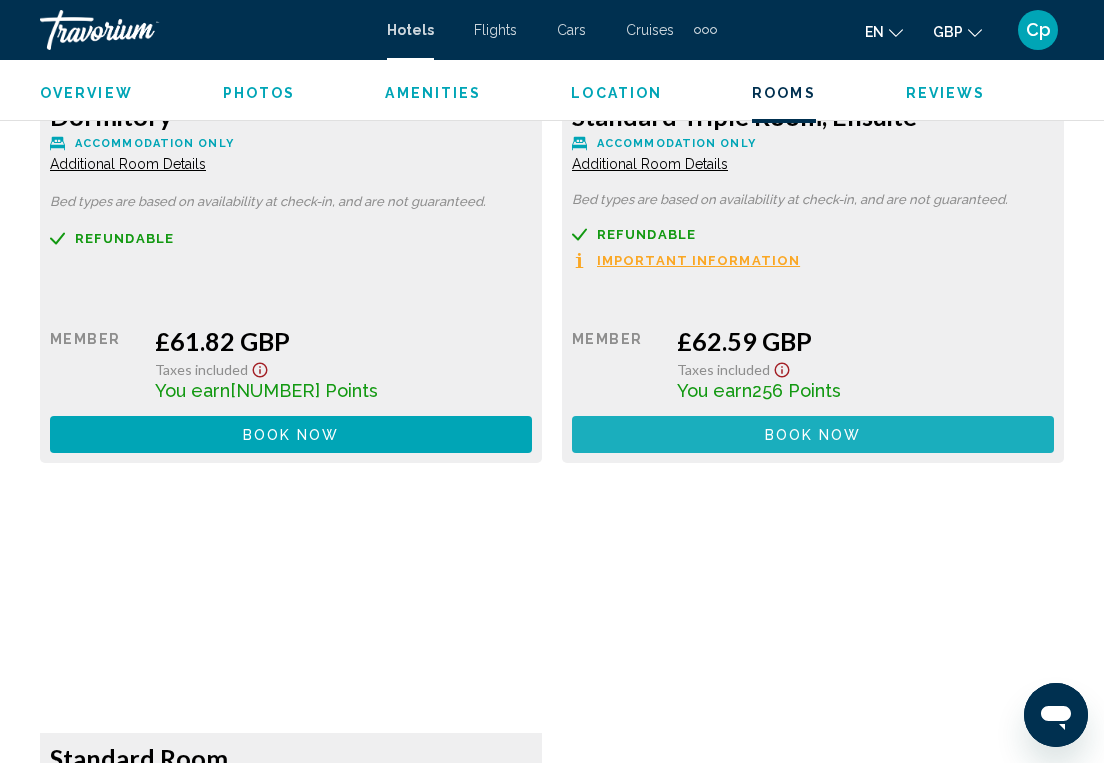 click on "Book now" at bounding box center [813, 435] 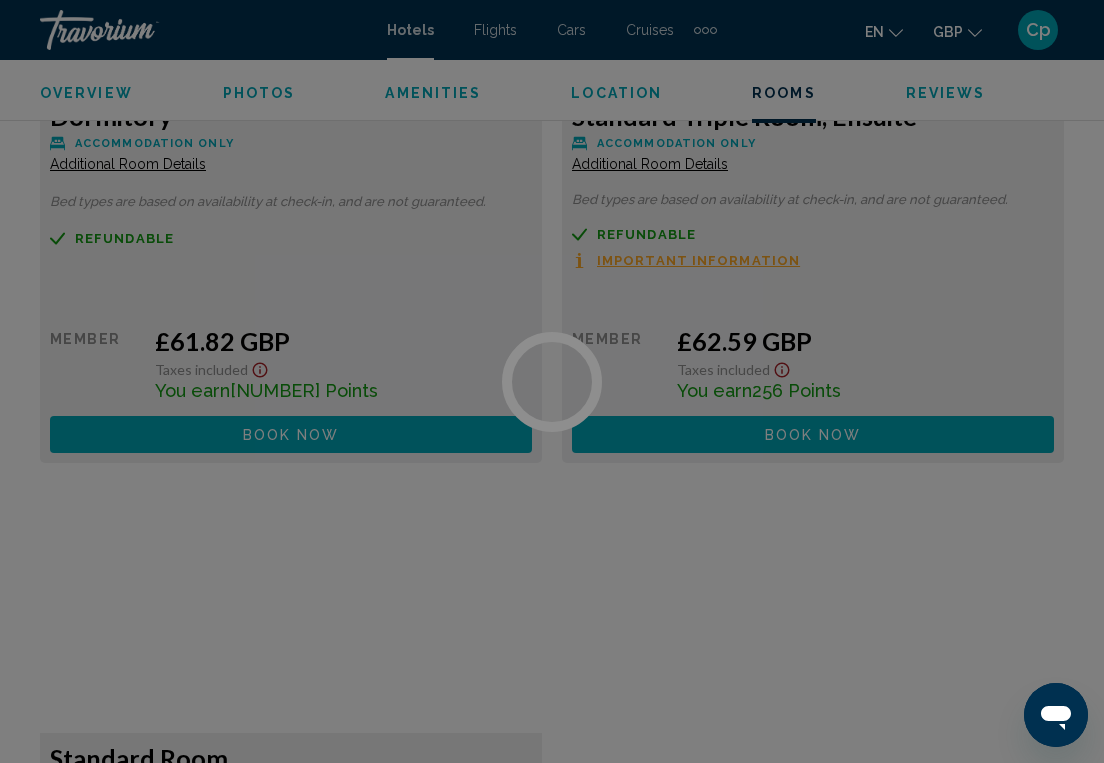 scroll, scrollTop: 0, scrollLeft: 0, axis: both 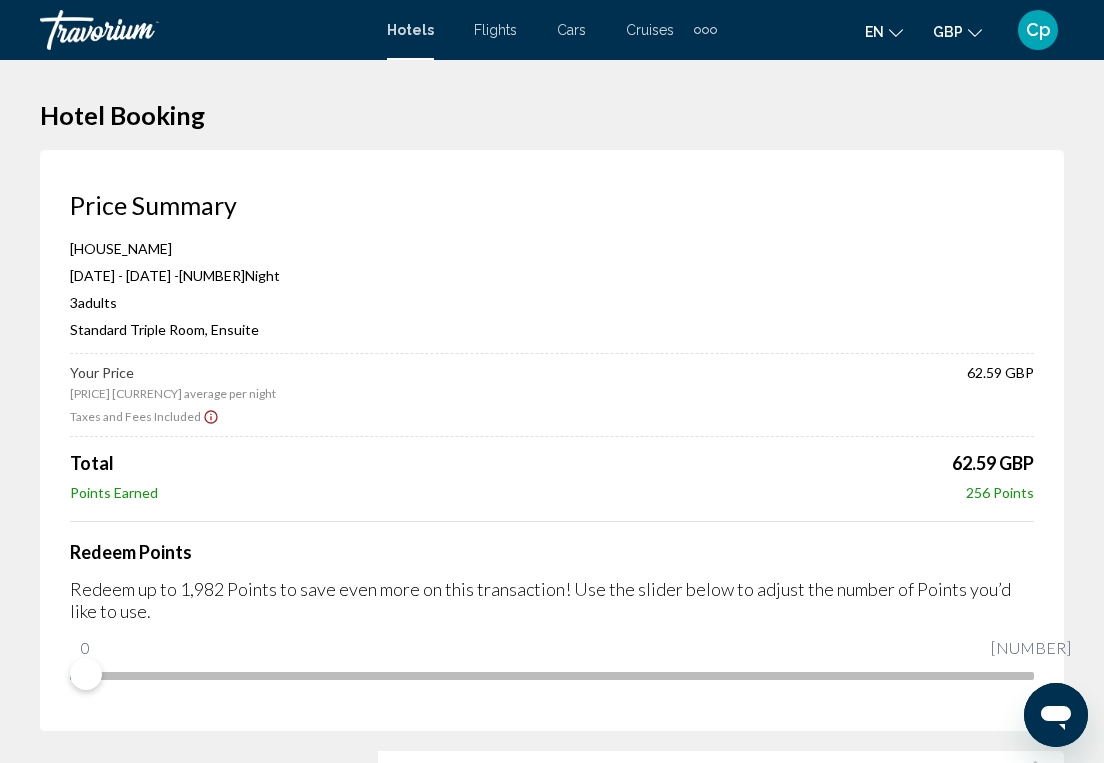drag, startPoint x: 35, startPoint y: 751, endPoint x: 97, endPoint y: 736, distance: 63.788715 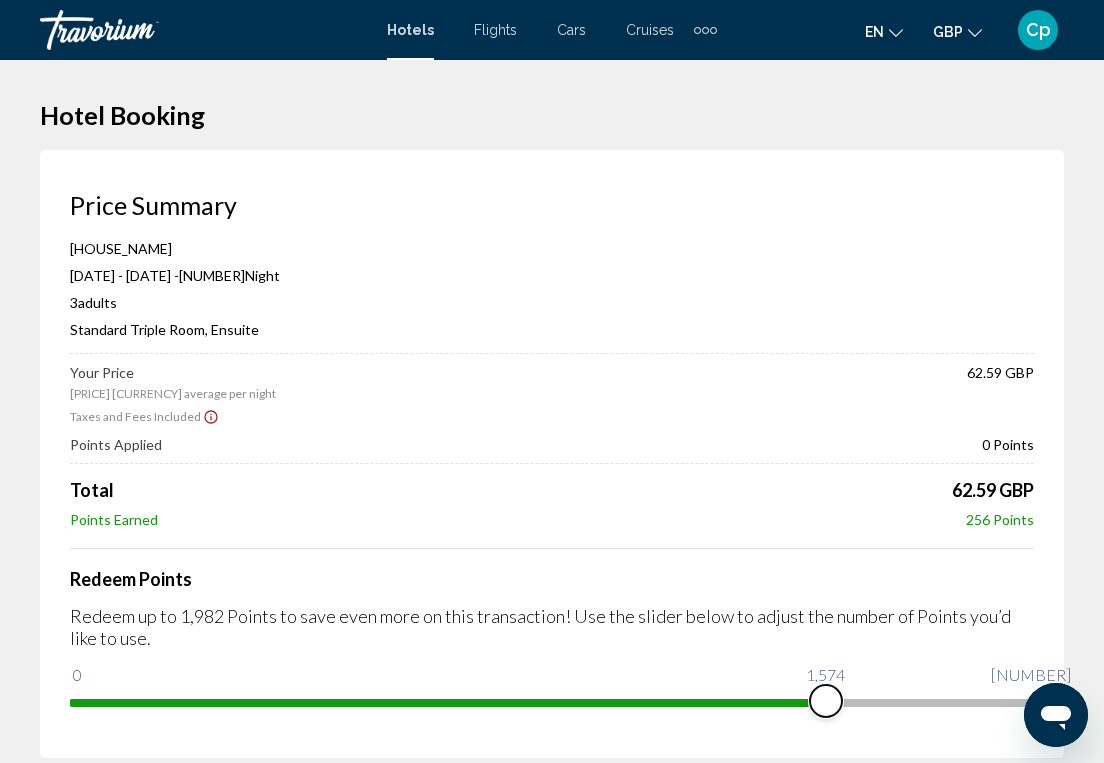 drag, startPoint x: 91, startPoint y: 673, endPoint x: 826, endPoint y: 704, distance: 735.65344 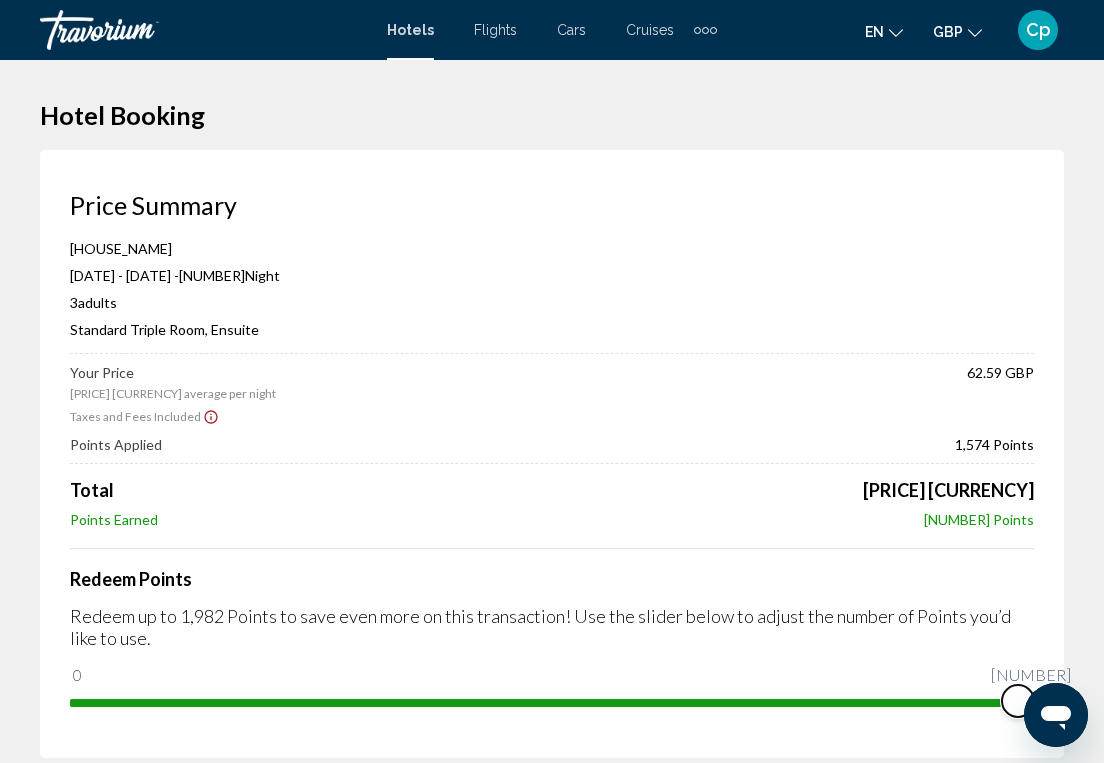 drag, startPoint x: 833, startPoint y: 700, endPoint x: 46, endPoint y: 17, distance: 1042.045 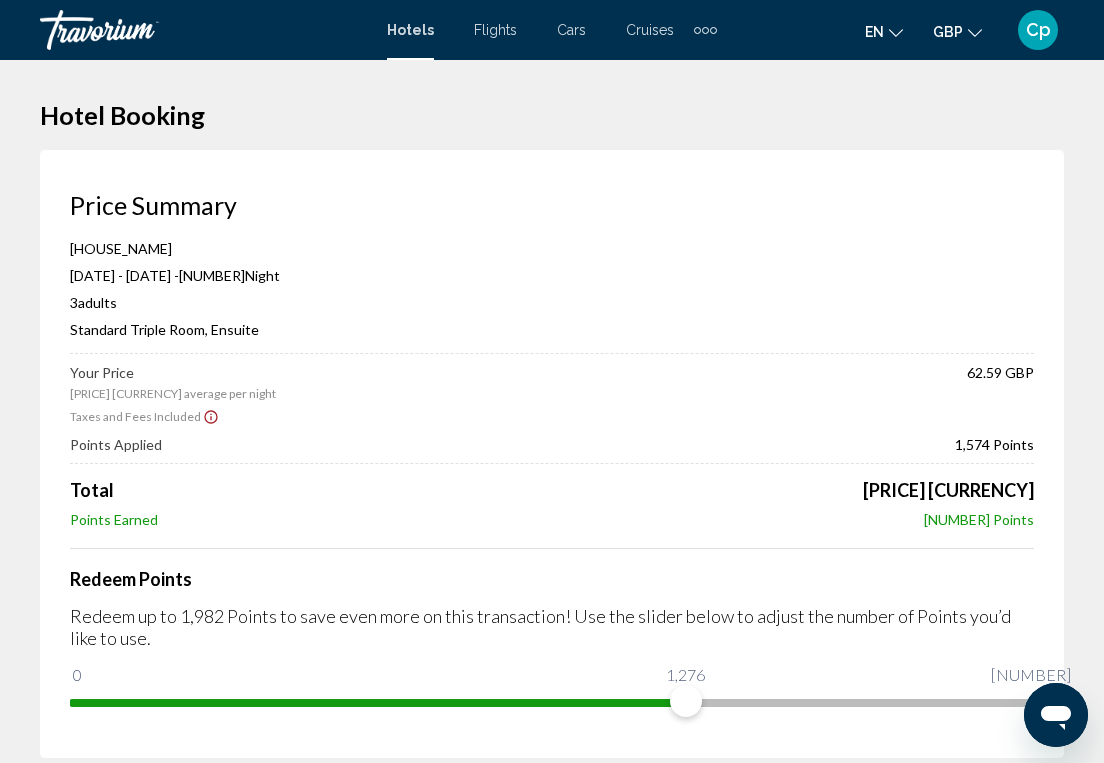 click on "1,276" at bounding box center (685, 675) 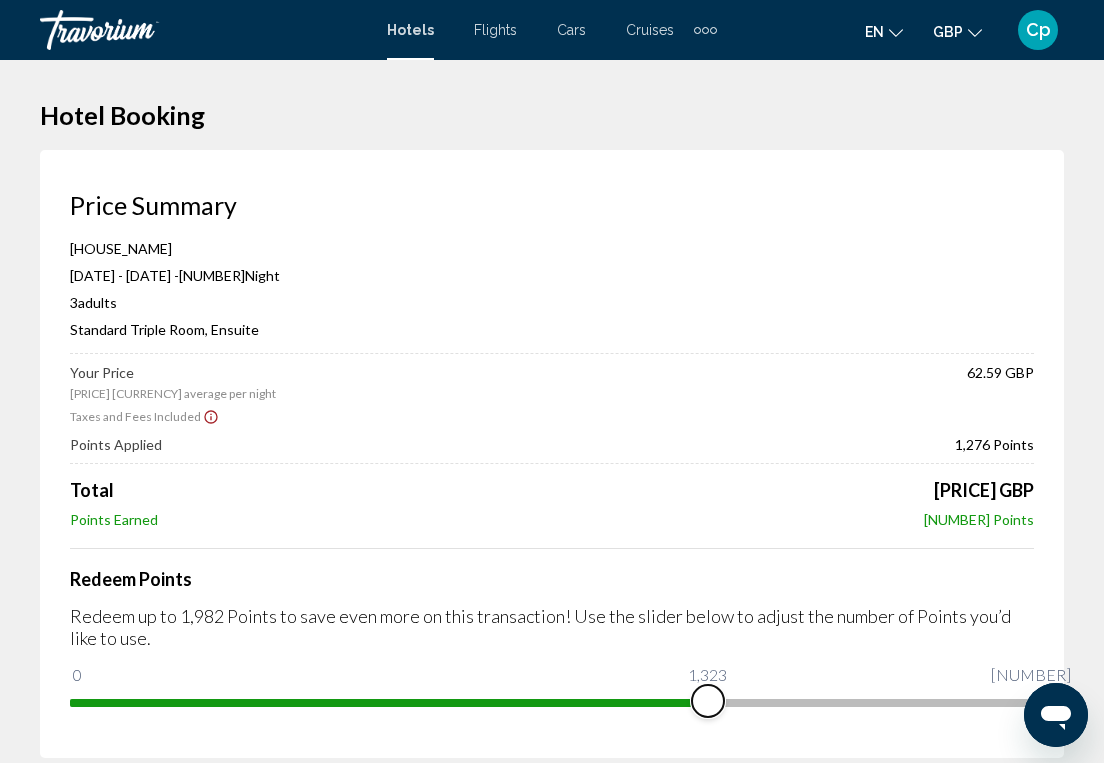 click at bounding box center [708, 701] 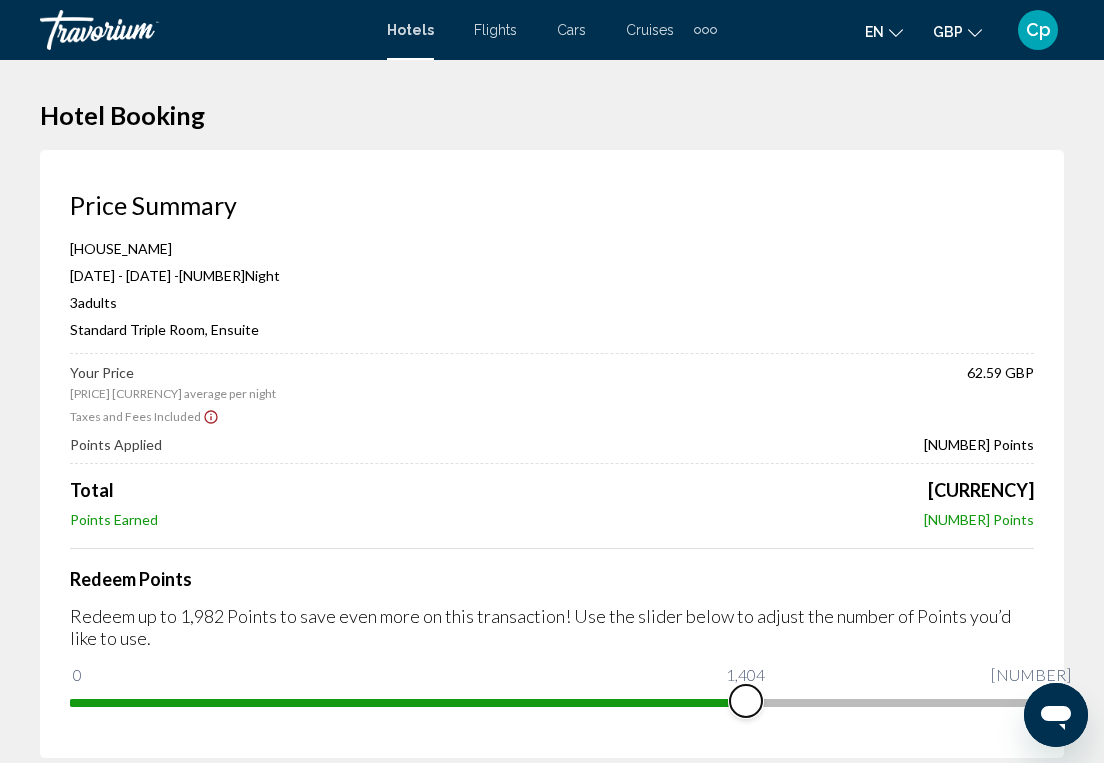 drag, startPoint x: 726, startPoint y: 702, endPoint x: 747, endPoint y: 695, distance: 22.135944 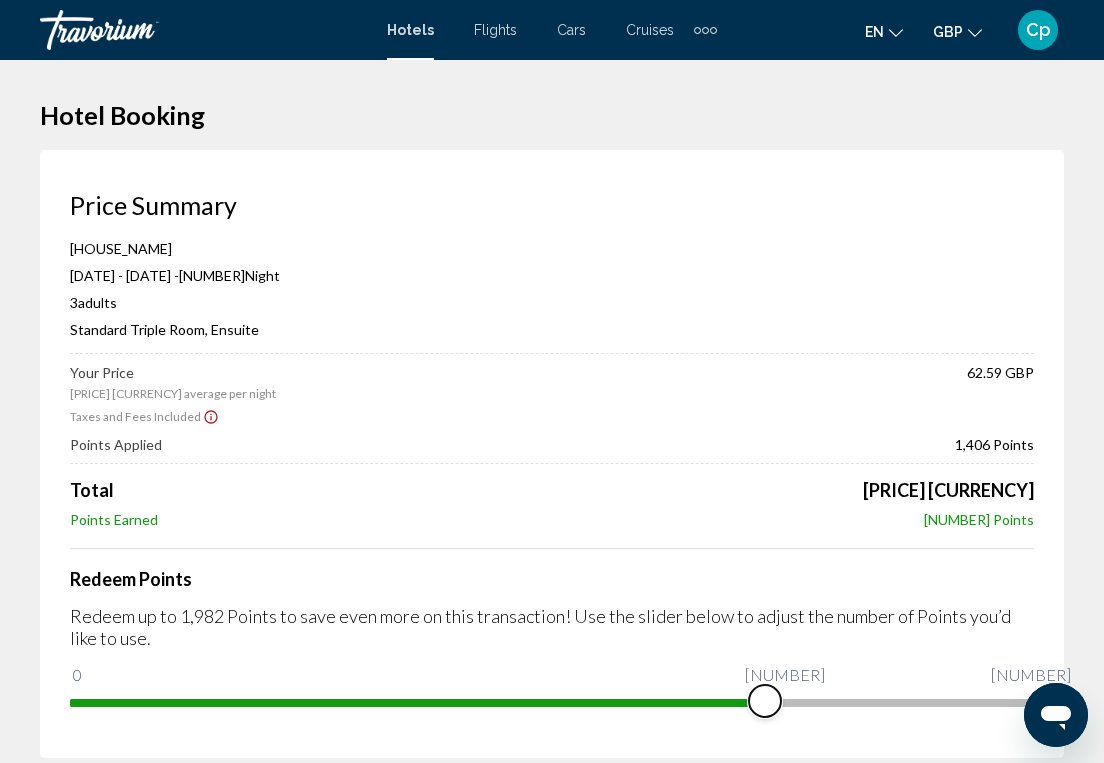 drag, startPoint x: 747, startPoint y: 695, endPoint x: 765, endPoint y: 690, distance: 18.681541 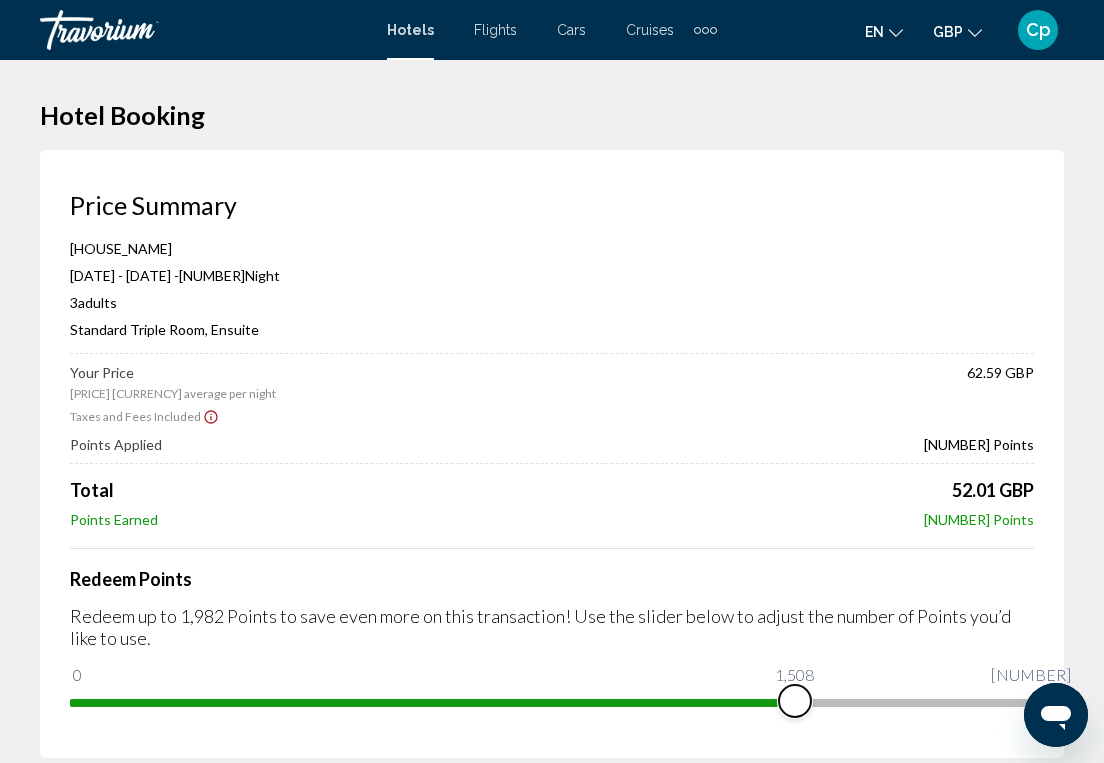 drag, startPoint x: 765, startPoint y: 700, endPoint x: 795, endPoint y: 699, distance: 30.016663 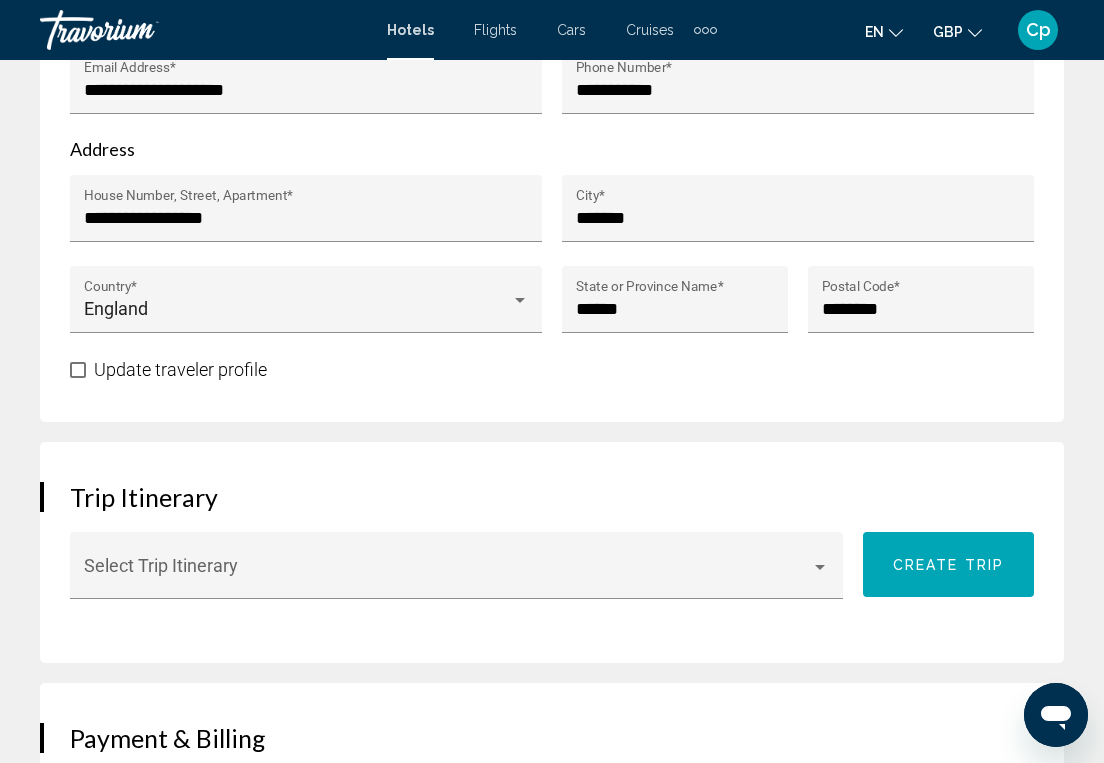 scroll, scrollTop: 1453, scrollLeft: 0, axis: vertical 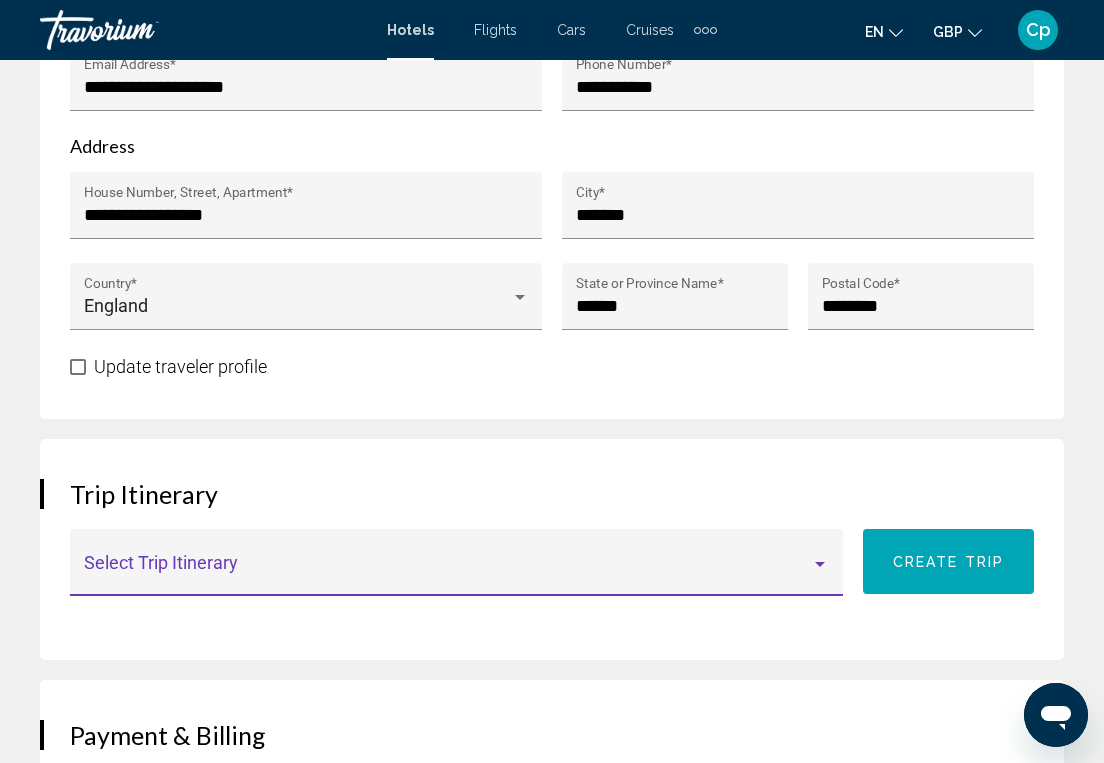 click at bounding box center [820, 564] 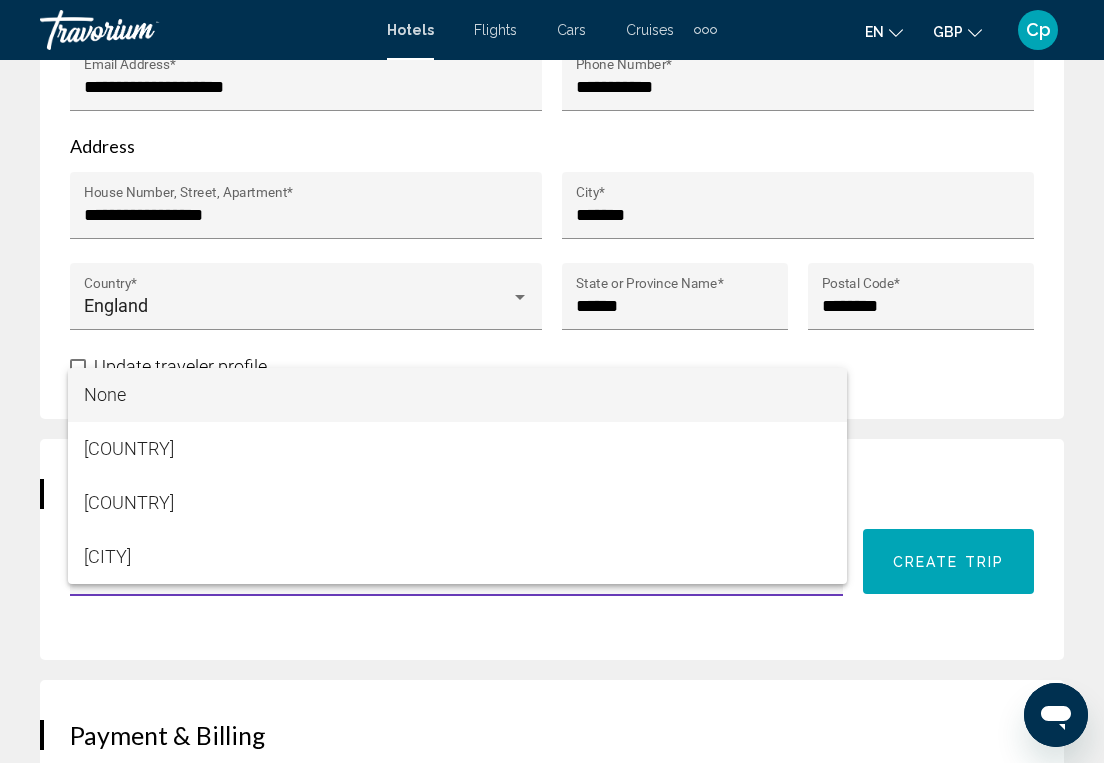 click at bounding box center [552, 381] 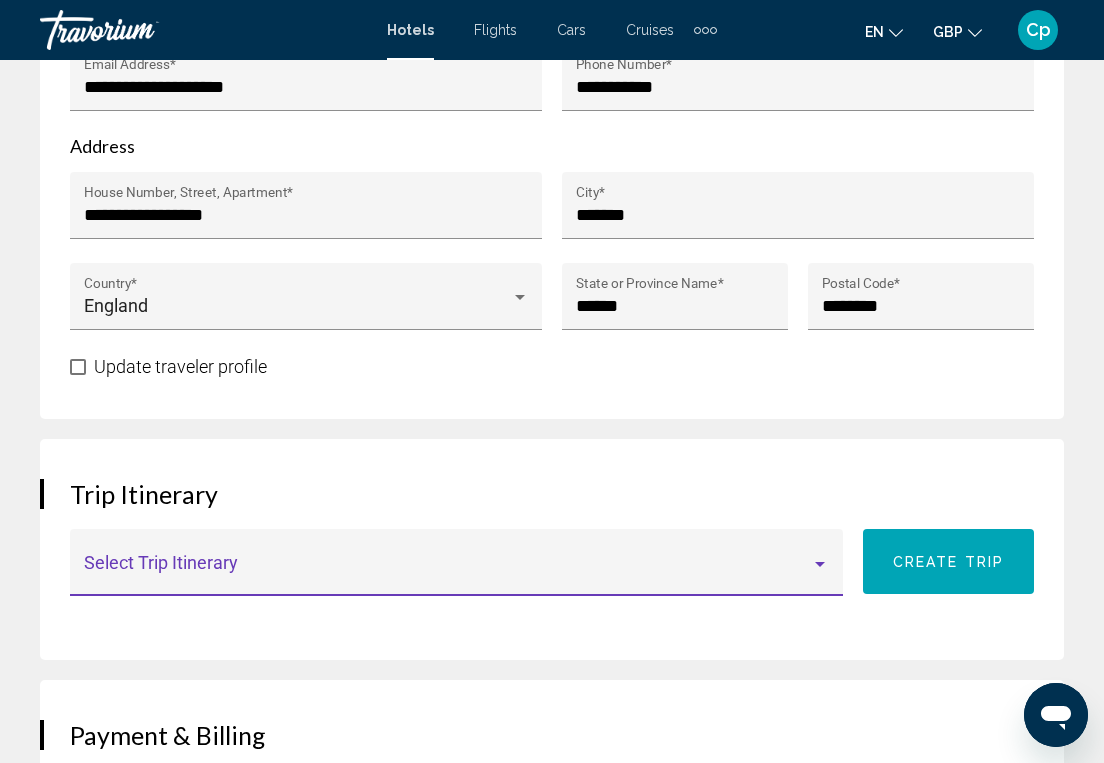 click at bounding box center [448, 572] 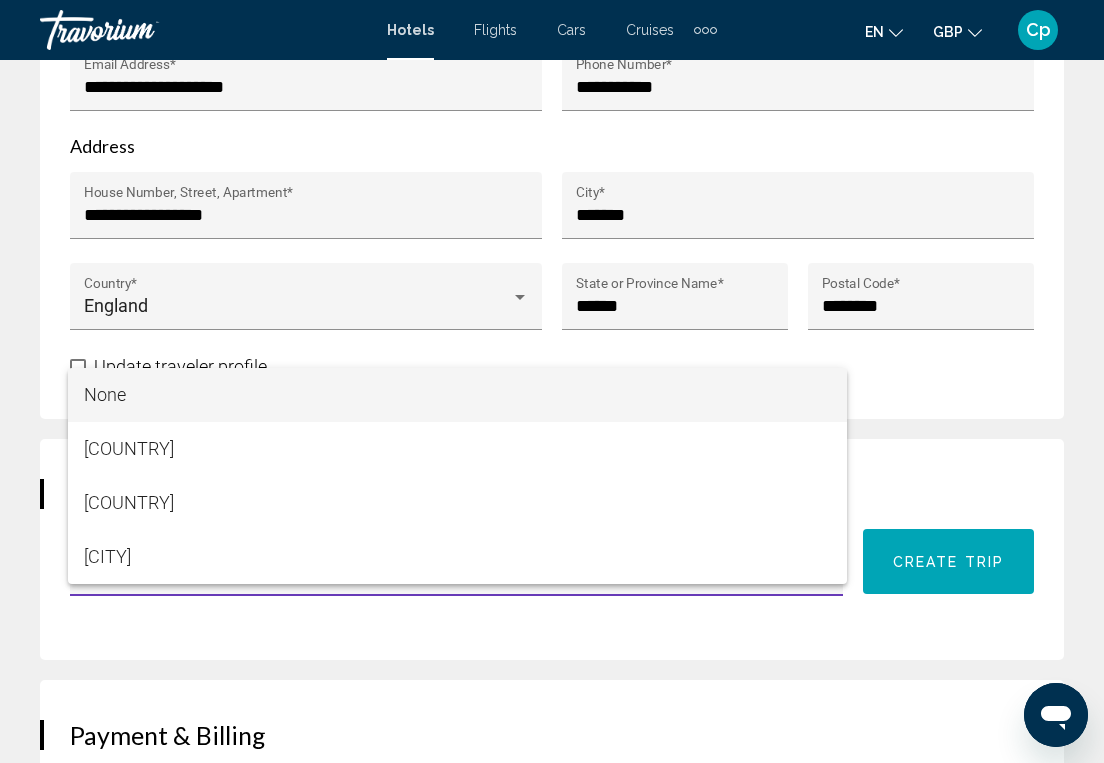 click at bounding box center (552, 381) 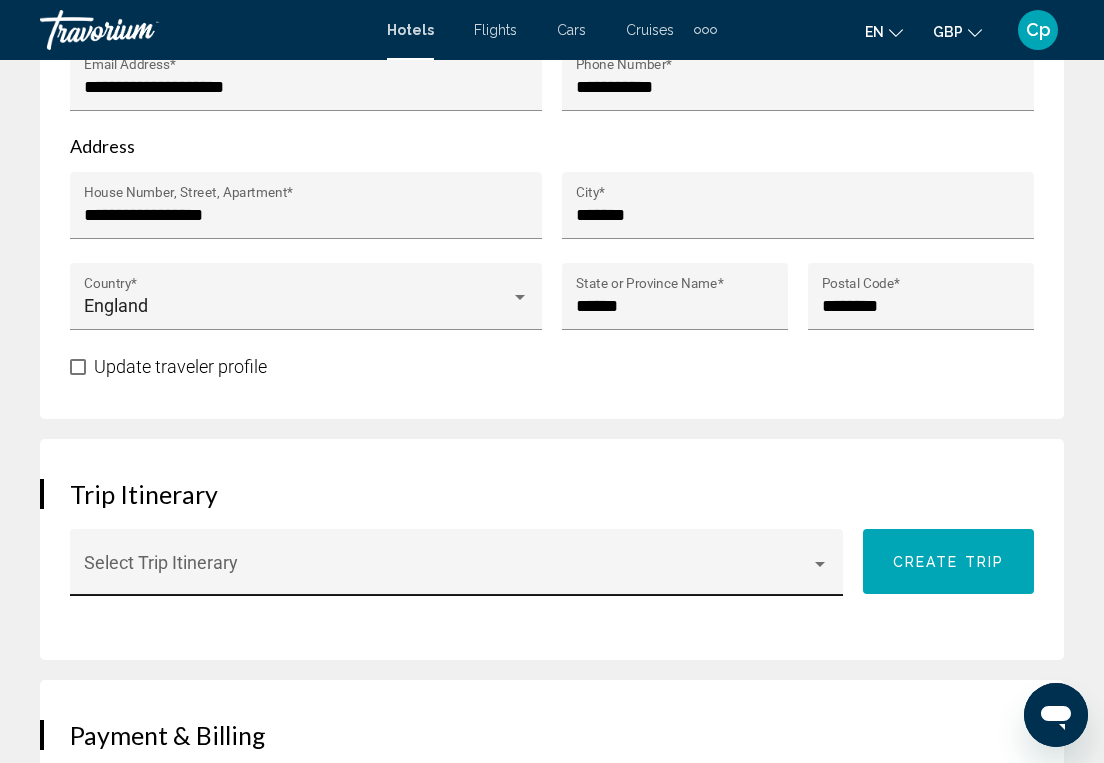click on "Select Trip Itinerary" at bounding box center [457, 569] 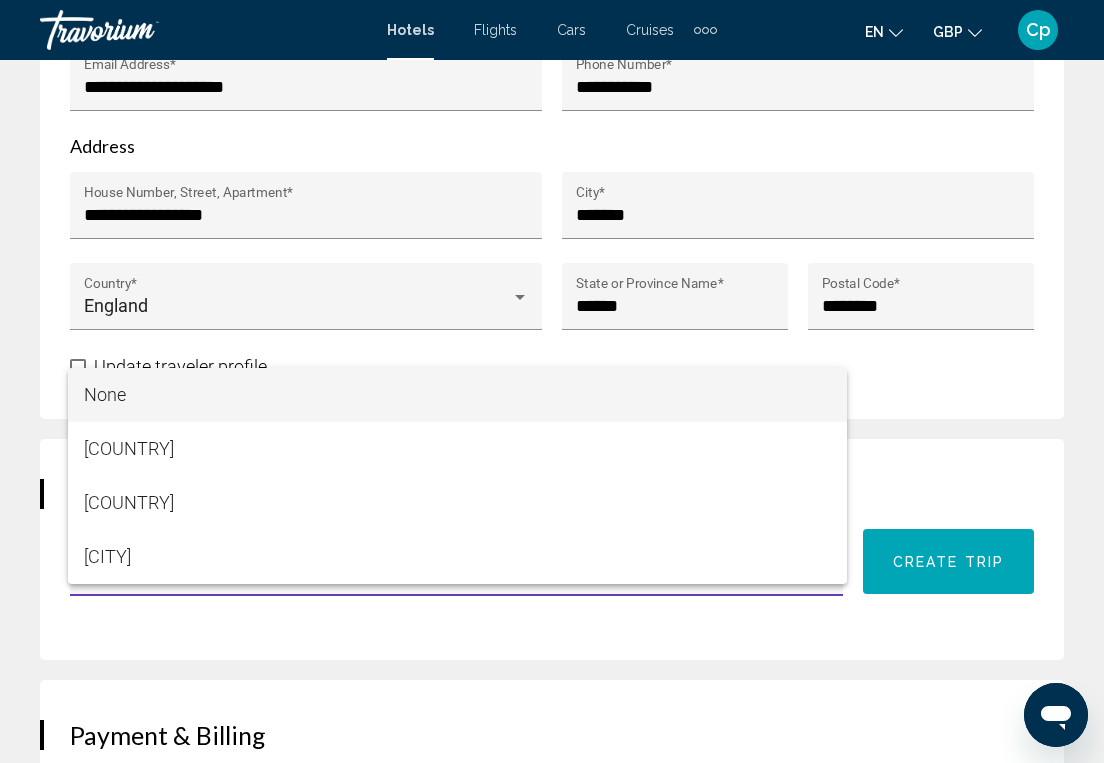 click at bounding box center [552, 381] 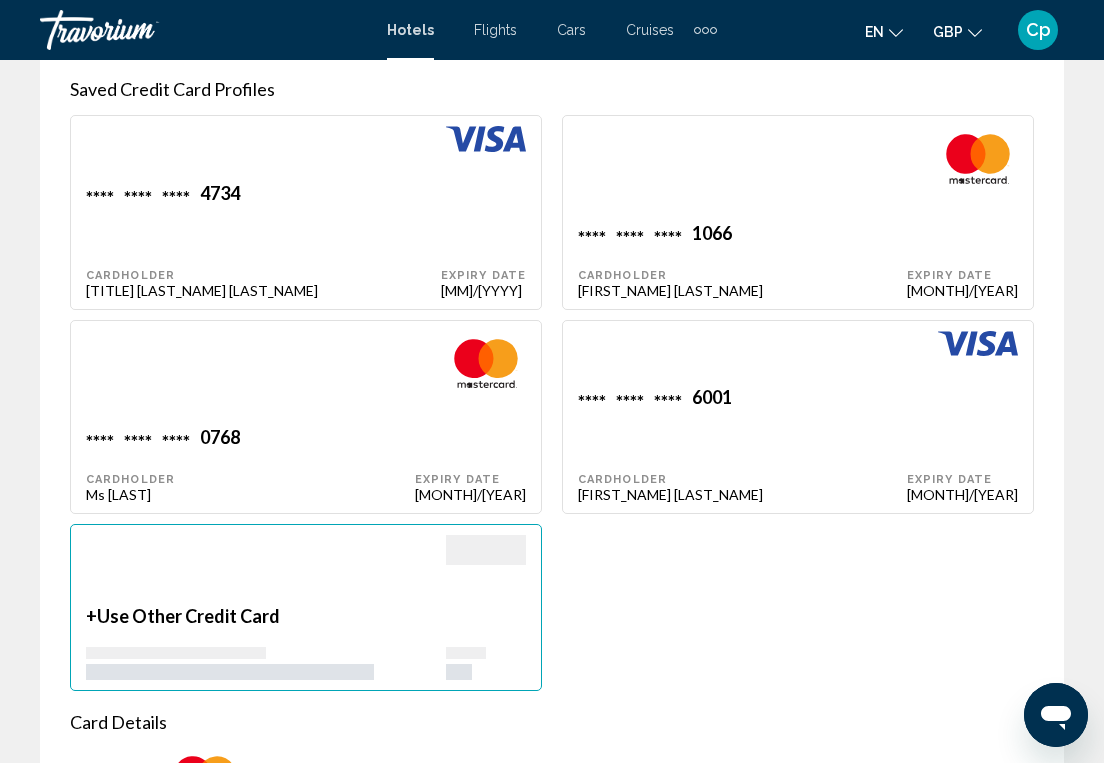 scroll, scrollTop: 2146, scrollLeft: 0, axis: vertical 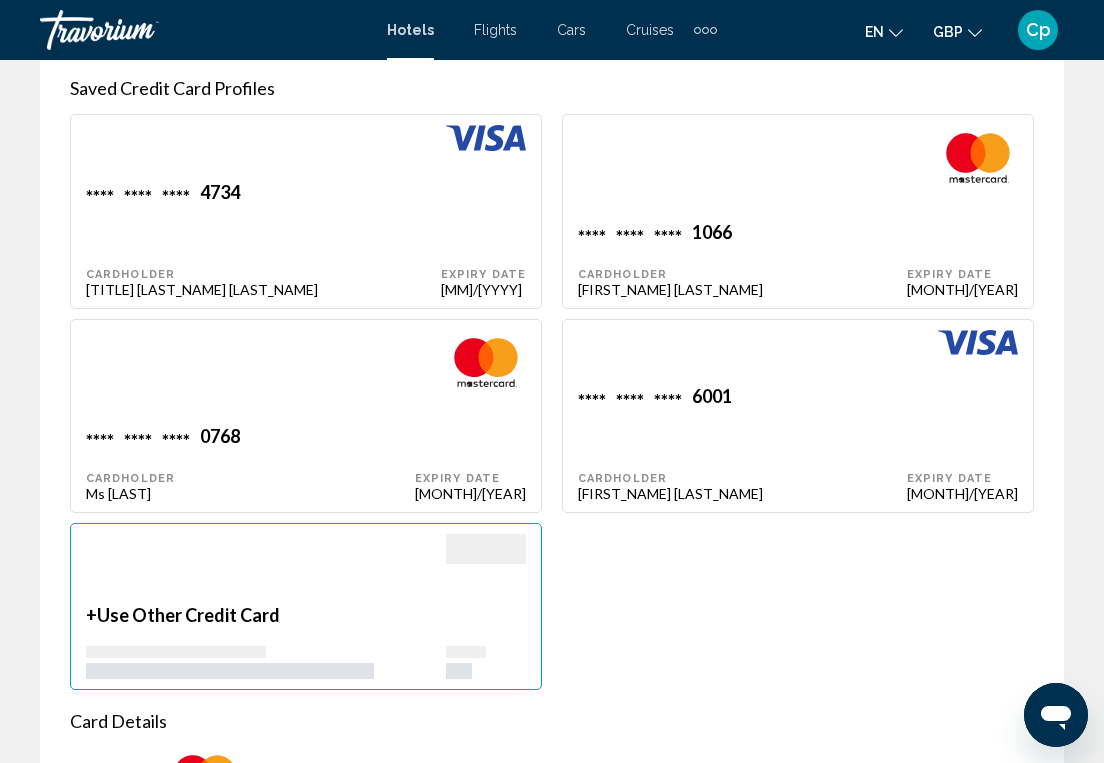 click on "**** **** **** 0768 Cardholder Ms c pankhania" at bounding box center [263, 239] 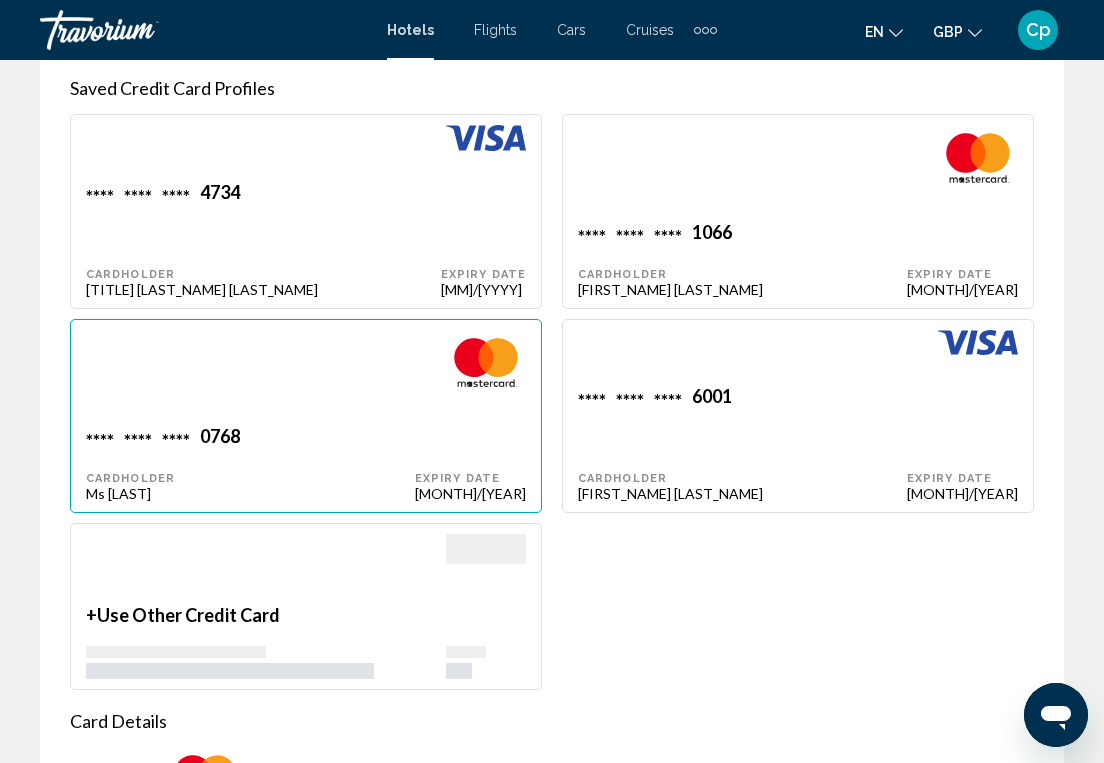 click on "**** **** **** 0768 Cardholder Ms c pankhania" at bounding box center (250, 463) 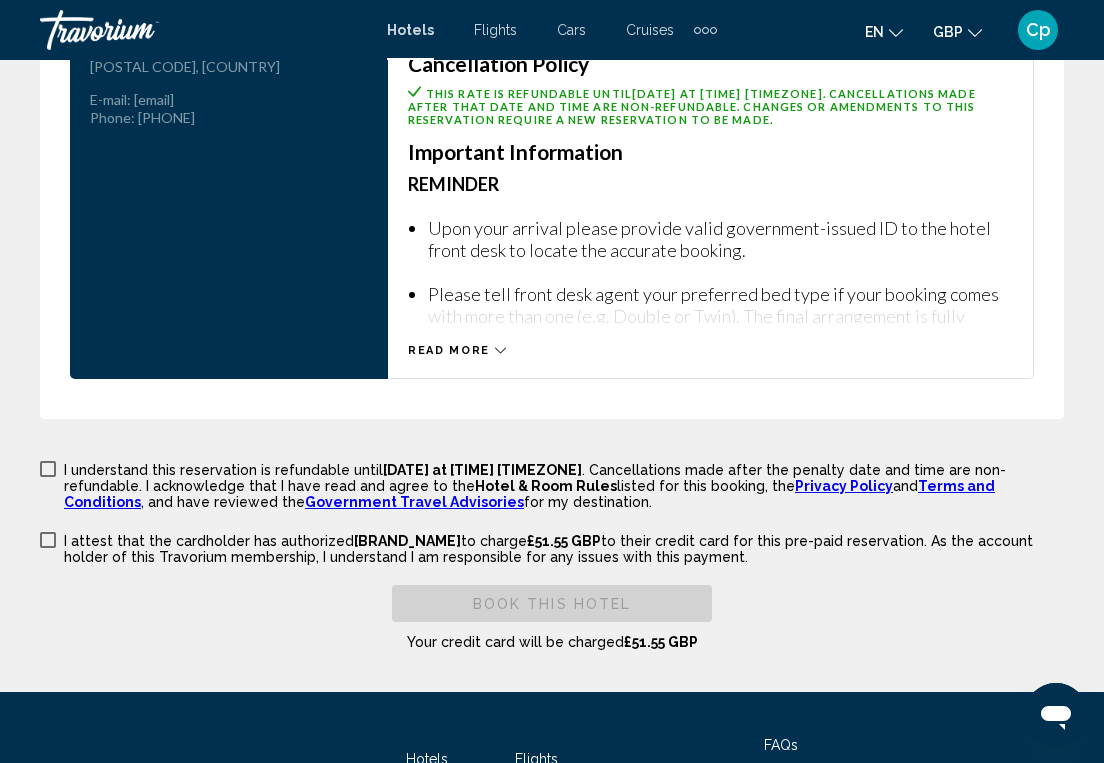 scroll, scrollTop: 3837, scrollLeft: 0, axis: vertical 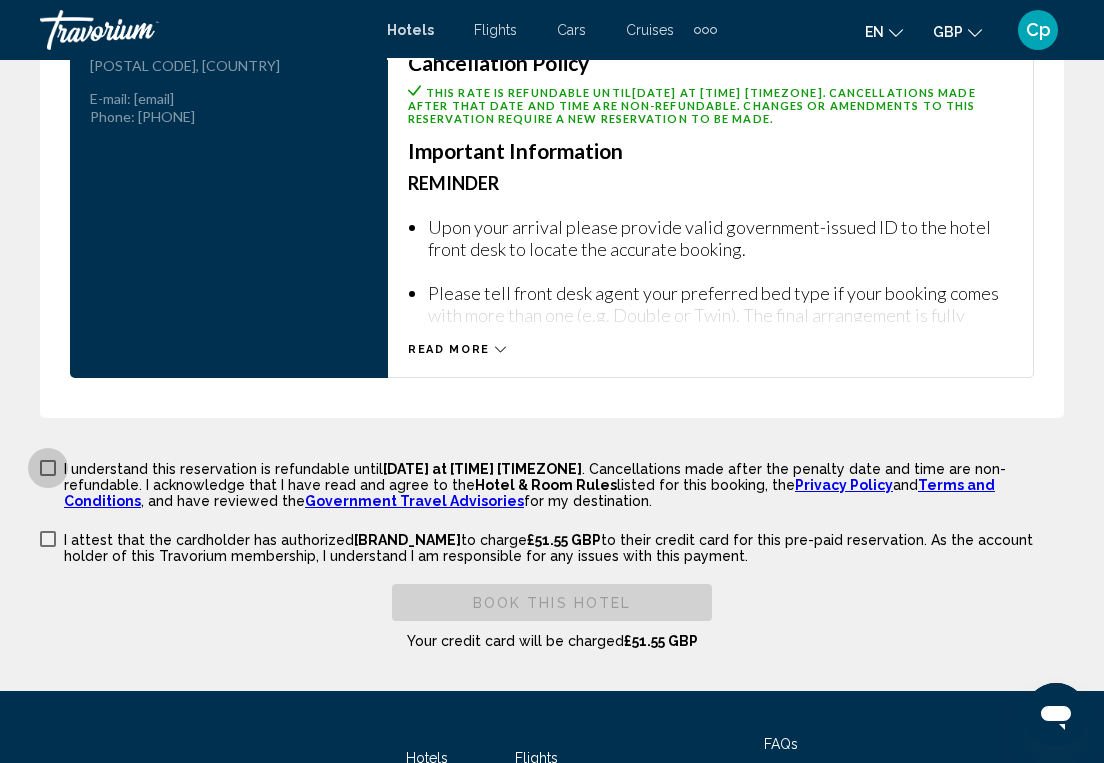 click at bounding box center (48, 468) 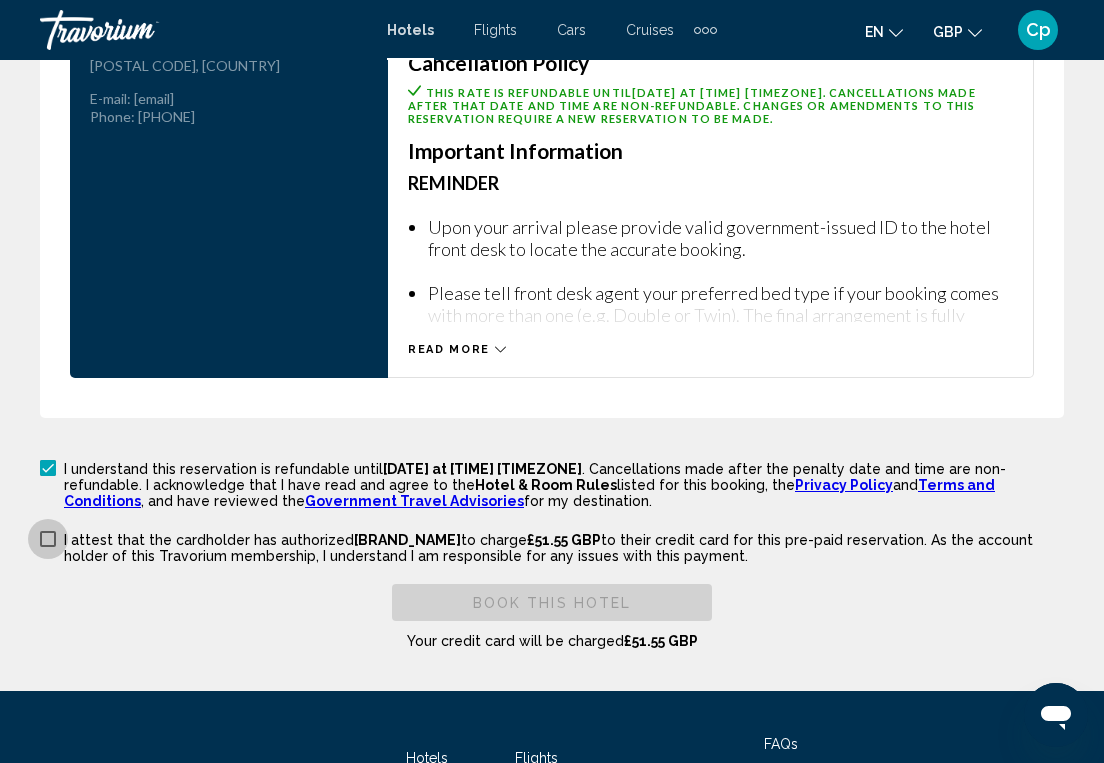 click at bounding box center (48, 539) 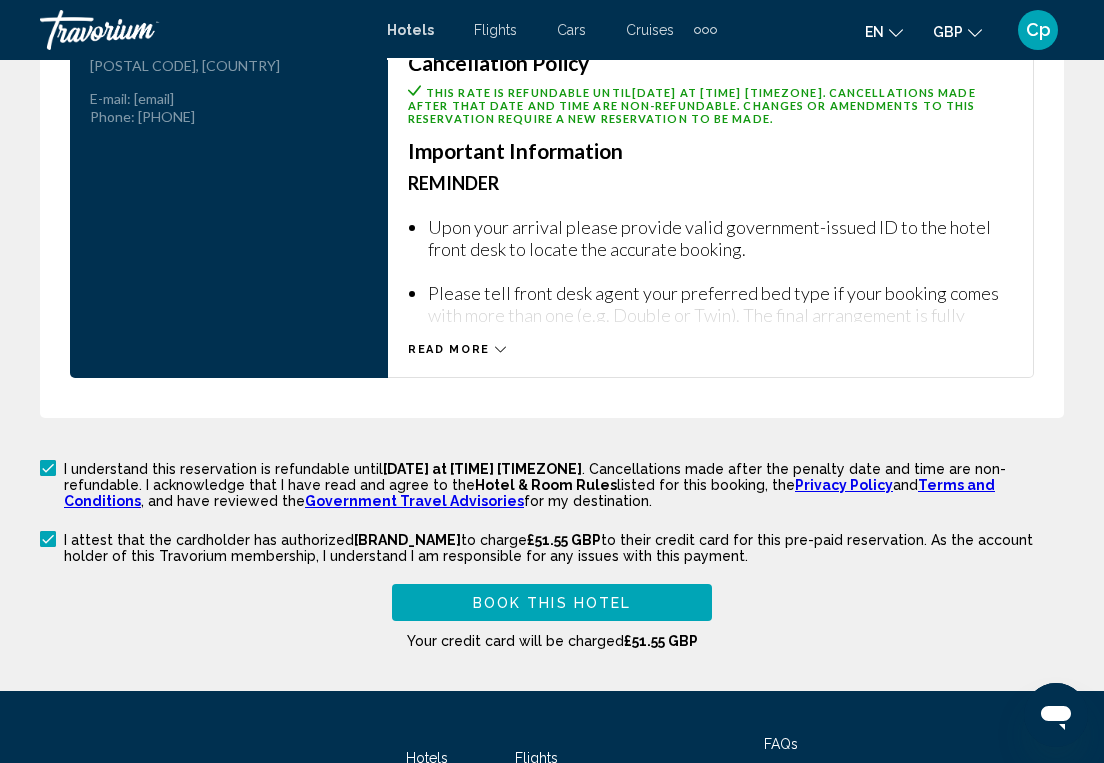click on "Book this hotel" at bounding box center [552, 602] 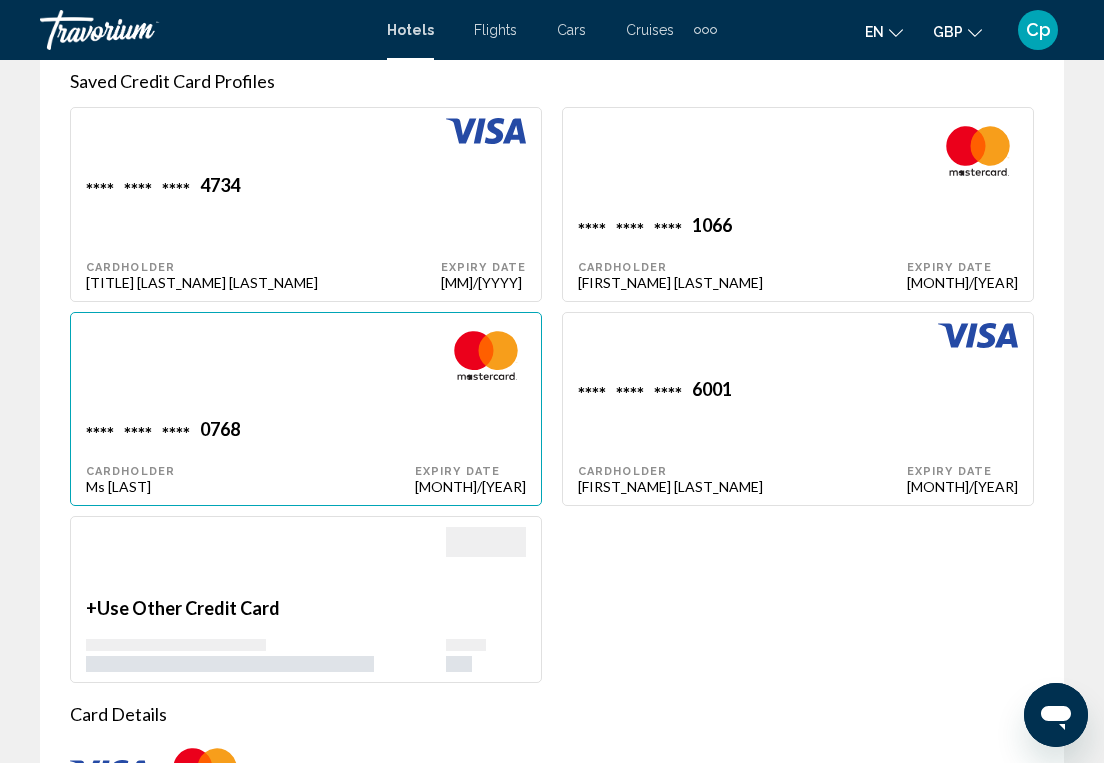 scroll, scrollTop: 2255, scrollLeft: 0, axis: vertical 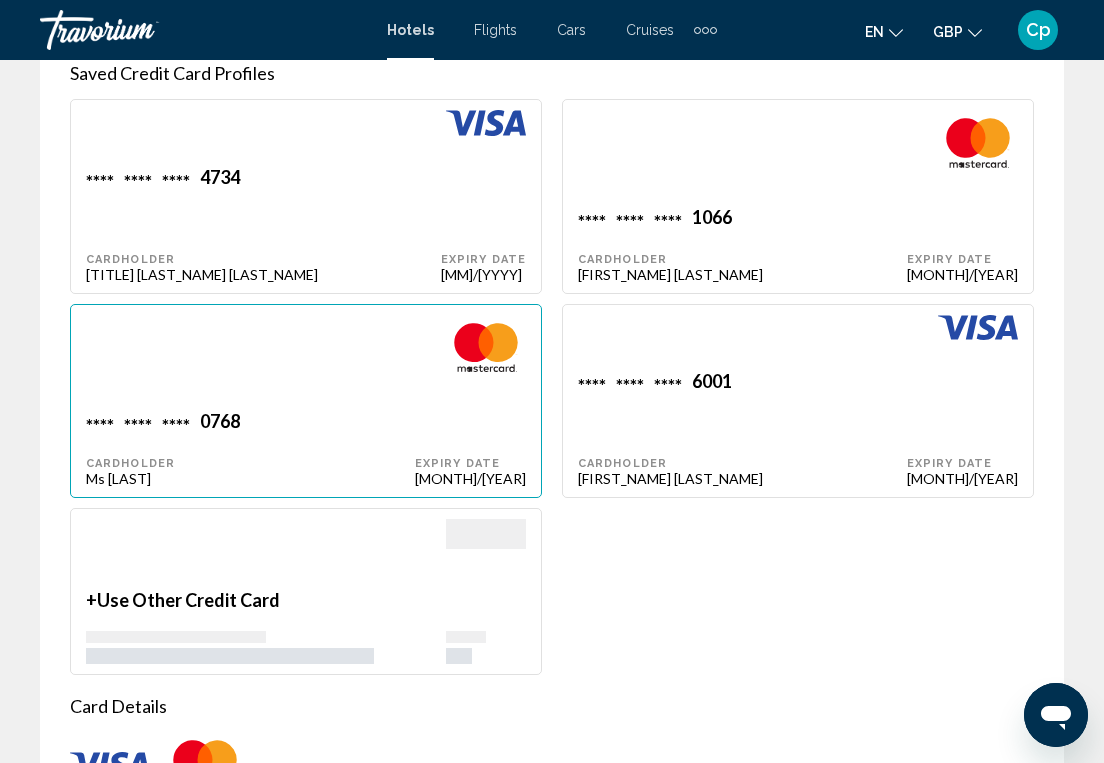 click at bounding box center [263, 138] 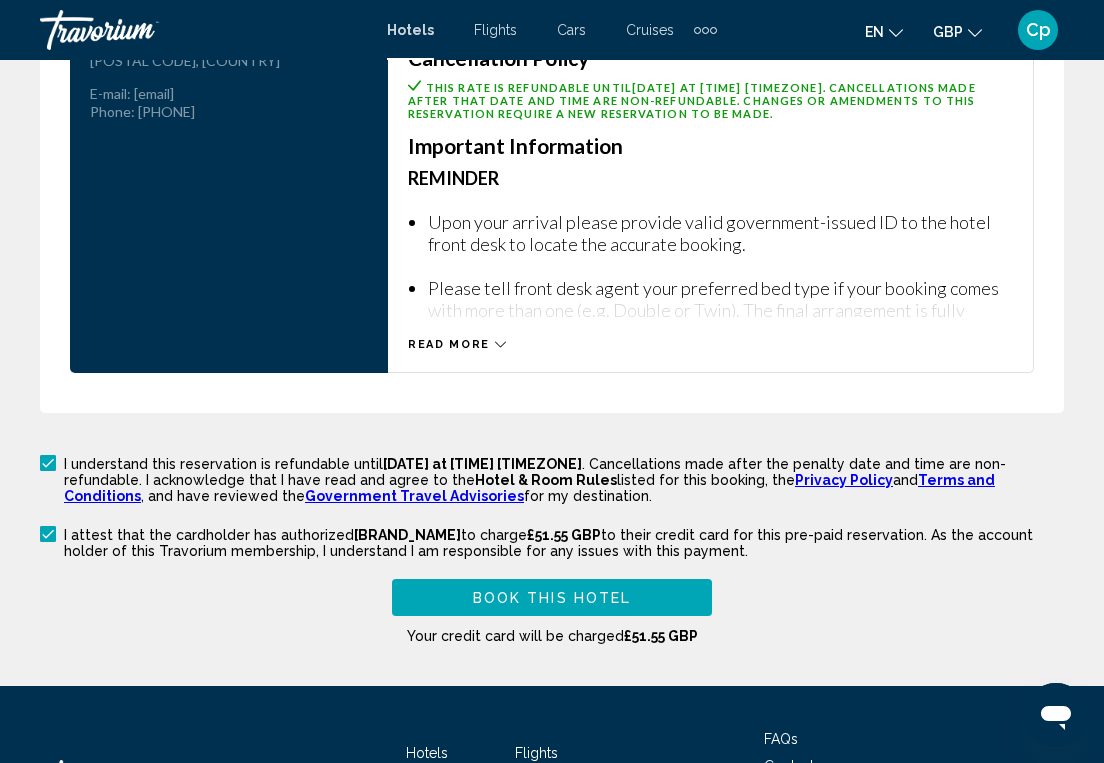 scroll, scrollTop: 3938, scrollLeft: 0, axis: vertical 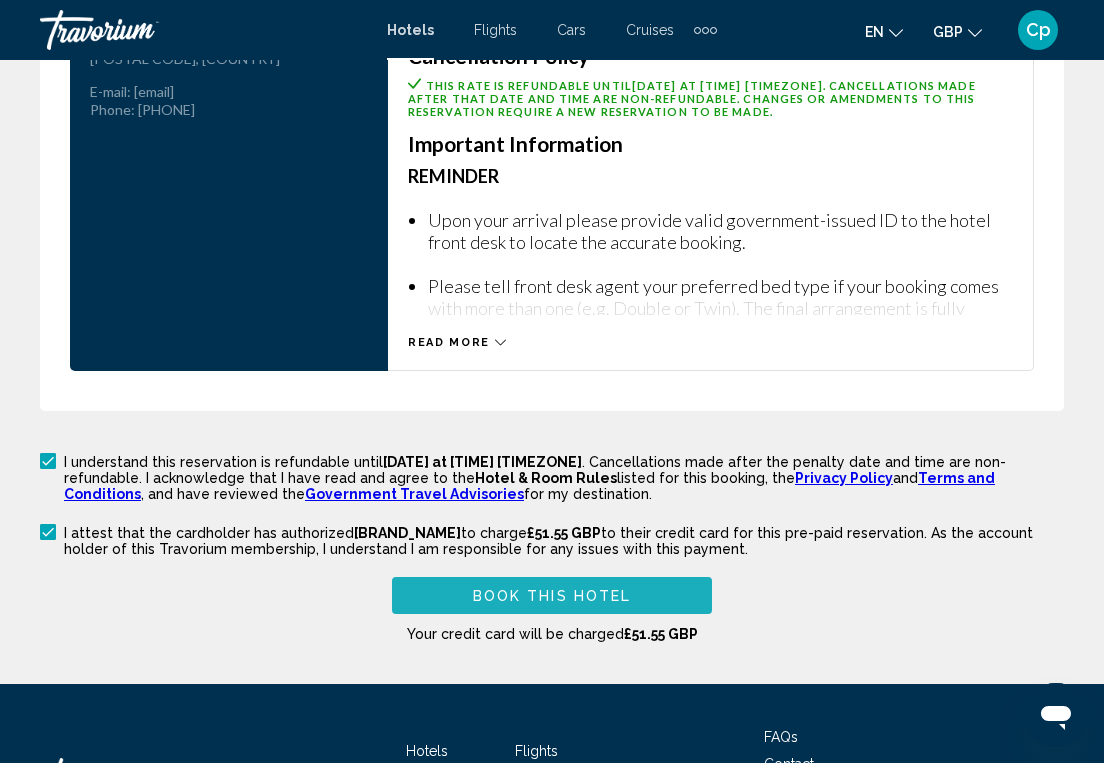 click on "Book this hotel" at bounding box center (552, 596) 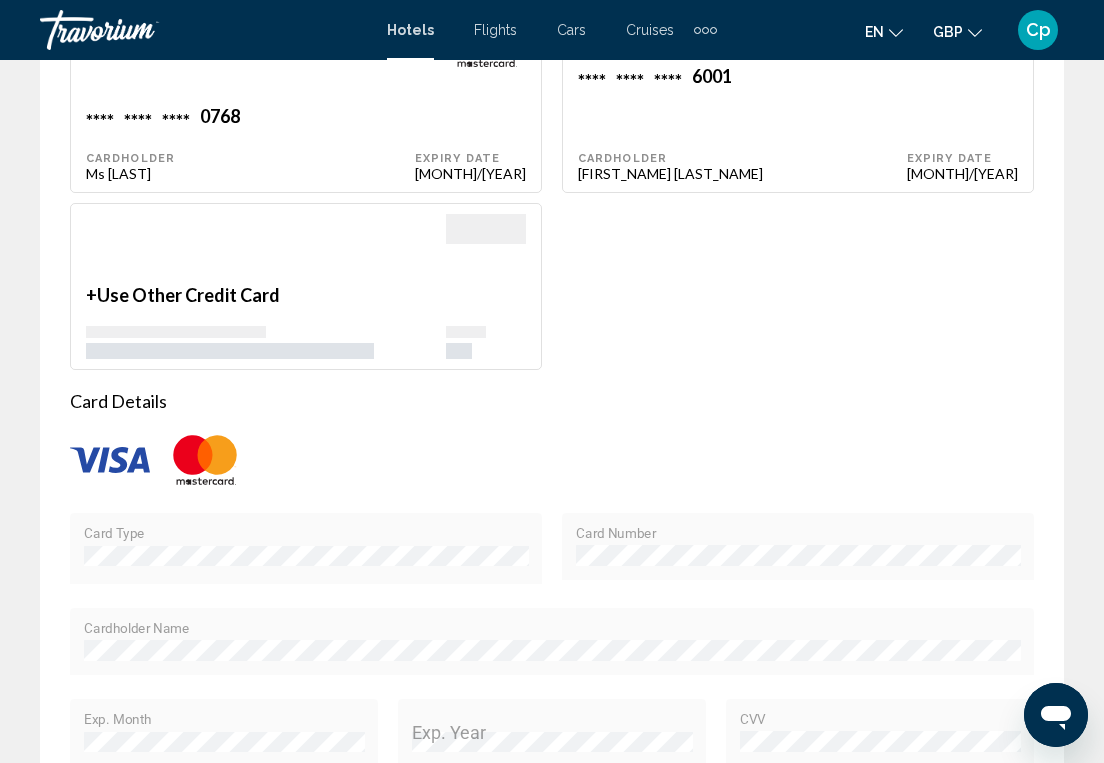 scroll, scrollTop: 2557, scrollLeft: 0, axis: vertical 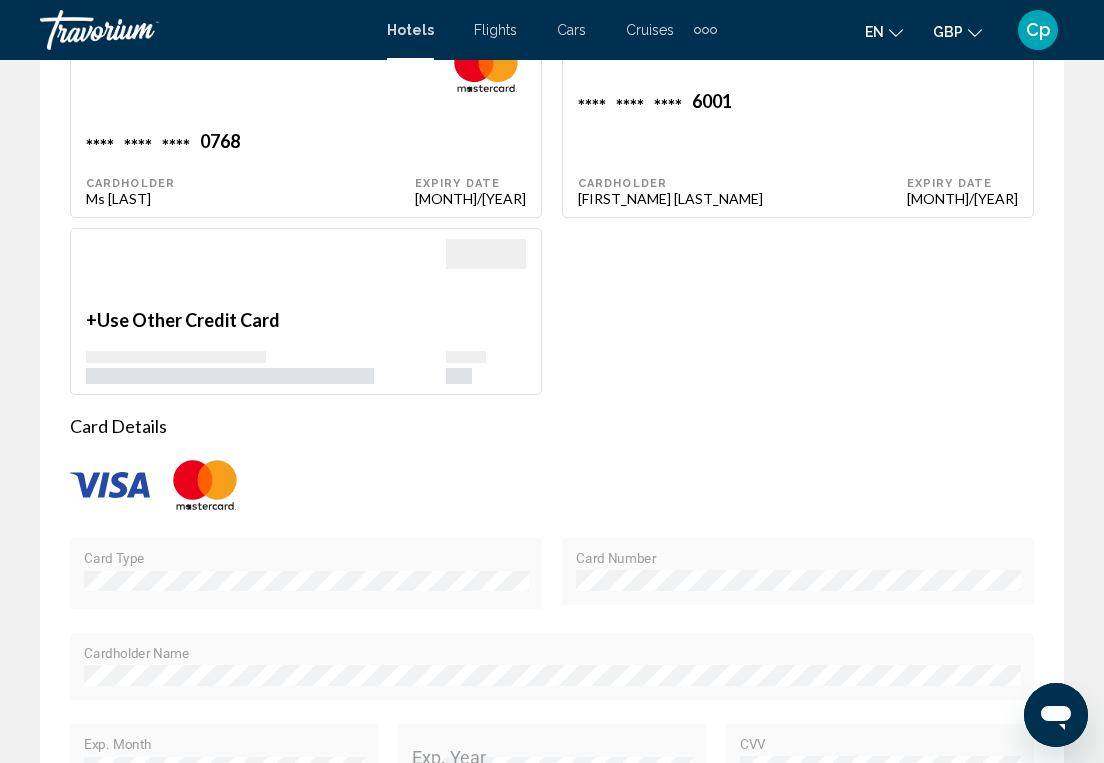 click on "+  Use Other Credit Card" at bounding box center [266, 346] 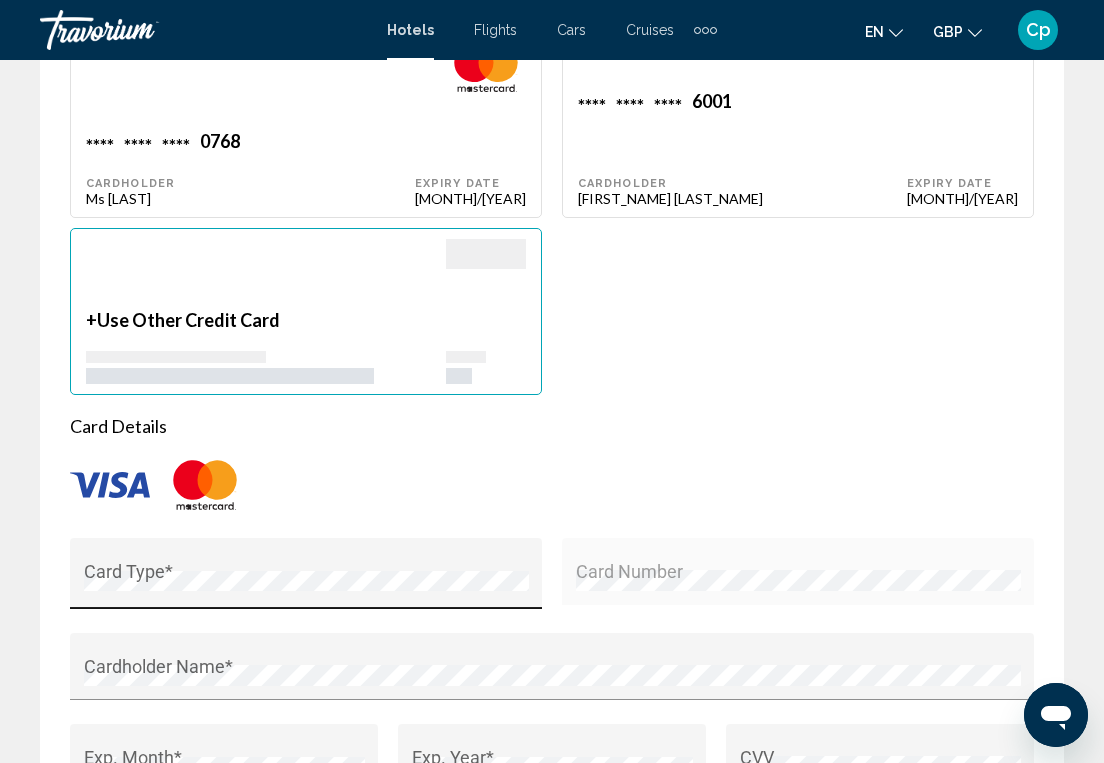 click on "Card Type  *" at bounding box center [306, 580] 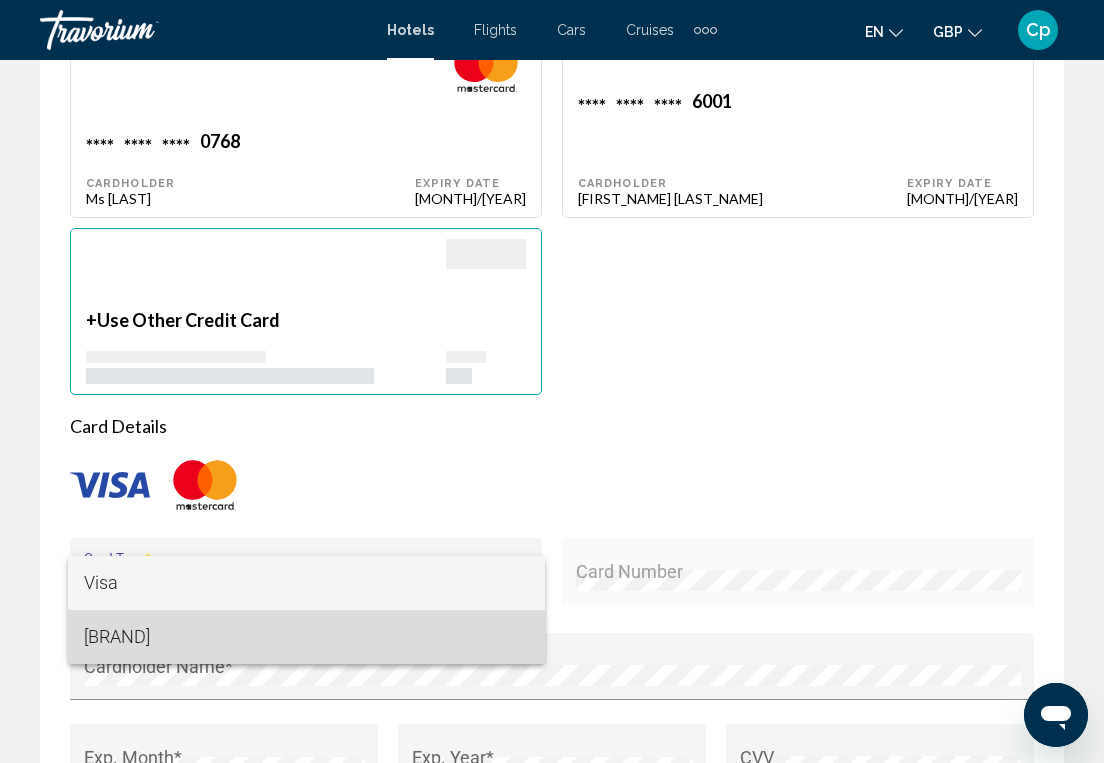click on "Mastercard" at bounding box center [306, 637] 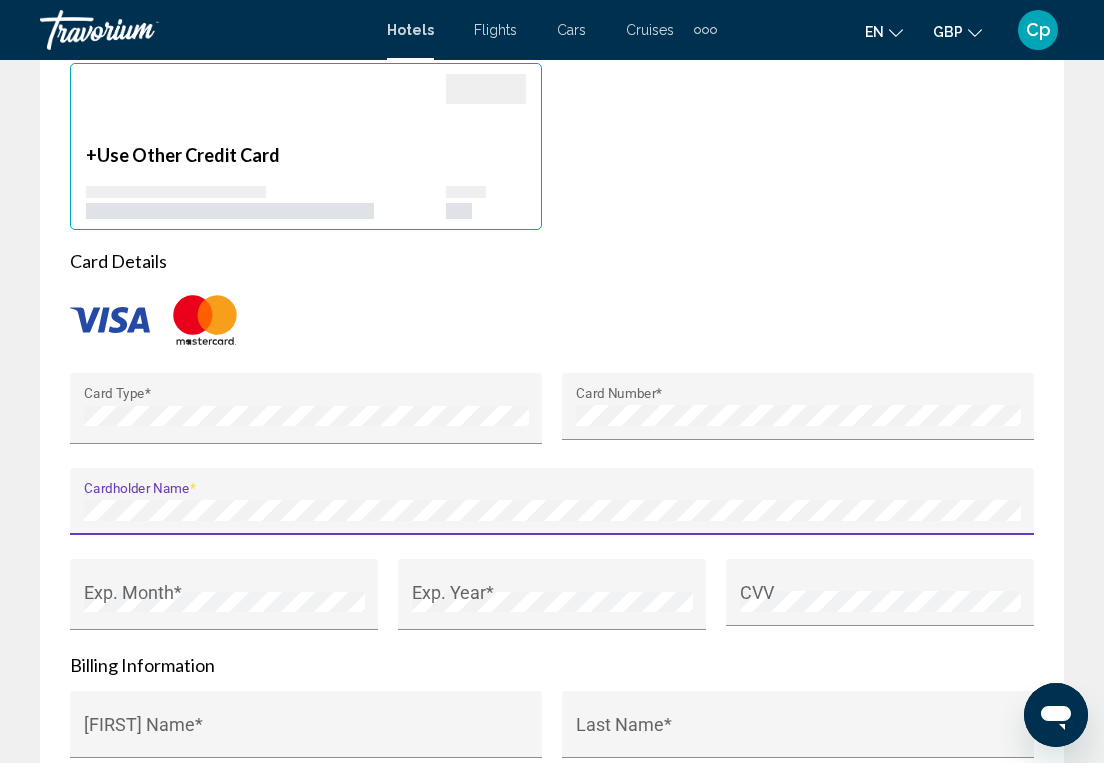 scroll, scrollTop: 2757, scrollLeft: 0, axis: vertical 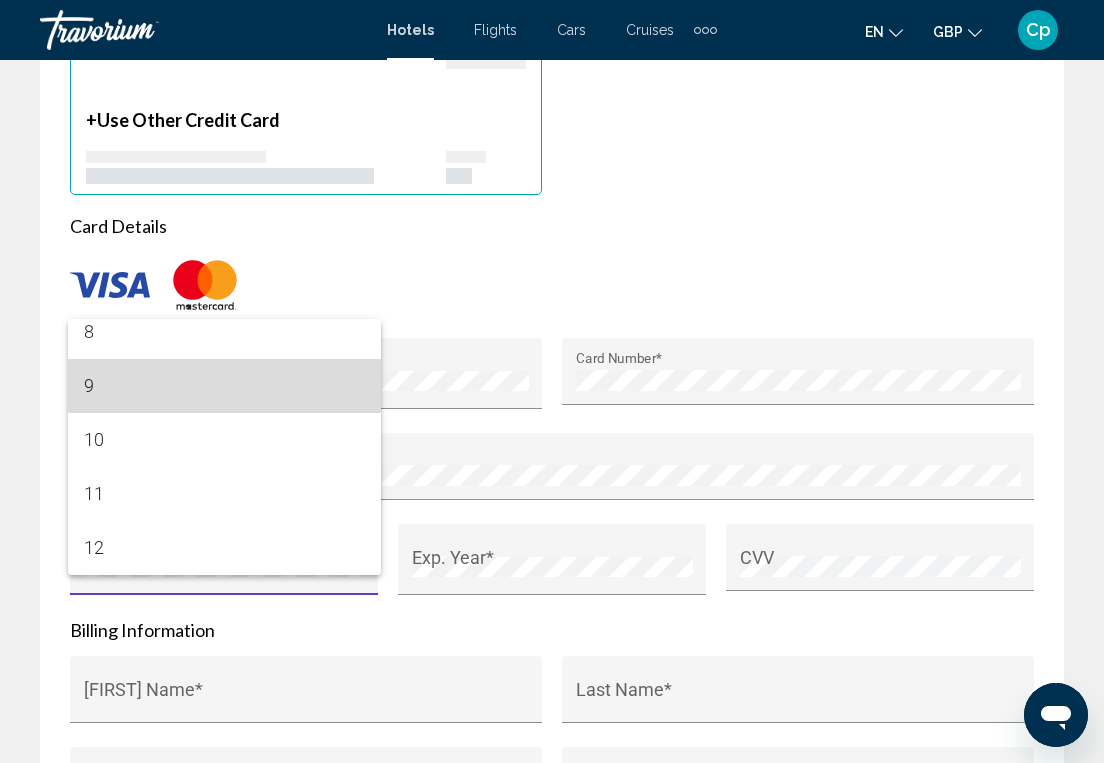 click on "9" at bounding box center [224, 386] 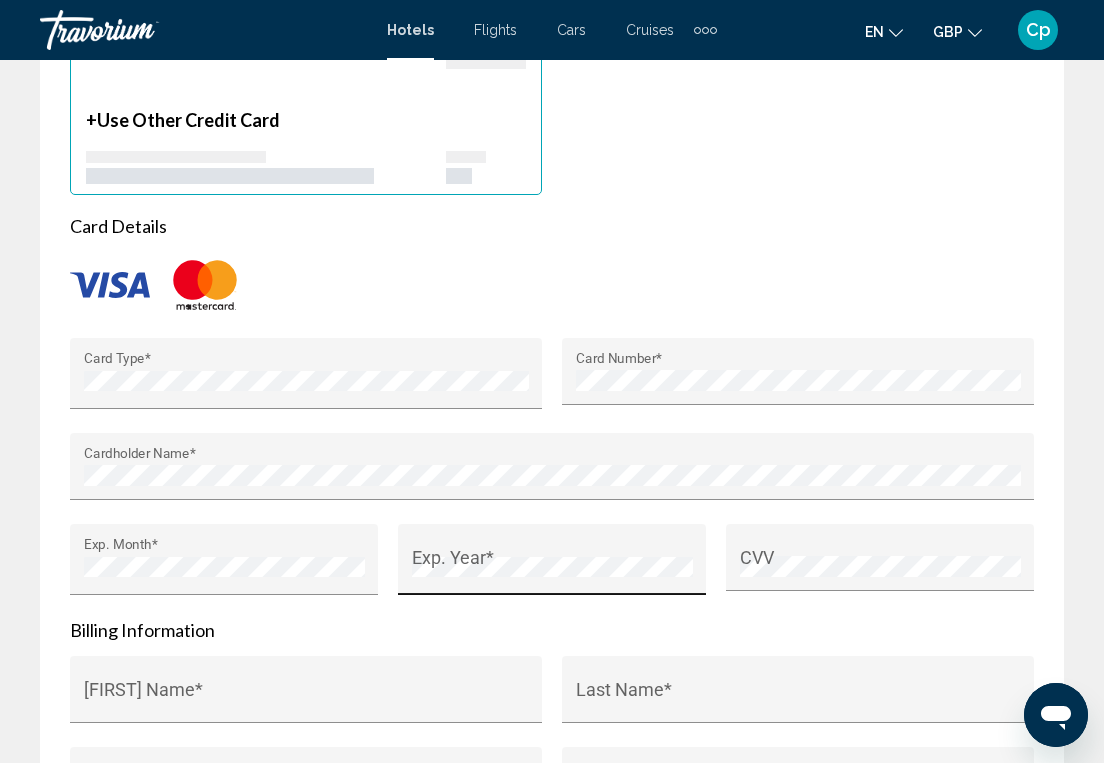 click on "Exp. Year  *" at bounding box center (552, 566) 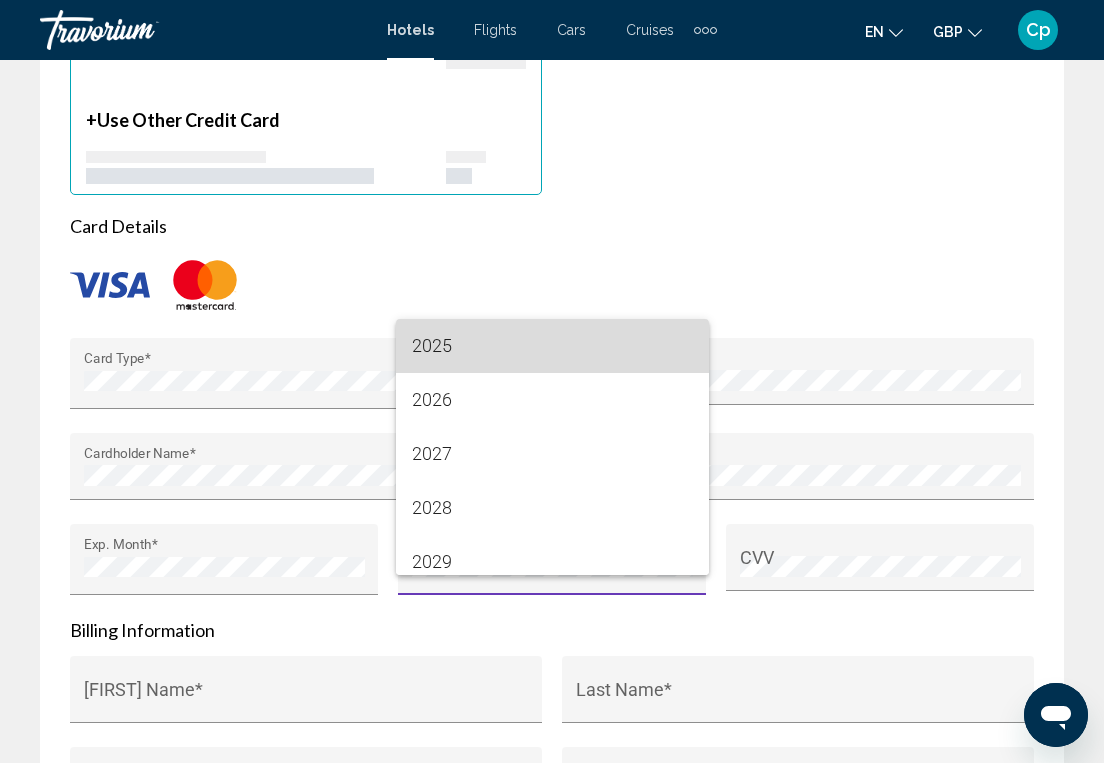 click on "2025" at bounding box center [552, 346] 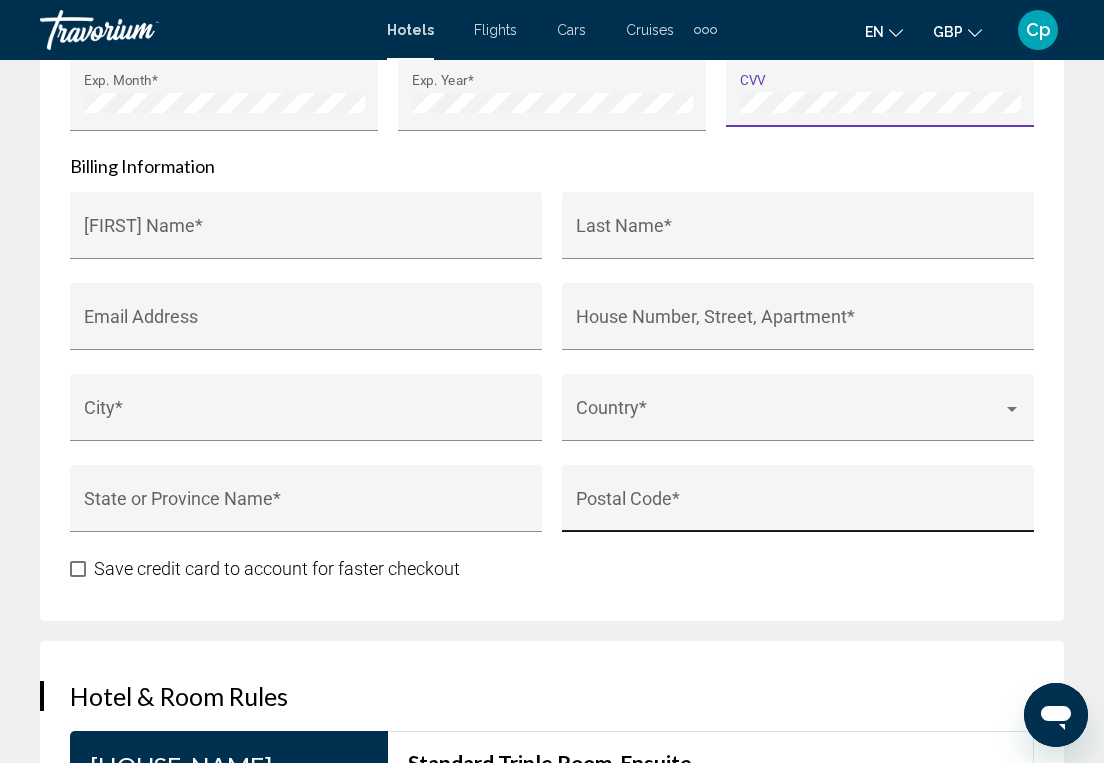 scroll, scrollTop: 3225, scrollLeft: 0, axis: vertical 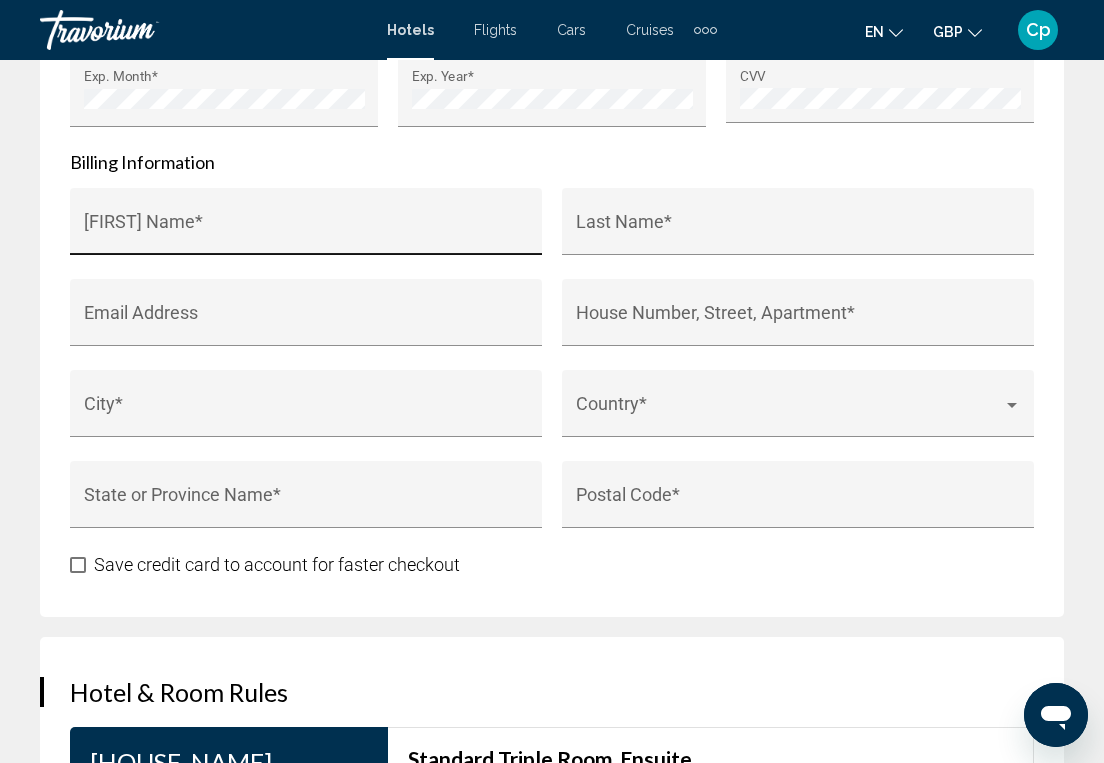 click on "First Name  *" at bounding box center (306, 228) 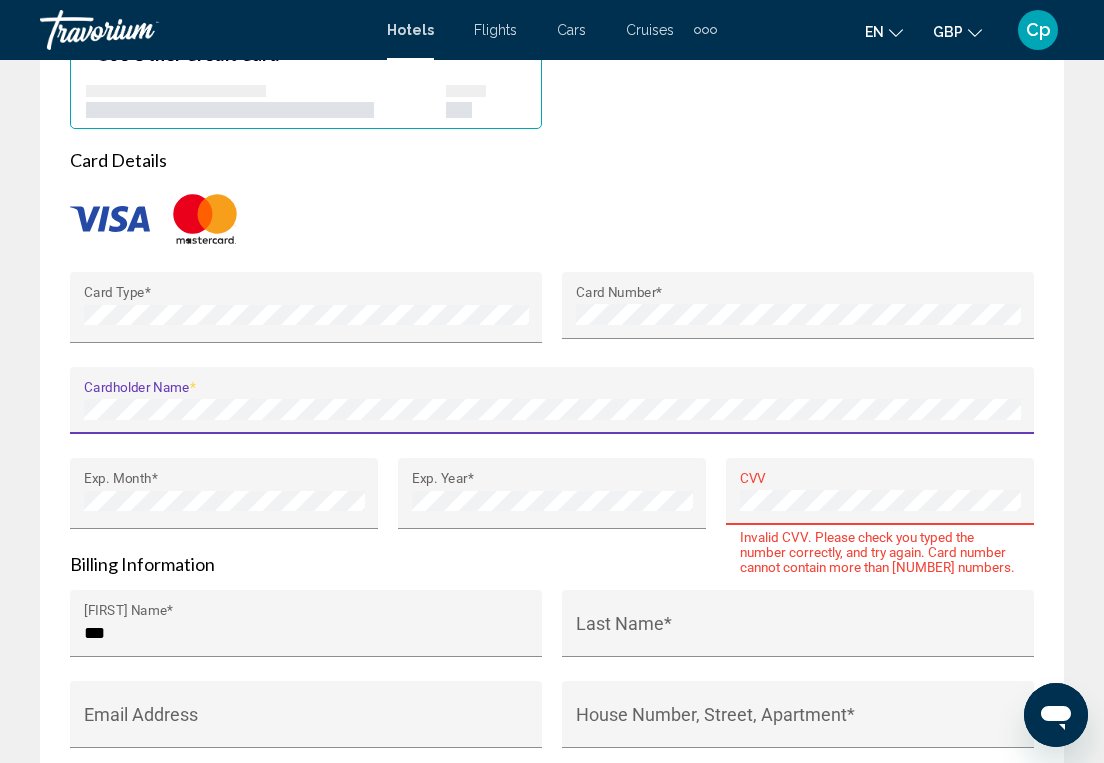 scroll, scrollTop: 2822, scrollLeft: 0, axis: vertical 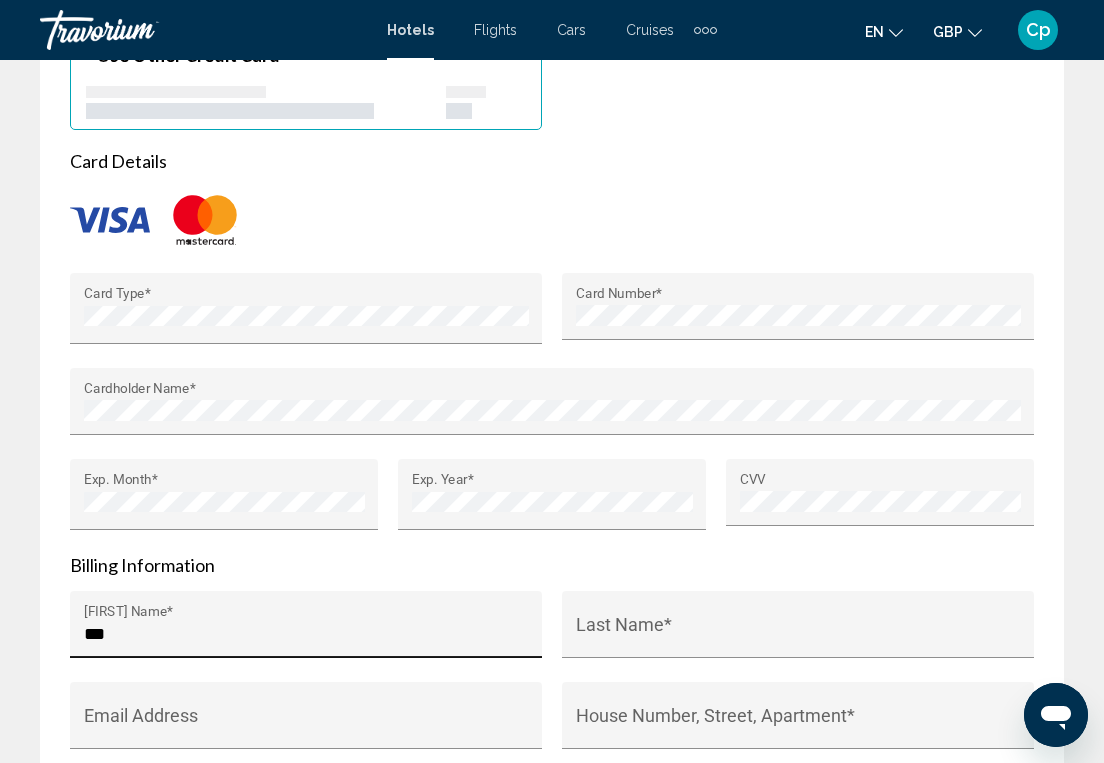 click on "*** First Name  *" at bounding box center [306, 631] 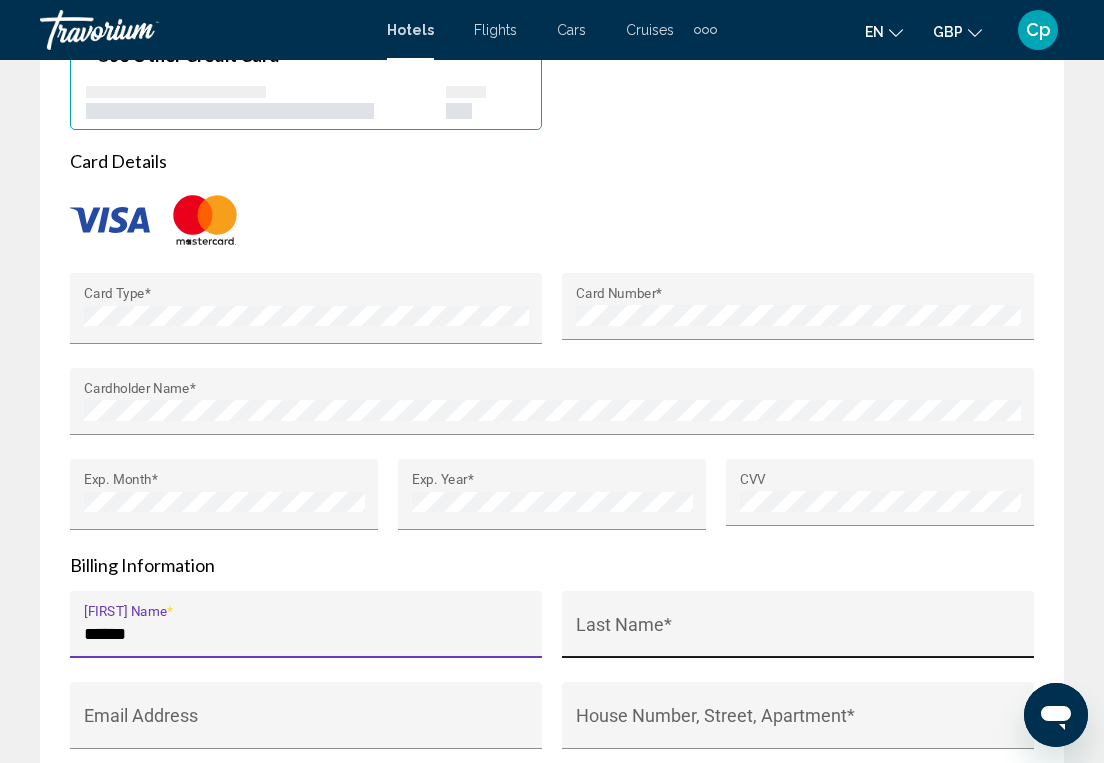 type on "******" 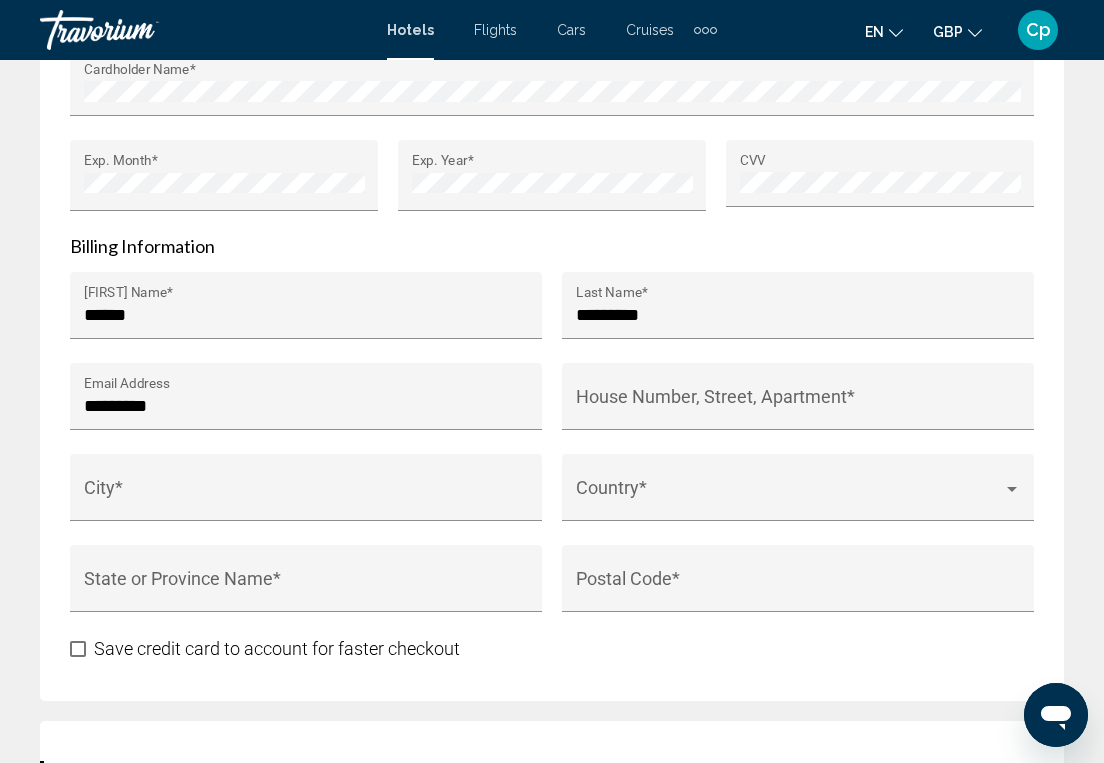 scroll, scrollTop: 3154, scrollLeft: 0, axis: vertical 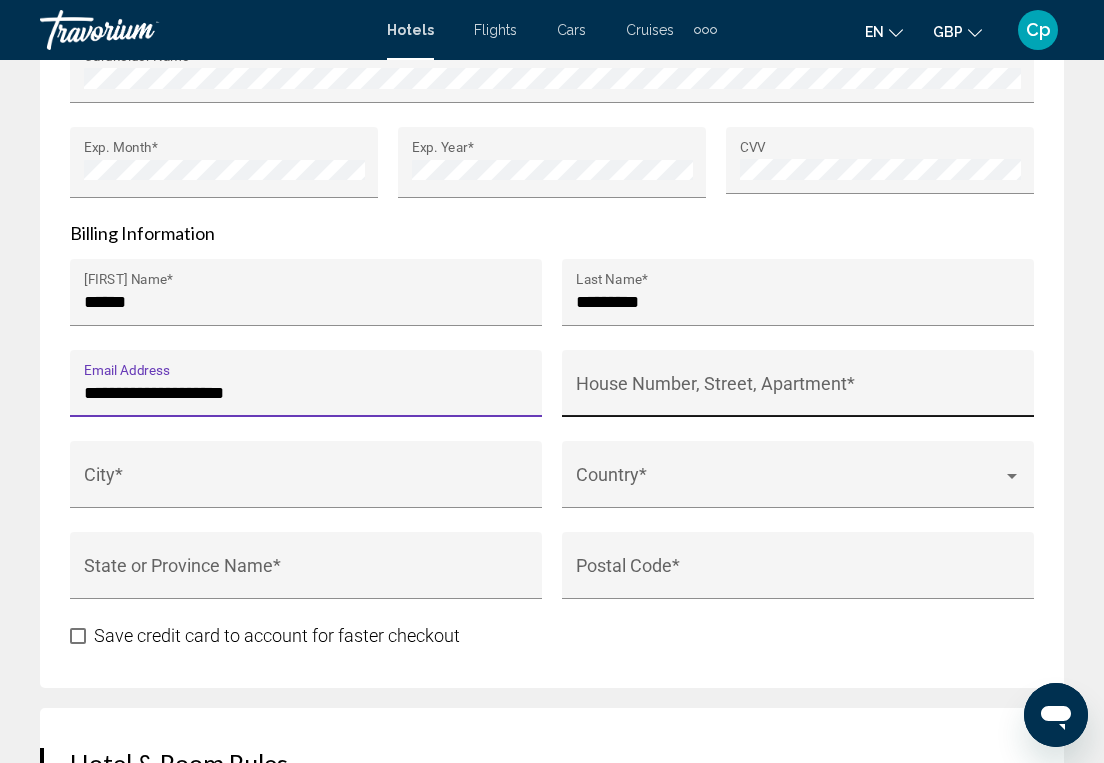 type on "**********" 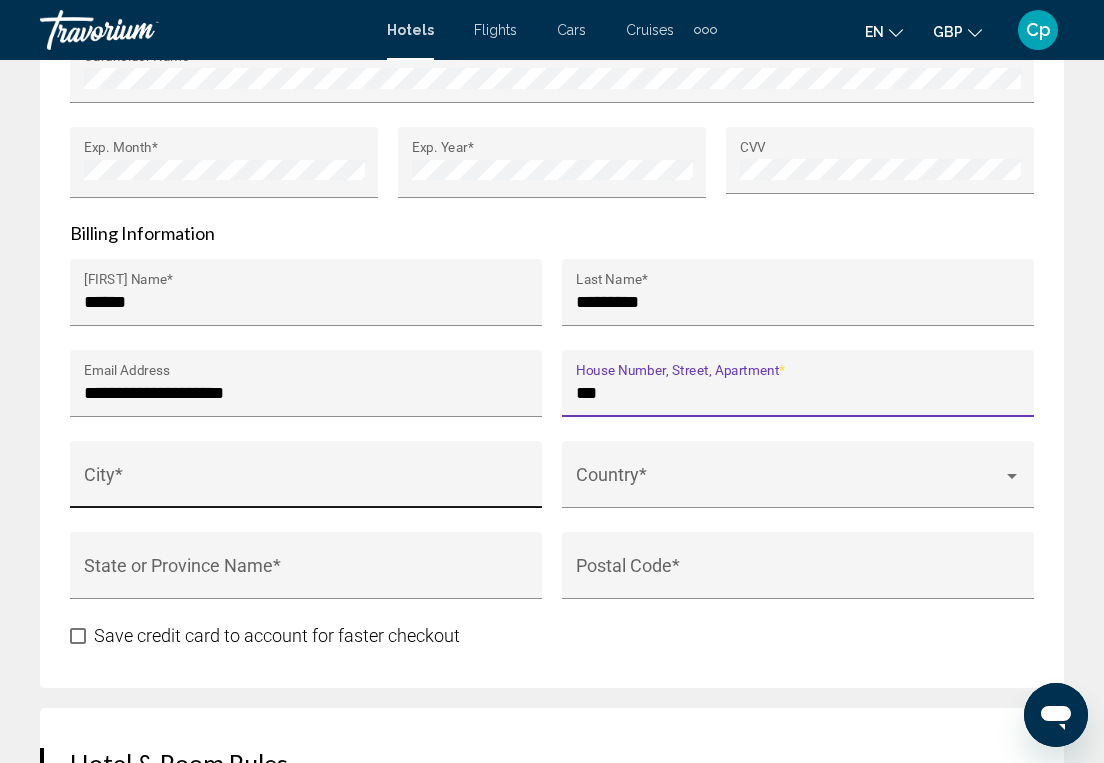 type on "***" 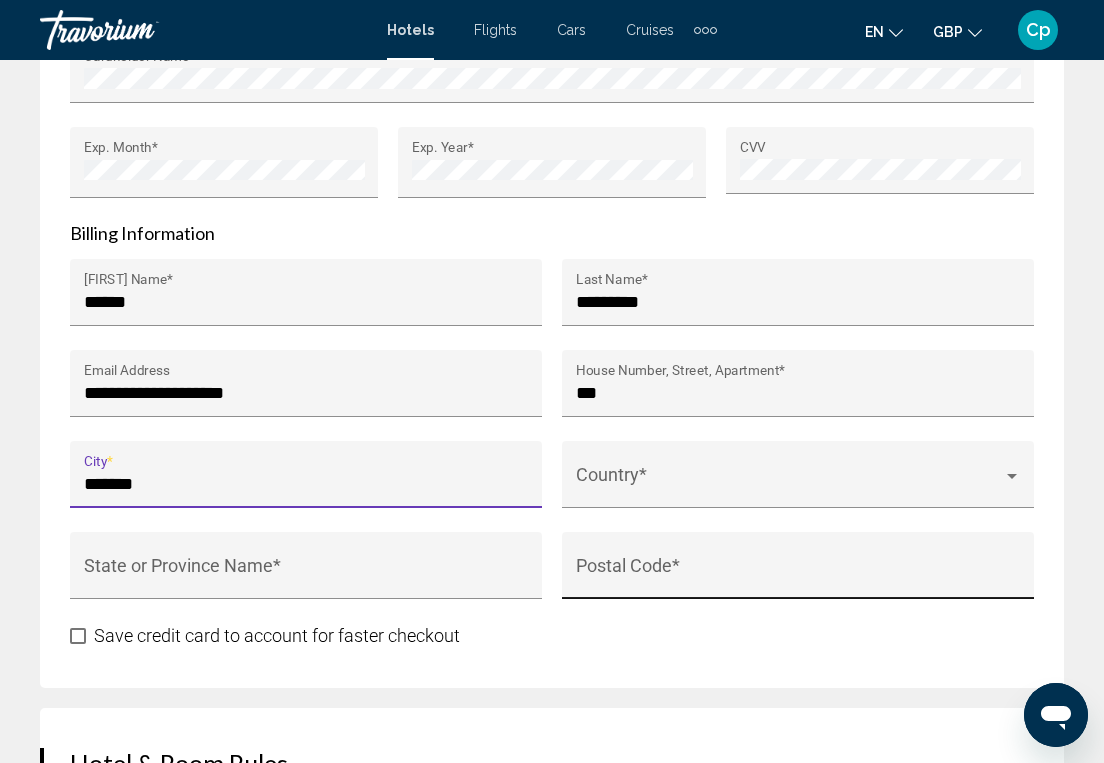 type on "*******" 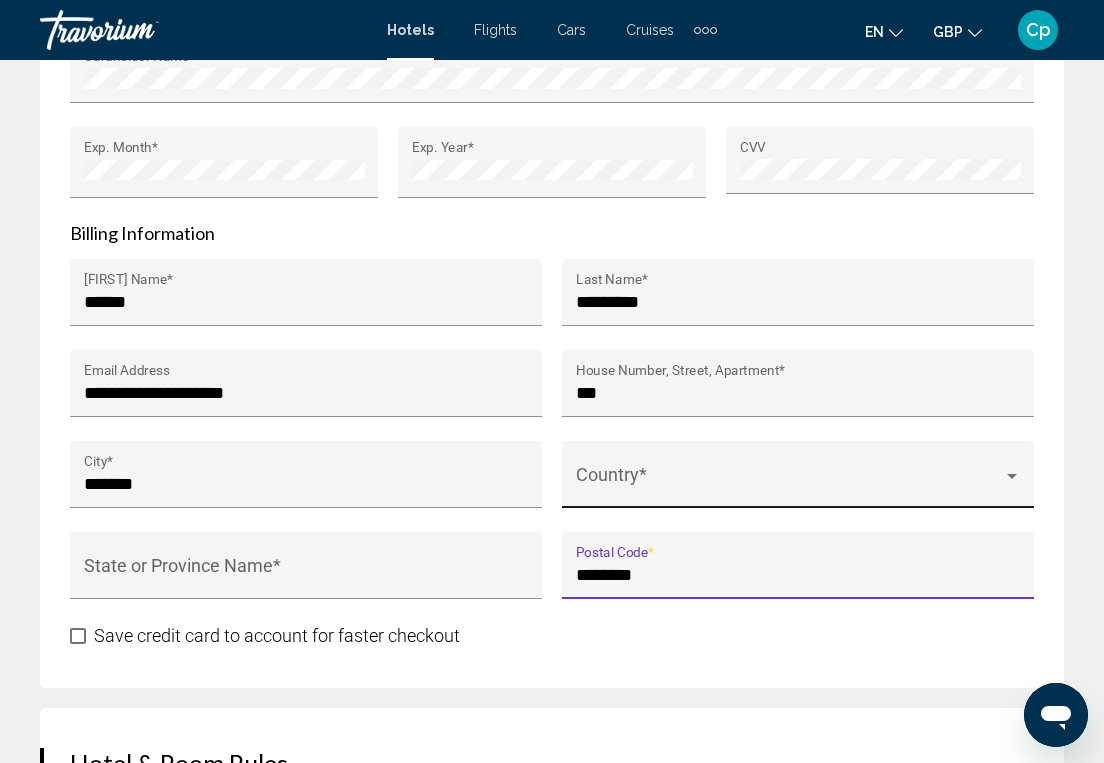 type on "********" 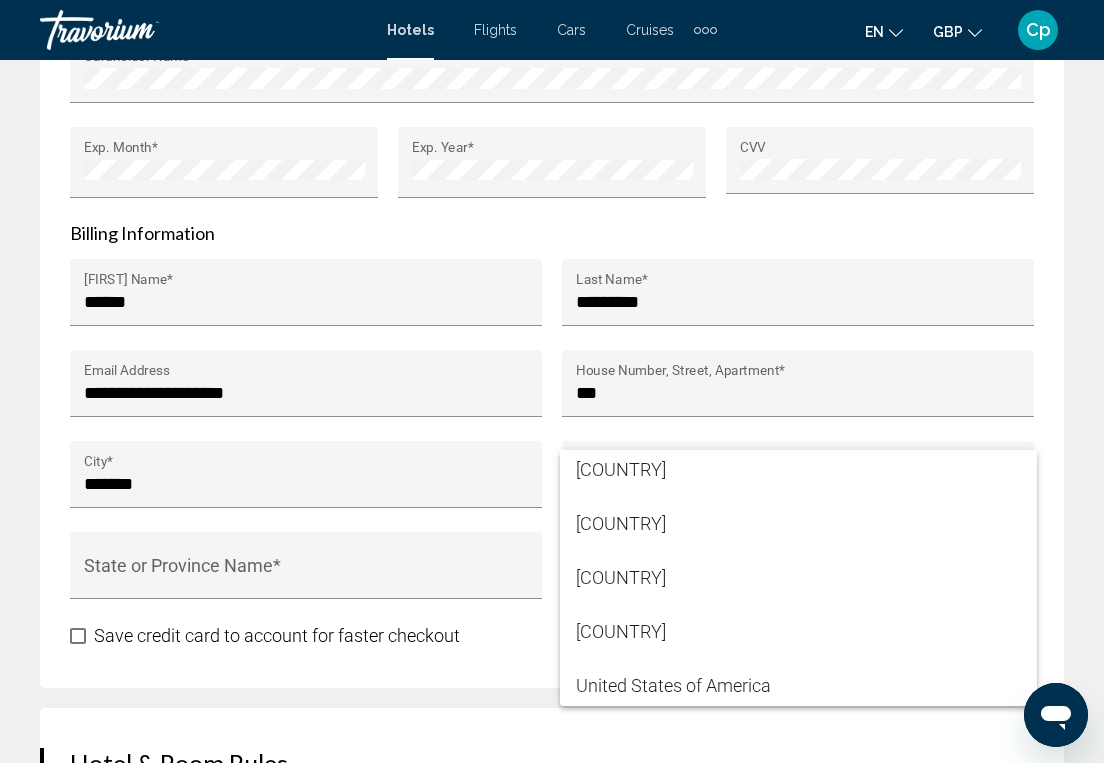 scroll, scrollTop: 12865, scrollLeft: 0, axis: vertical 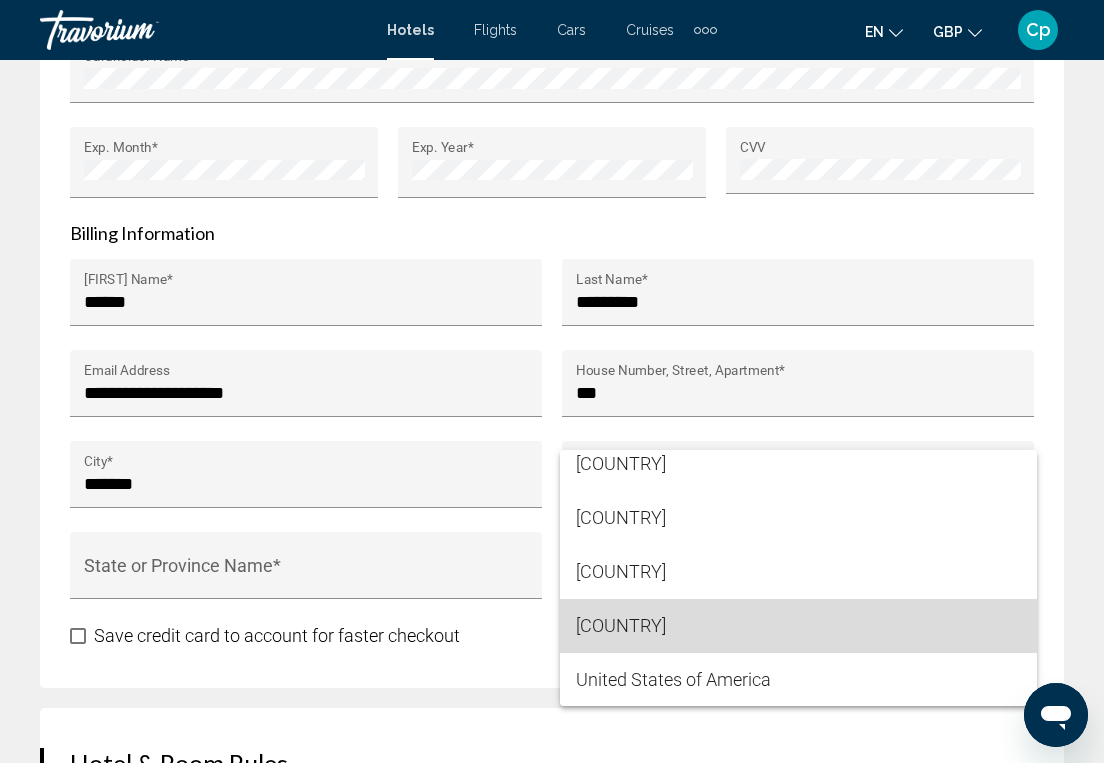 click on "United Kingdom" at bounding box center (798, 626) 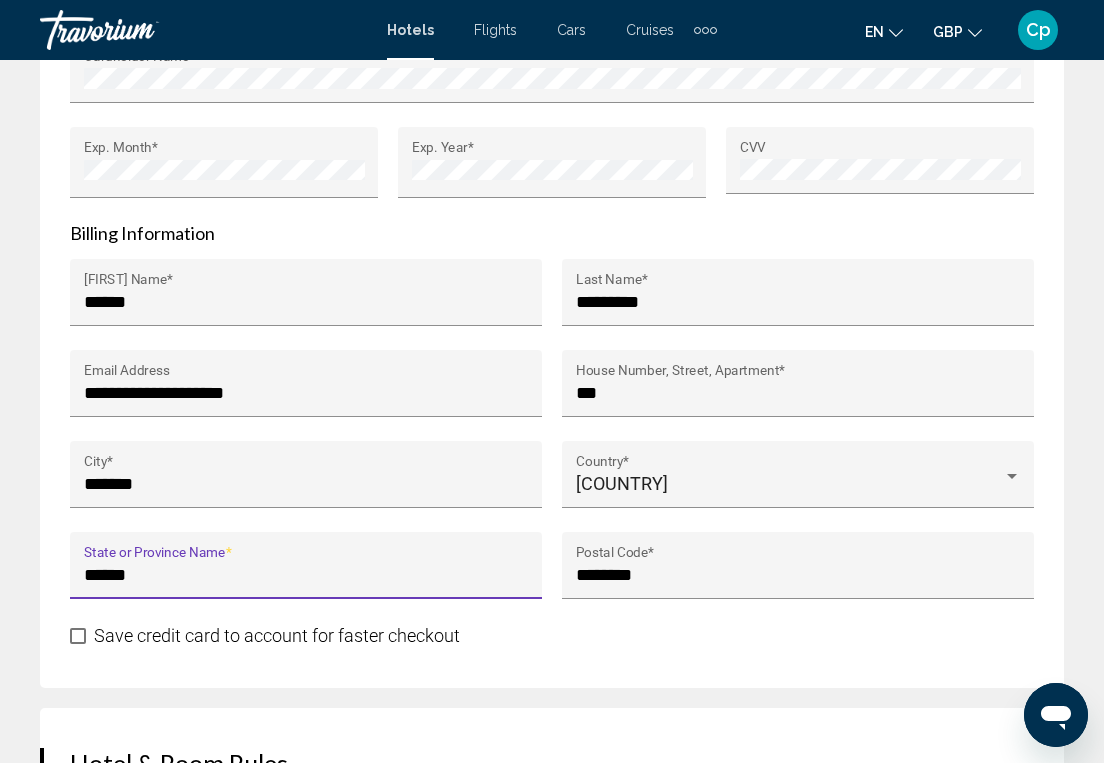 type on "******" 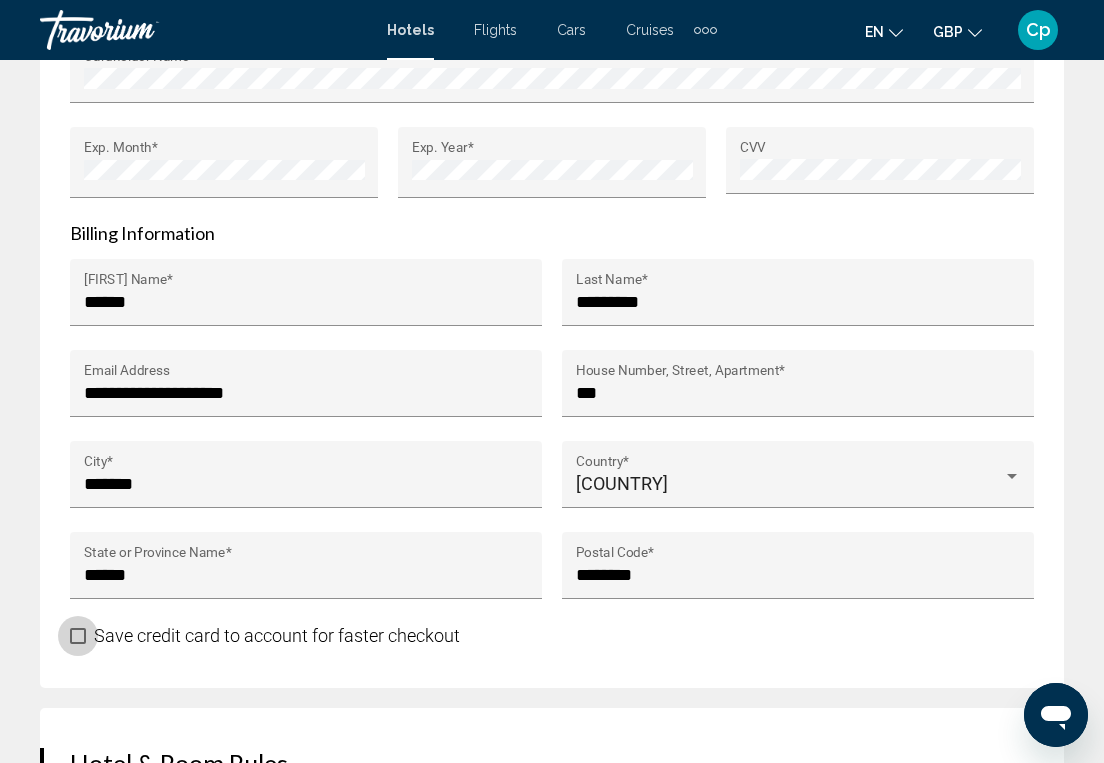 click at bounding box center (78, 636) 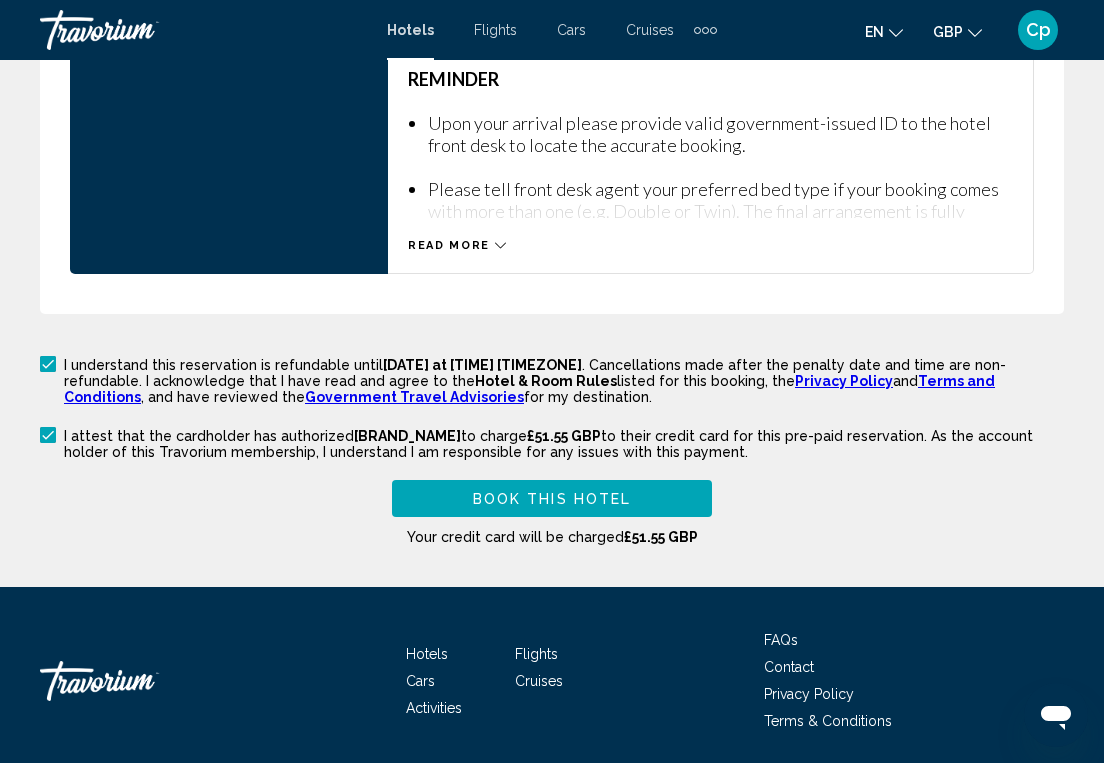 scroll, scrollTop: 4089, scrollLeft: 0, axis: vertical 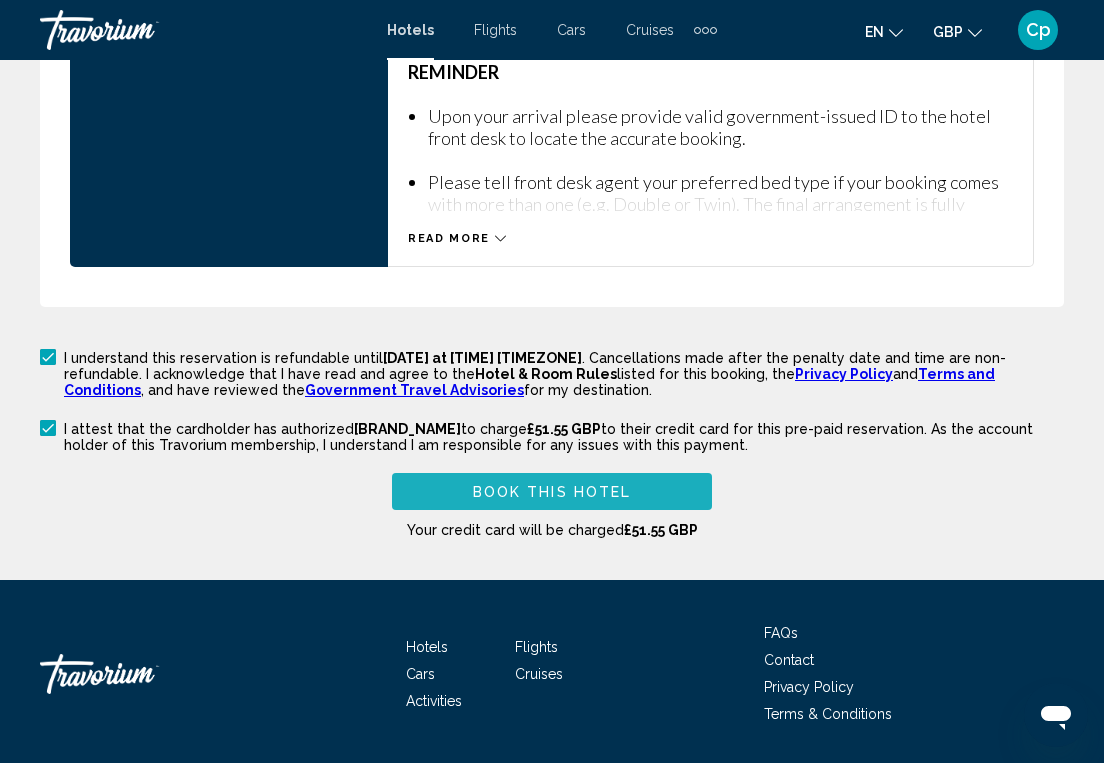 click on "Book this hotel" at bounding box center (552, 491) 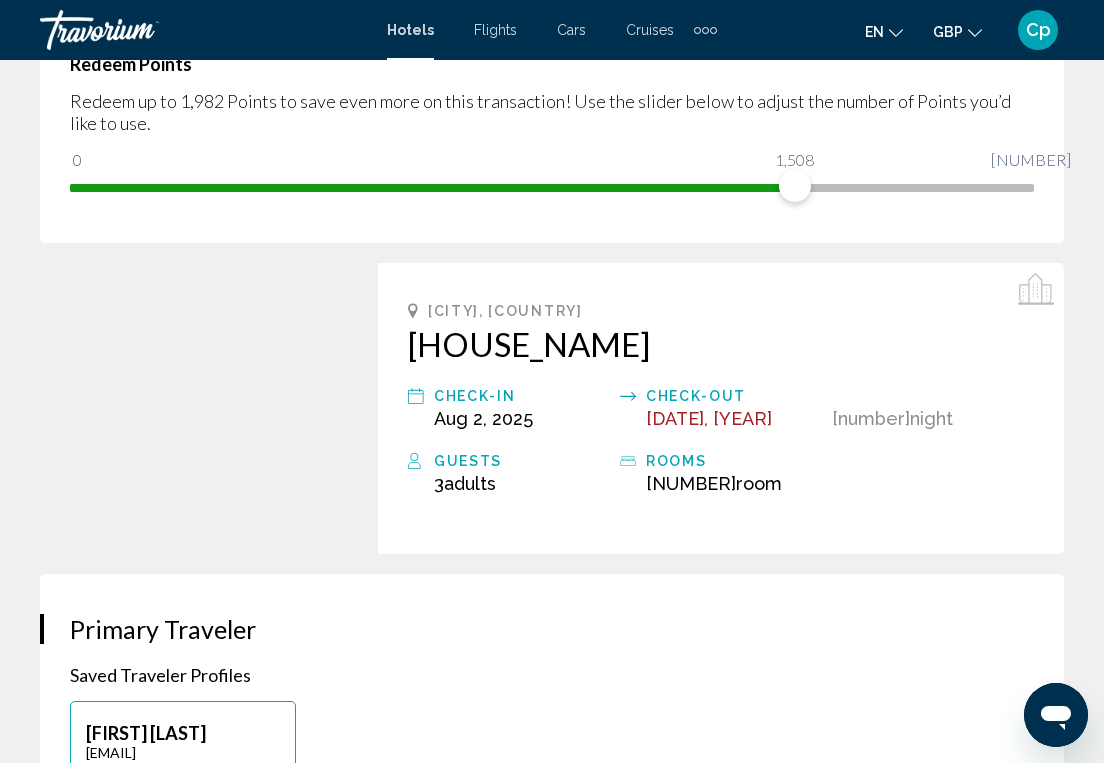 scroll, scrollTop: 600, scrollLeft: 0, axis: vertical 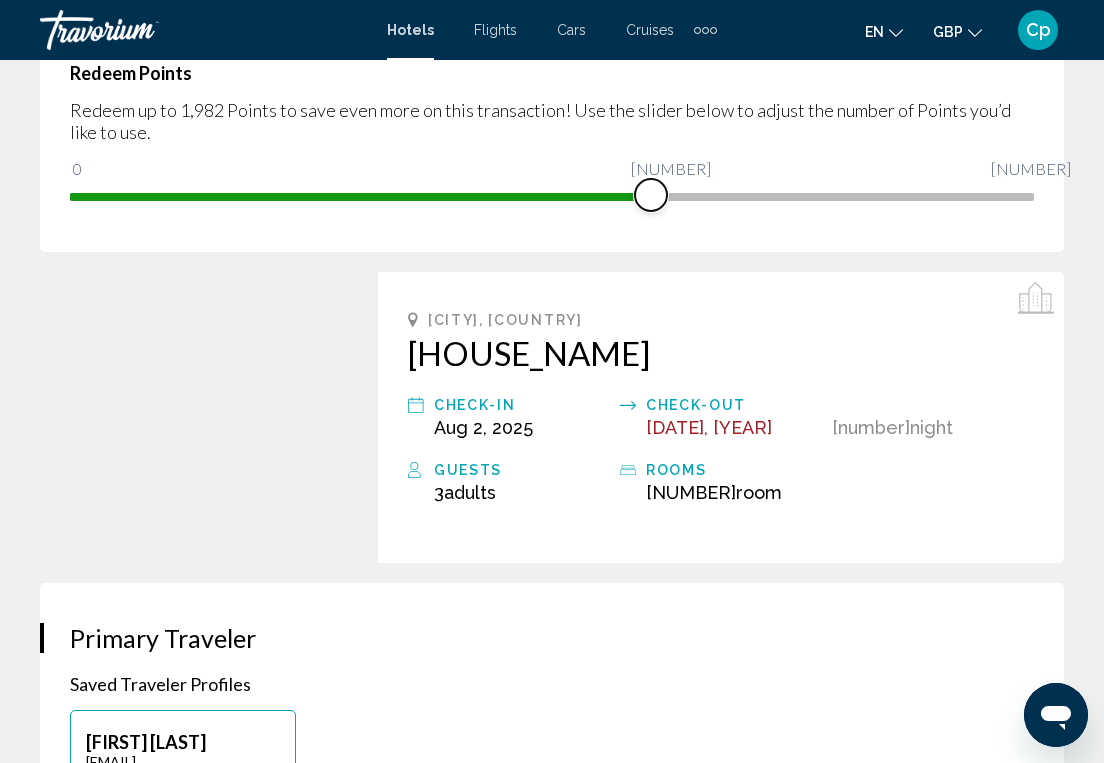 drag, startPoint x: 796, startPoint y: 199, endPoint x: 651, endPoint y: 206, distance: 145.16887 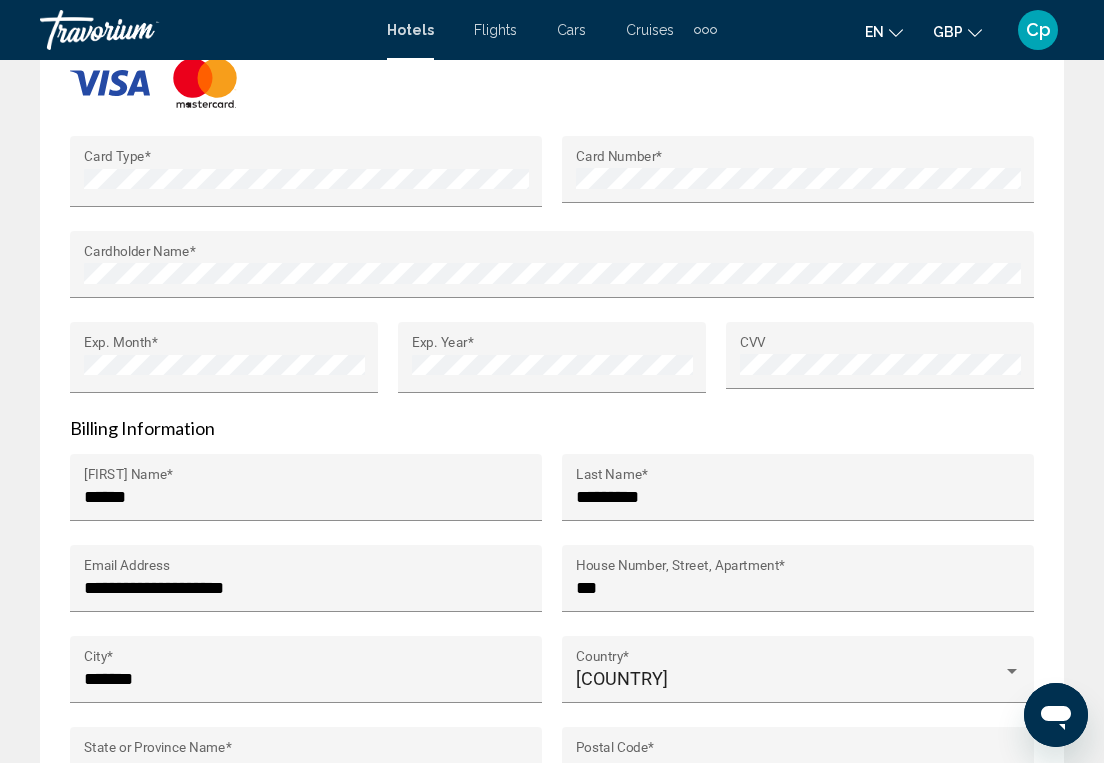 scroll, scrollTop: 2937, scrollLeft: 0, axis: vertical 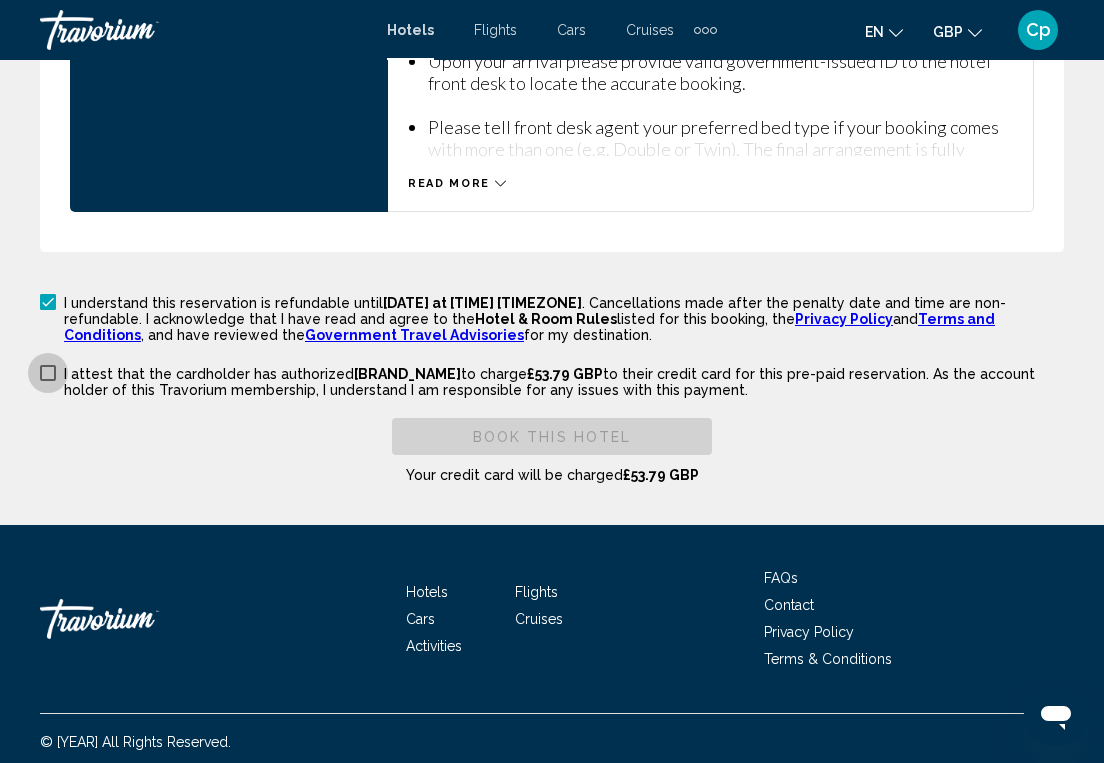 click at bounding box center [48, 373] 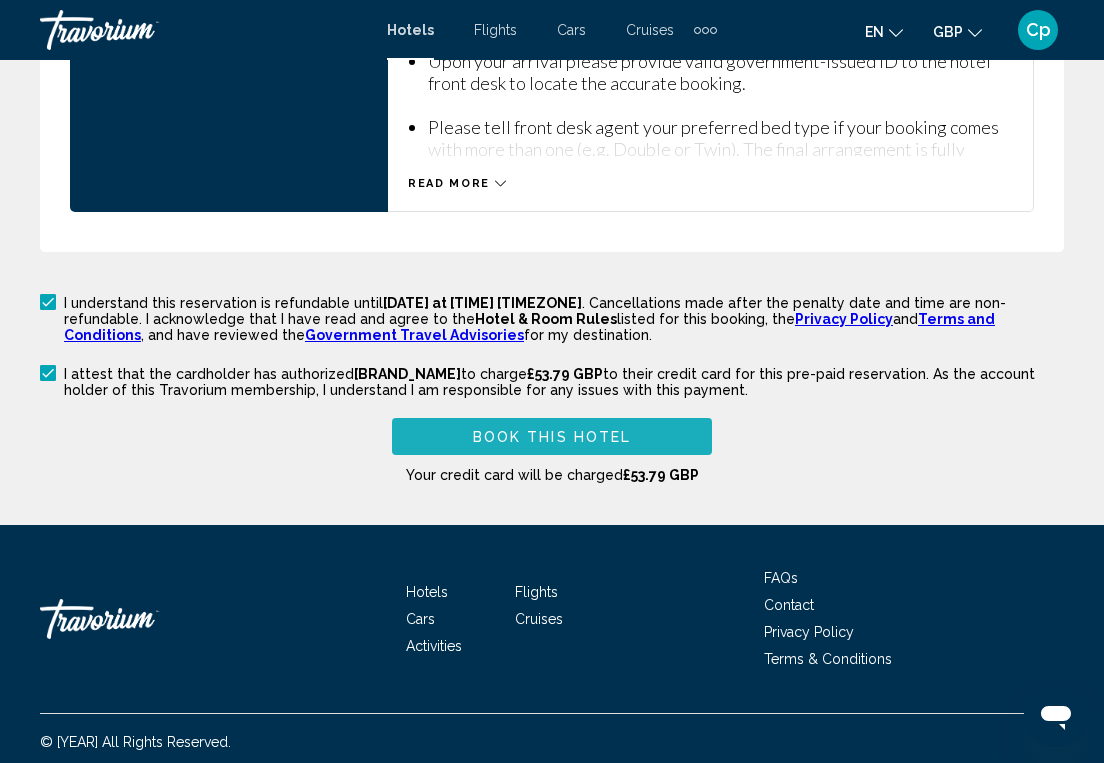 click on "Book this hotel" at bounding box center [552, 437] 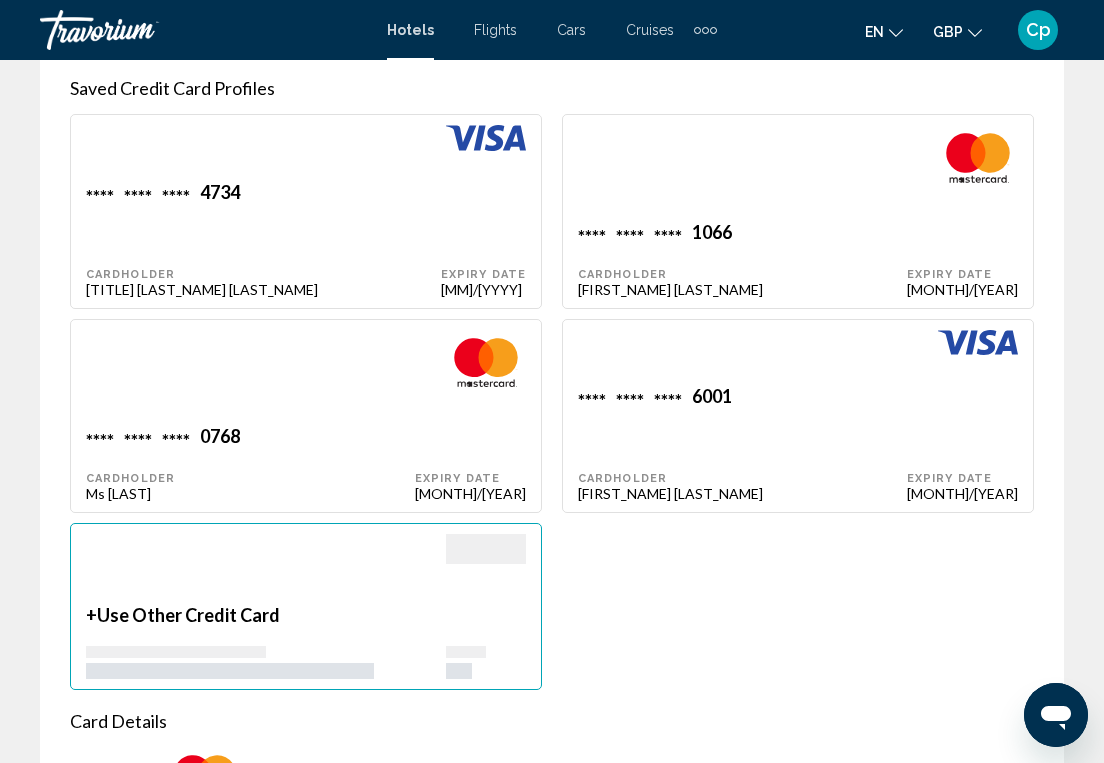 scroll, scrollTop: 2243, scrollLeft: 0, axis: vertical 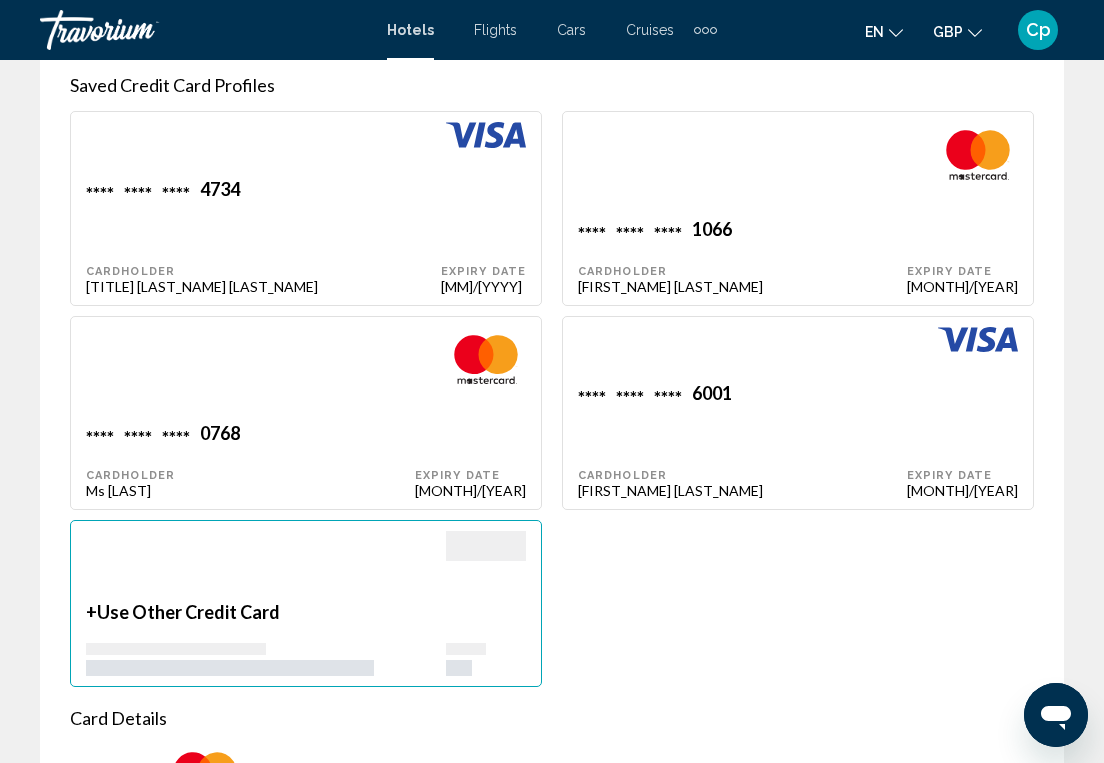 click at bounding box center [263, 150] 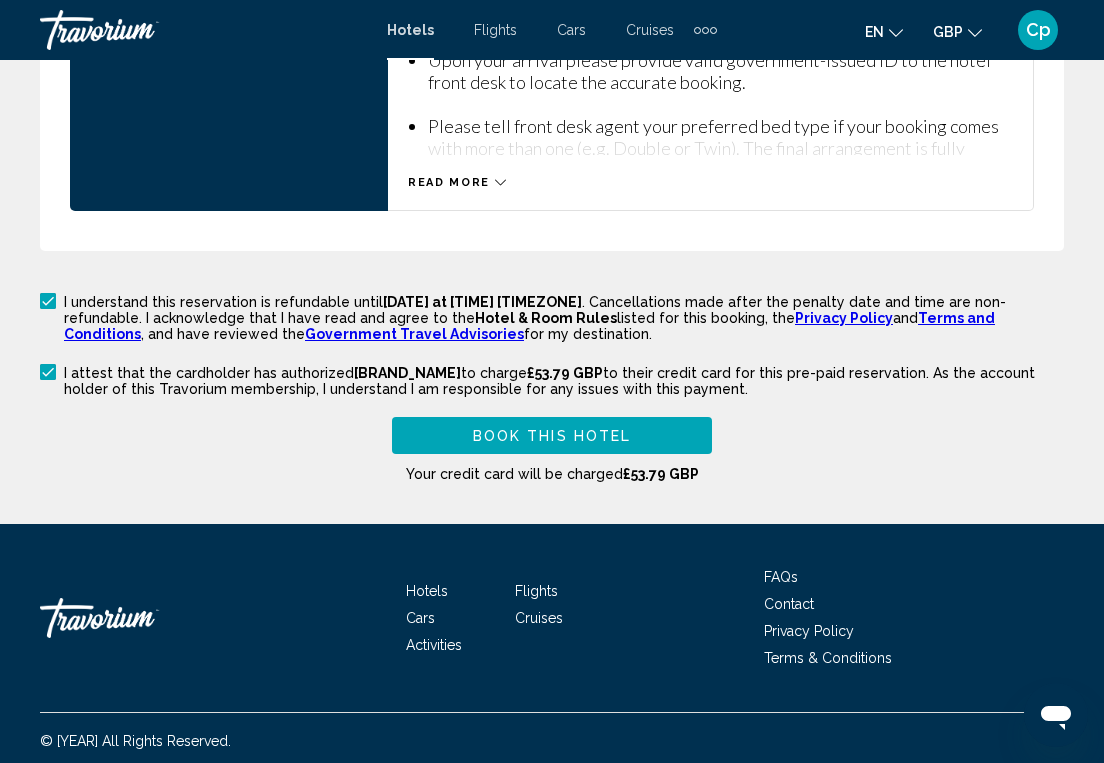 scroll, scrollTop: 4097, scrollLeft: 0, axis: vertical 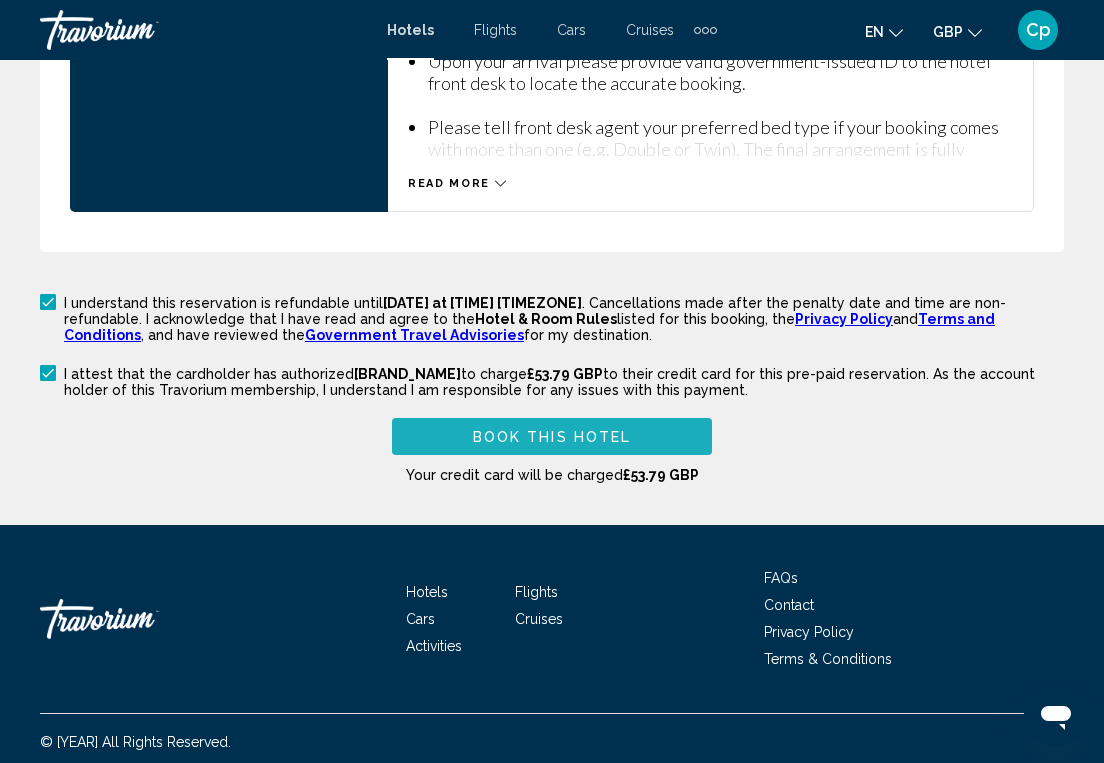 click on "Book this hotel" at bounding box center [552, 436] 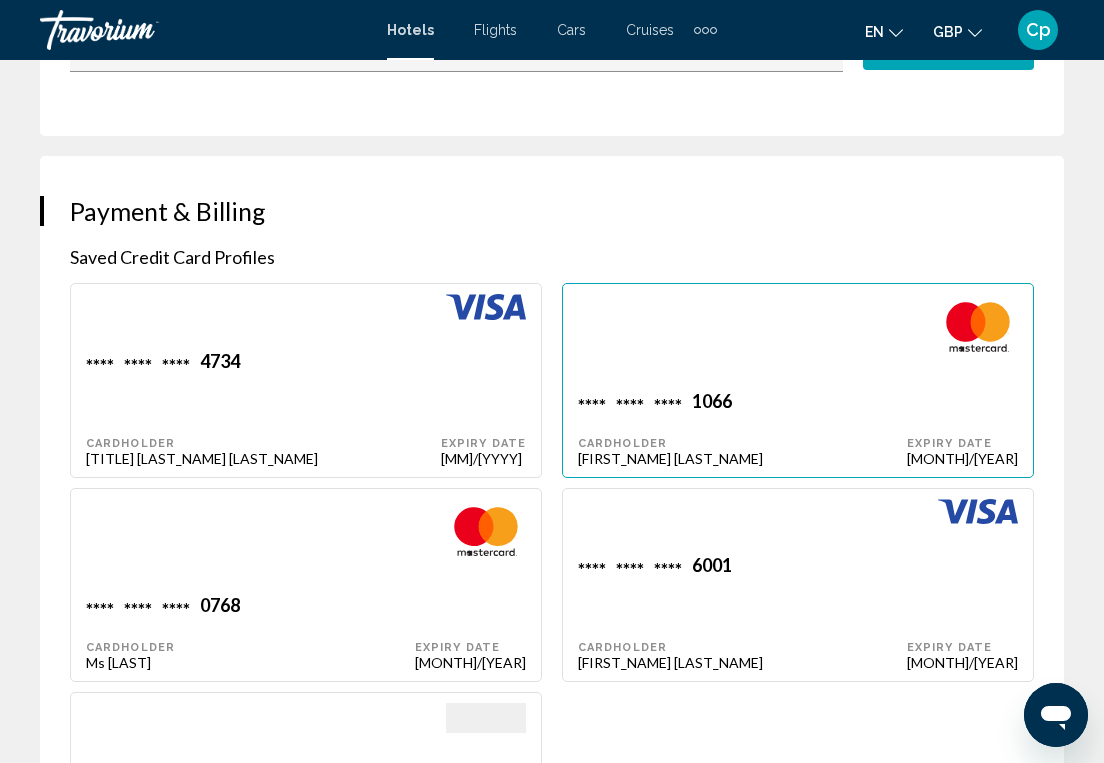 scroll, scrollTop: 2091, scrollLeft: 0, axis: vertical 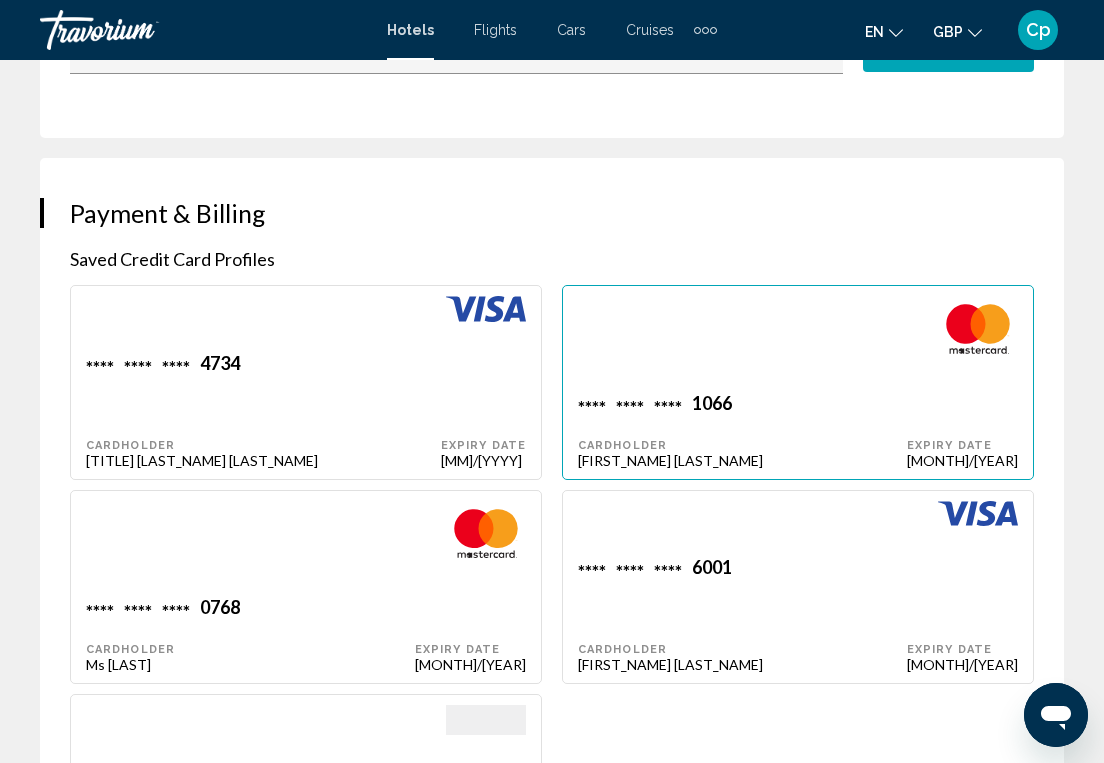 click on "Expiry Date 10/2026" at bounding box center (483, 410) 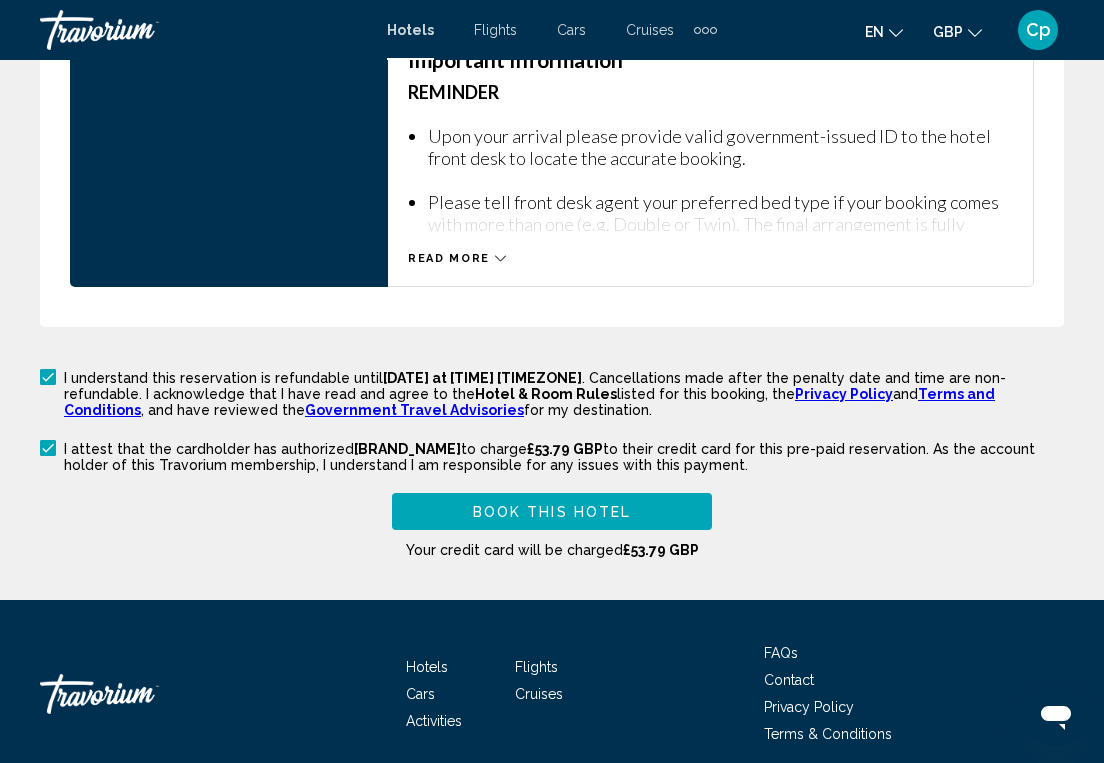 scroll, scrollTop: 4045, scrollLeft: 0, axis: vertical 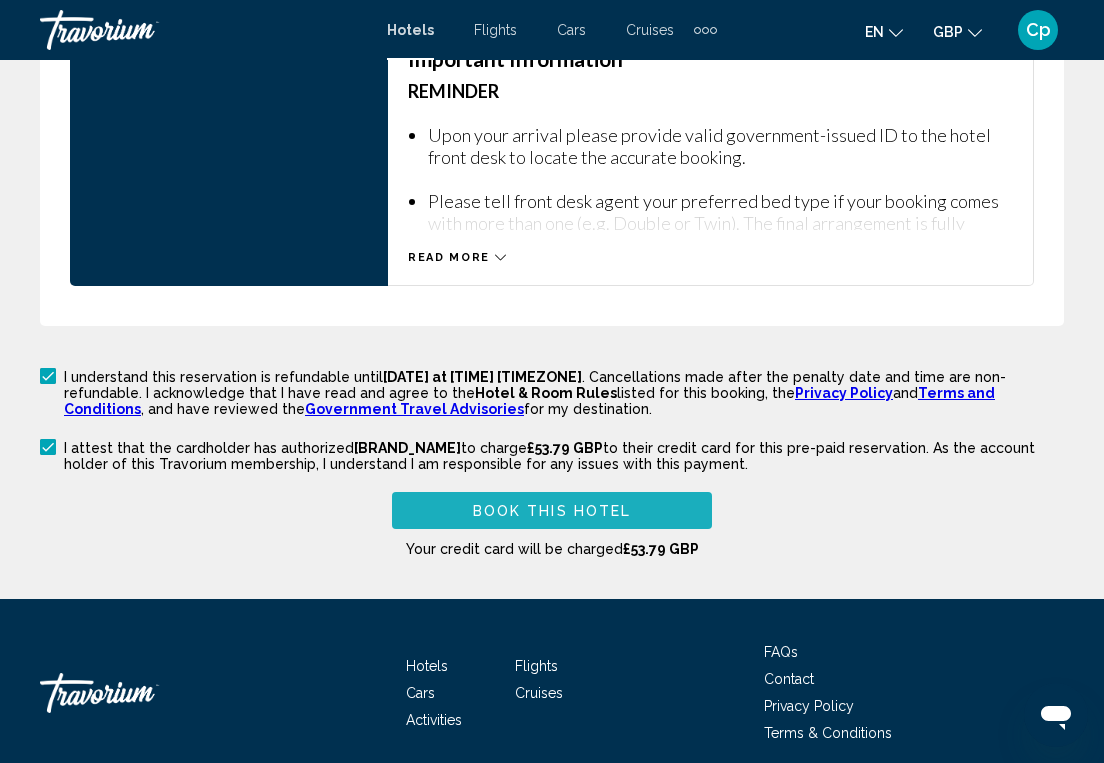 click on "Book this hotel" at bounding box center (552, 511) 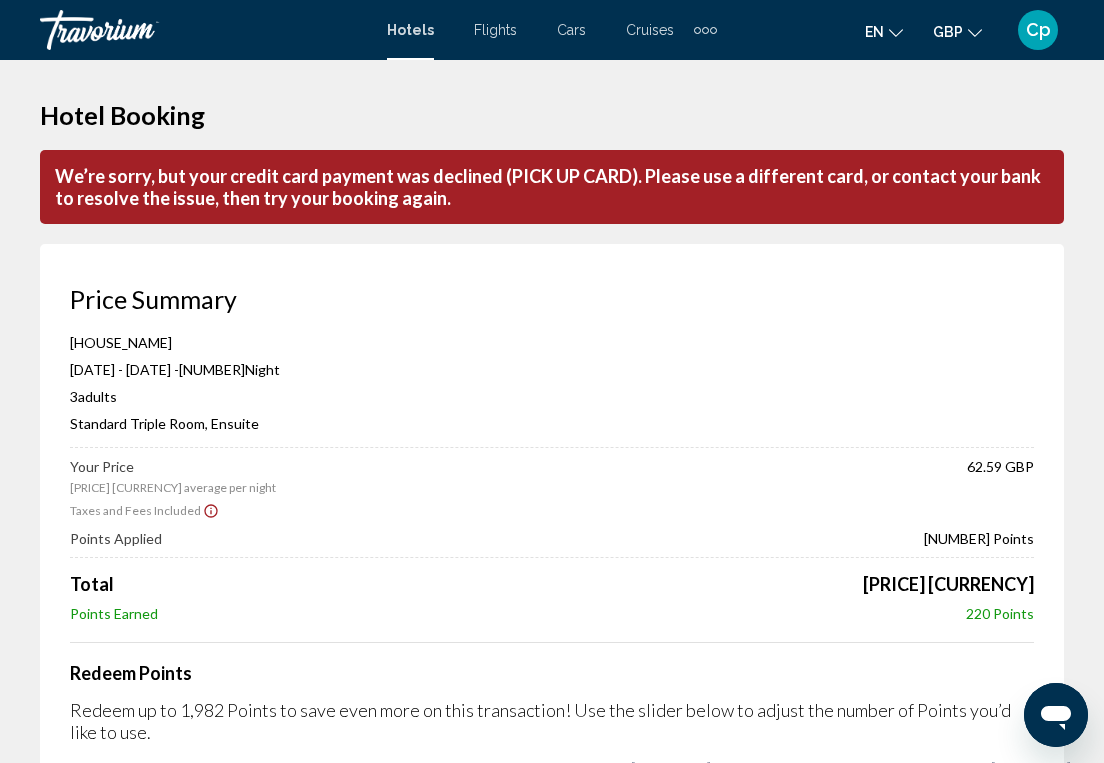 scroll, scrollTop: 0, scrollLeft: 0, axis: both 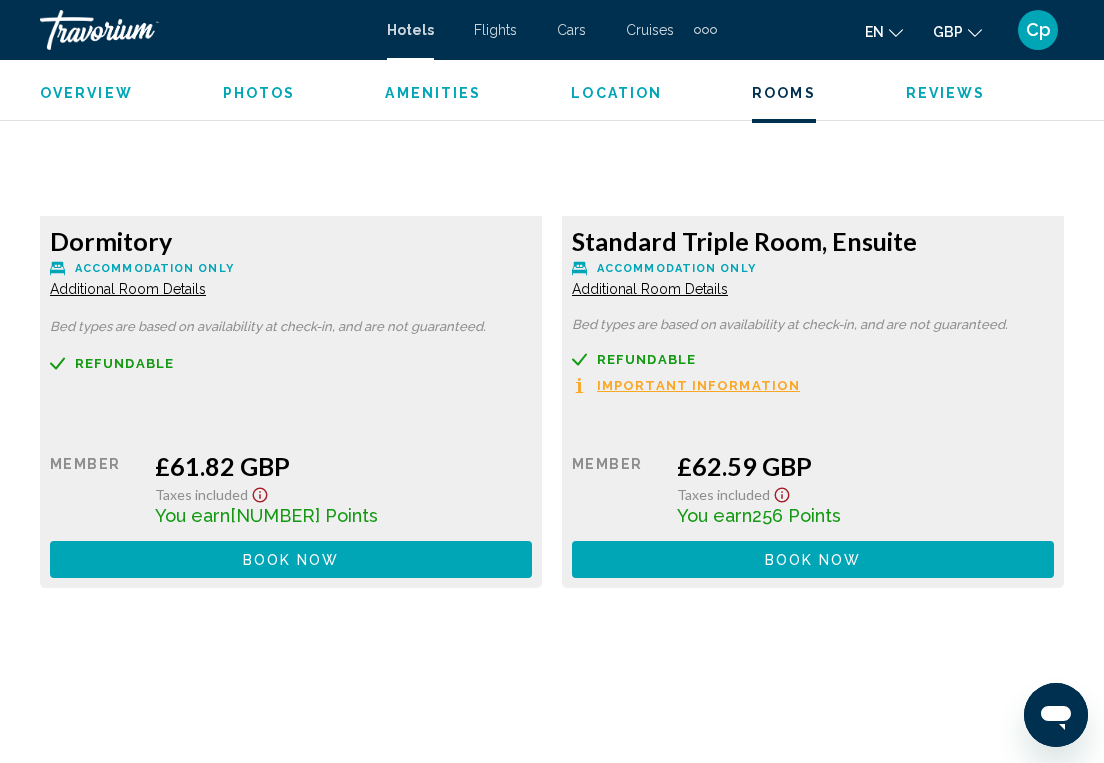 click on "Book now No longer available" at bounding box center (291, 559) 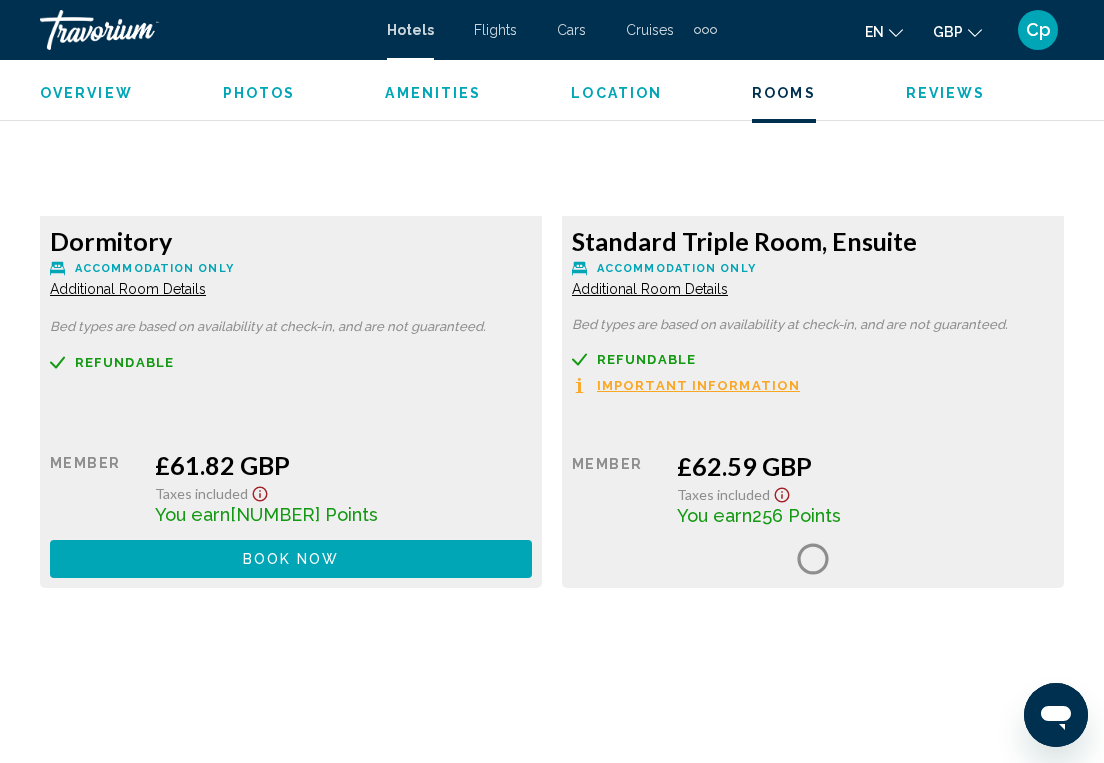 scroll, scrollTop: 0, scrollLeft: 0, axis: both 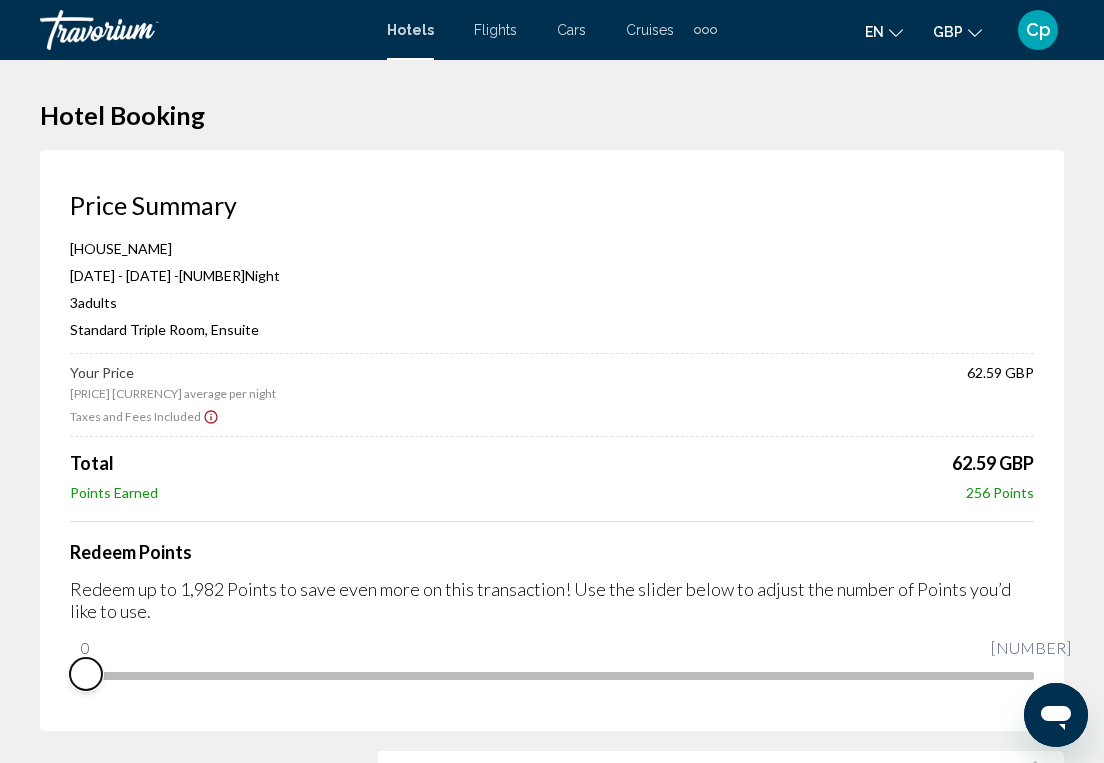 click on "Redeem  Points Redeem up to 1,982  Points to save even more on this transaction! Use the slider below to adjust the number of Points you’d like to use. 0 1,982 0" at bounding box center [552, 606] 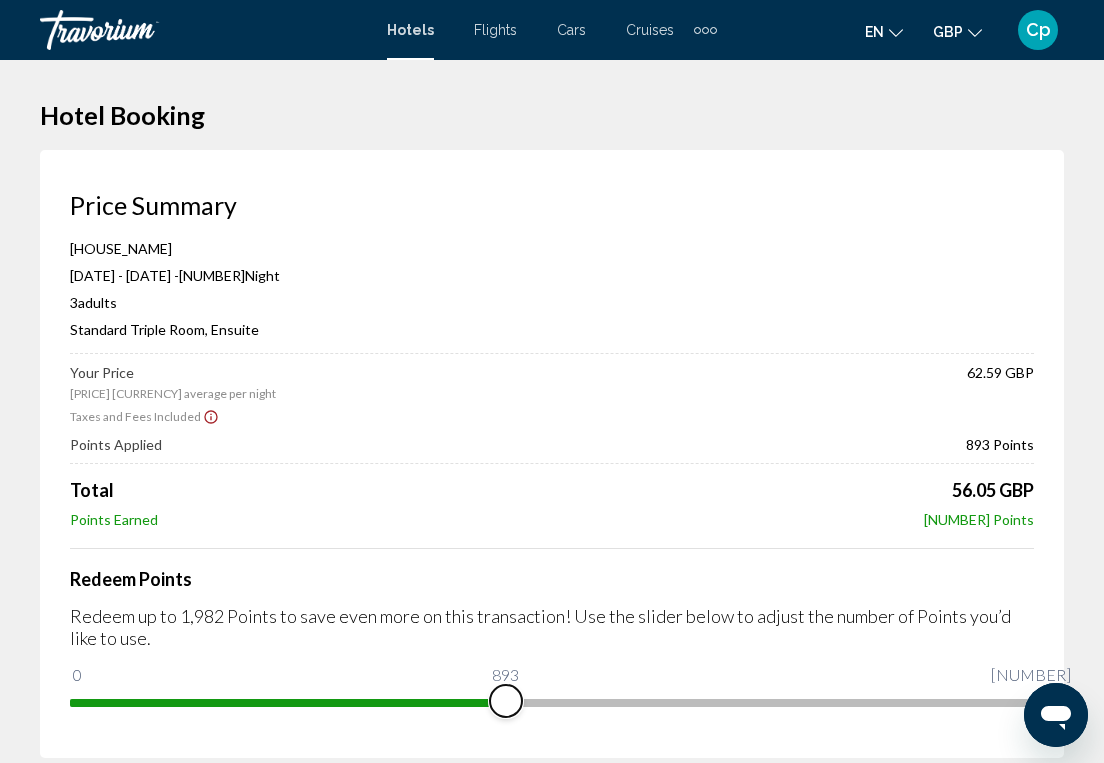 click at bounding box center (552, 699) 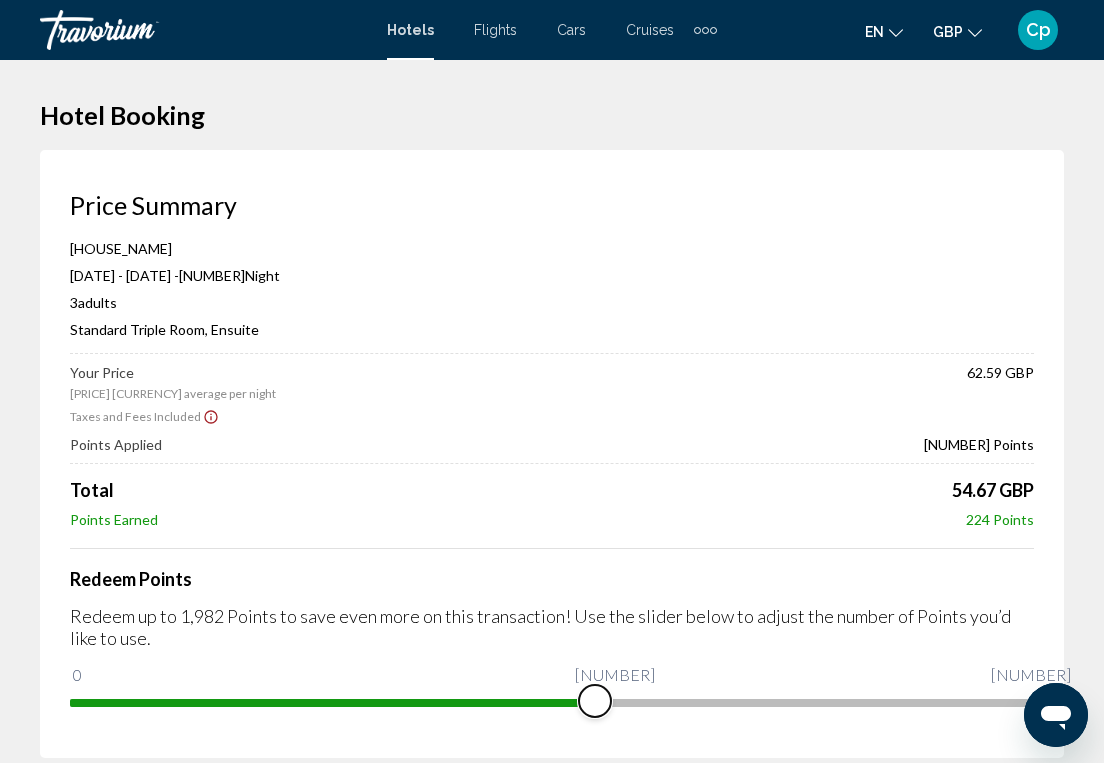 click at bounding box center [552, 699] 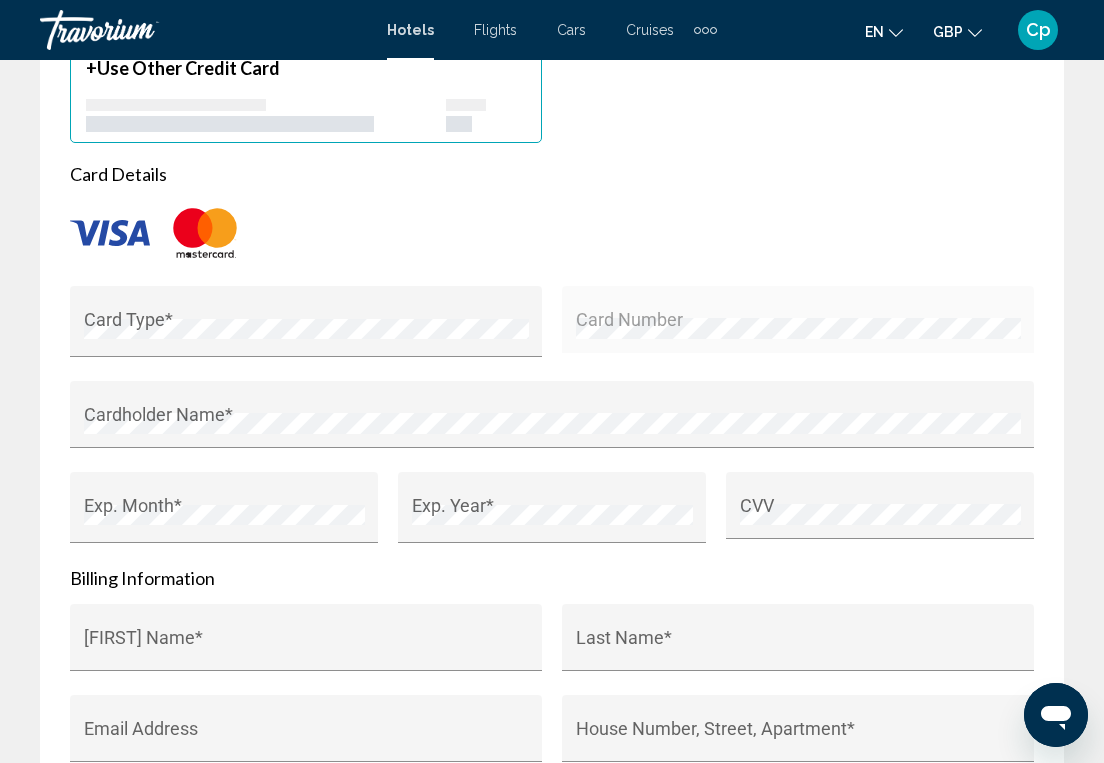 scroll, scrollTop: 2694, scrollLeft: 0, axis: vertical 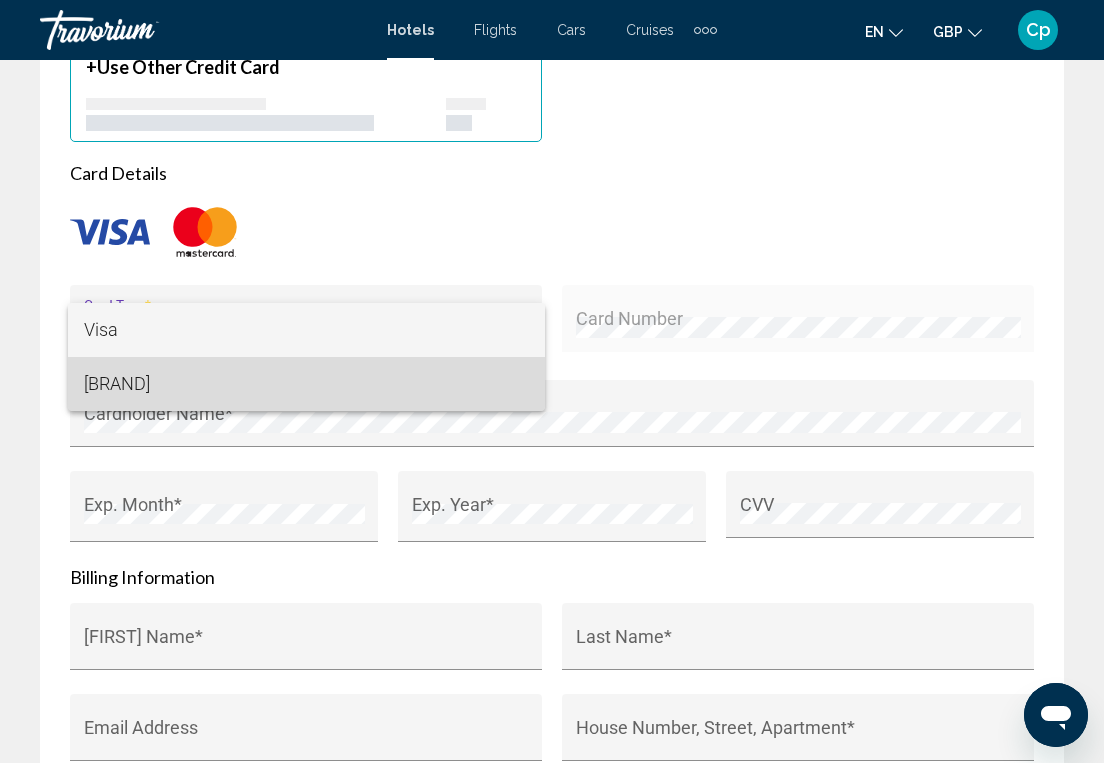click on "Mastercard" at bounding box center [306, 384] 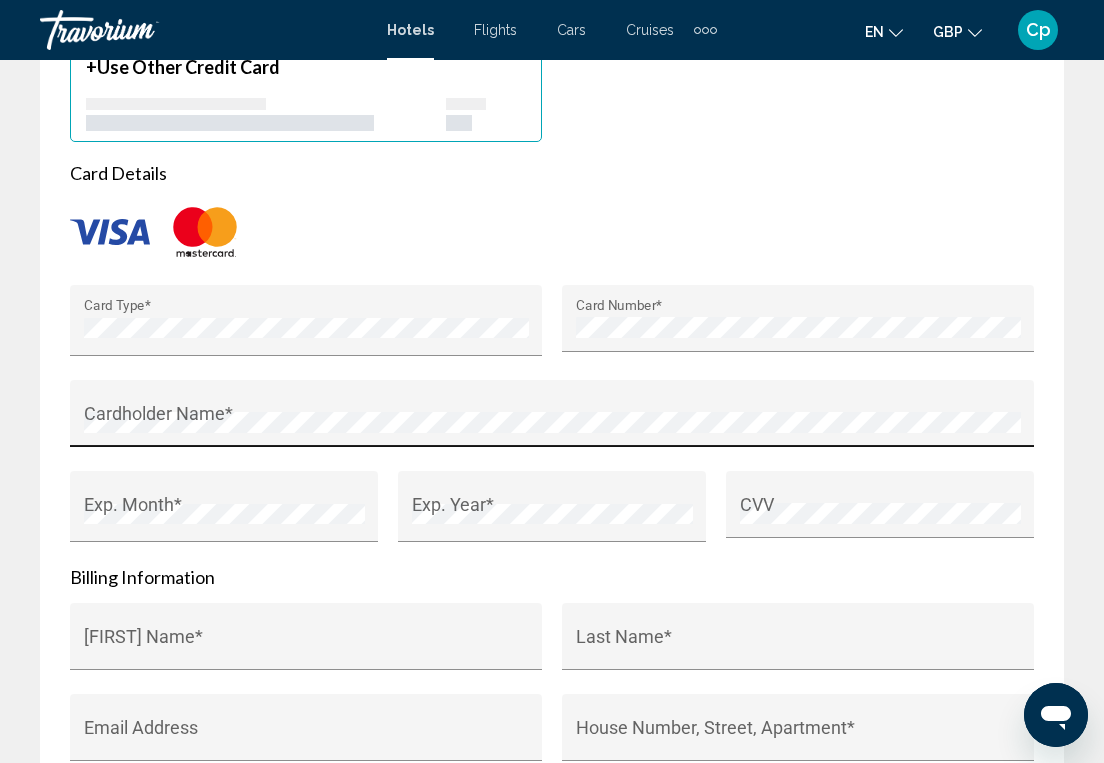 click on "Cardholder Name  *" at bounding box center [552, 419] 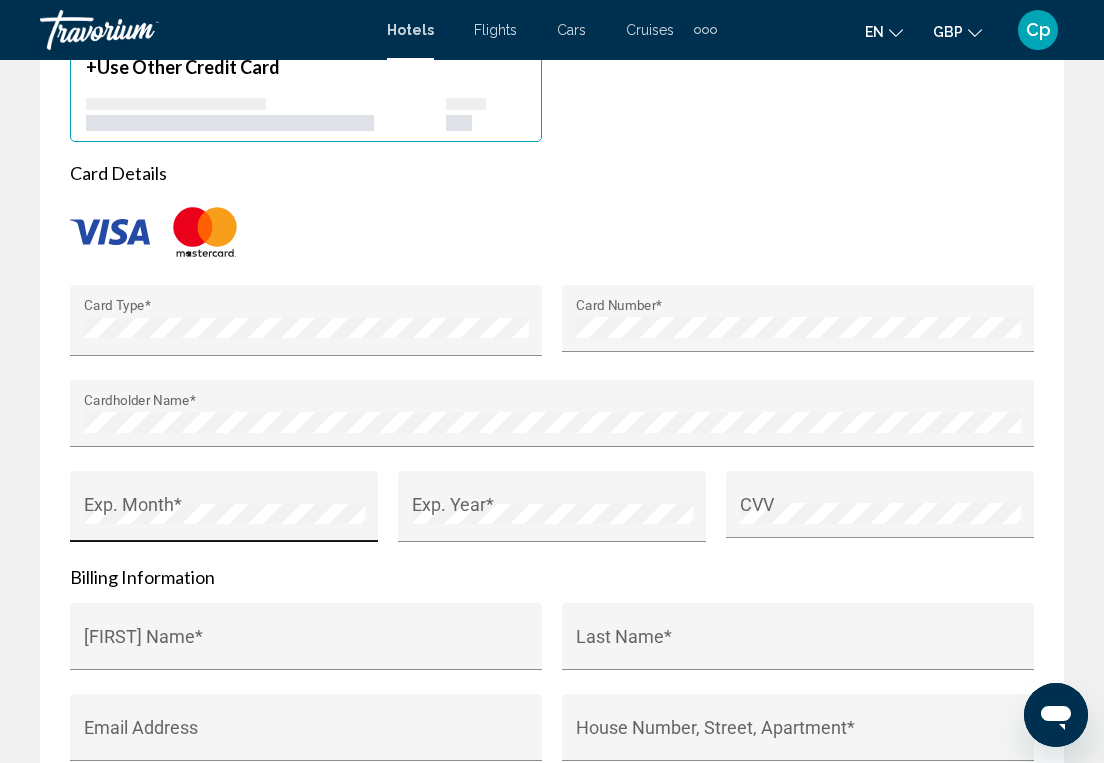 click on "Exp. Month  *" at bounding box center (224, 513) 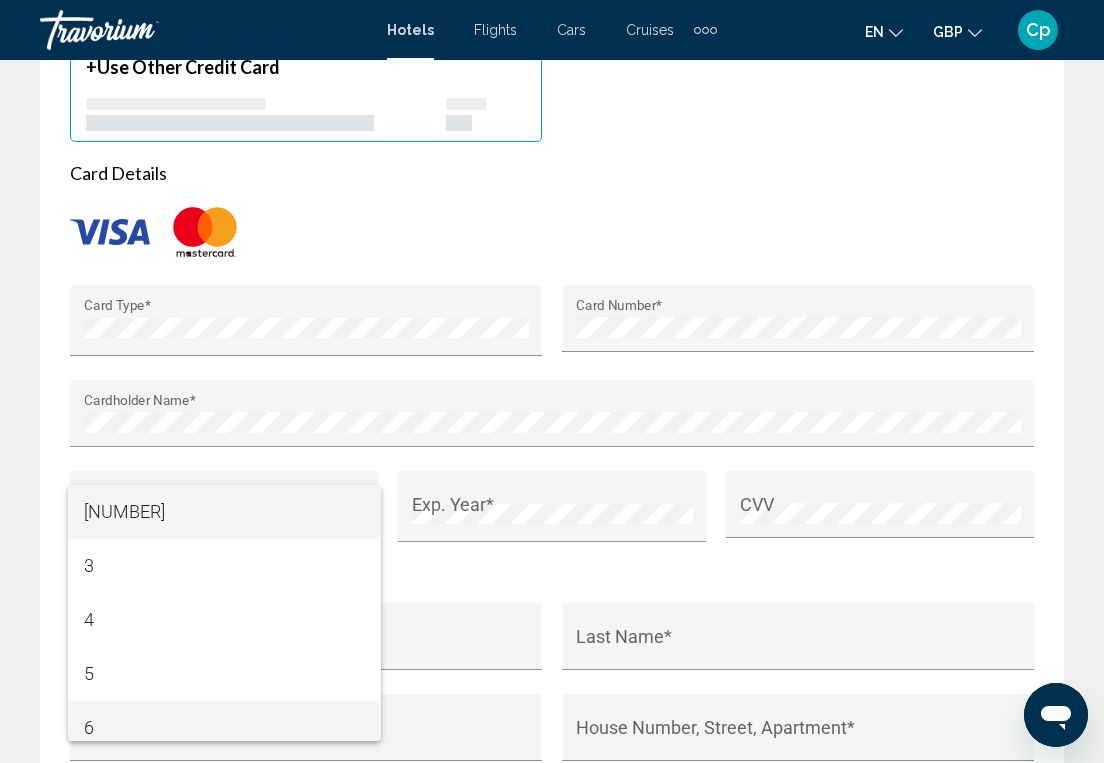 scroll, scrollTop: 68, scrollLeft: 0, axis: vertical 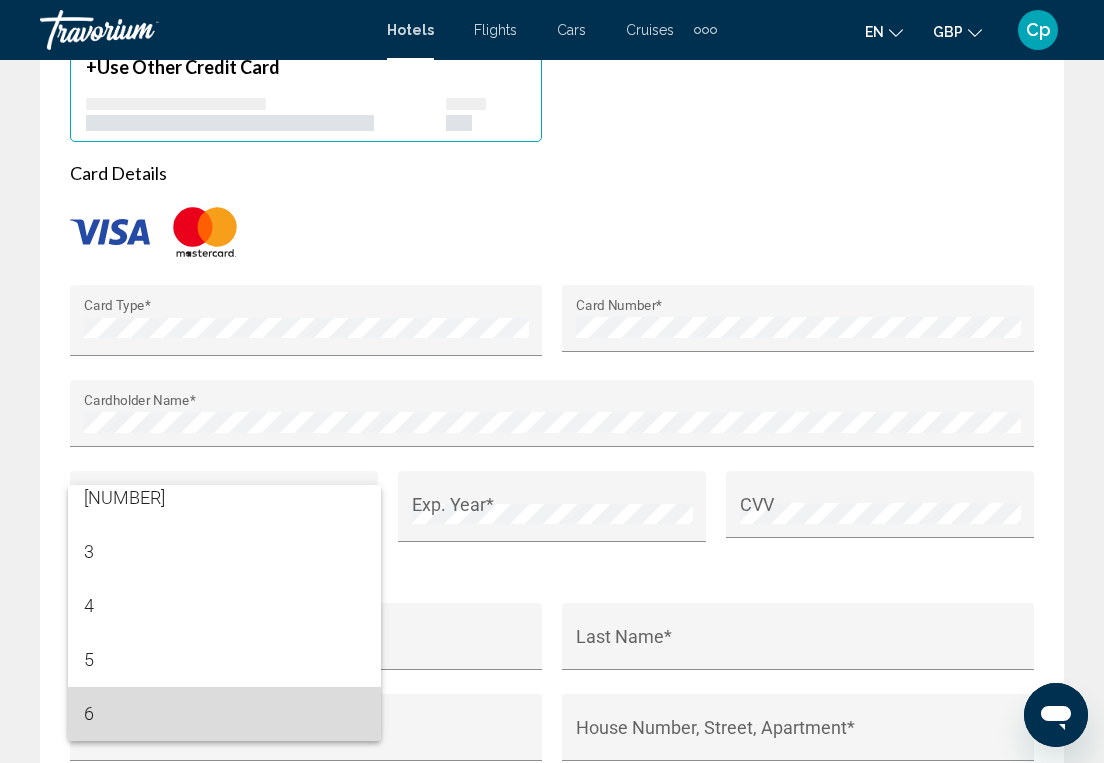 click on "[NUM]" at bounding box center (224, 714) 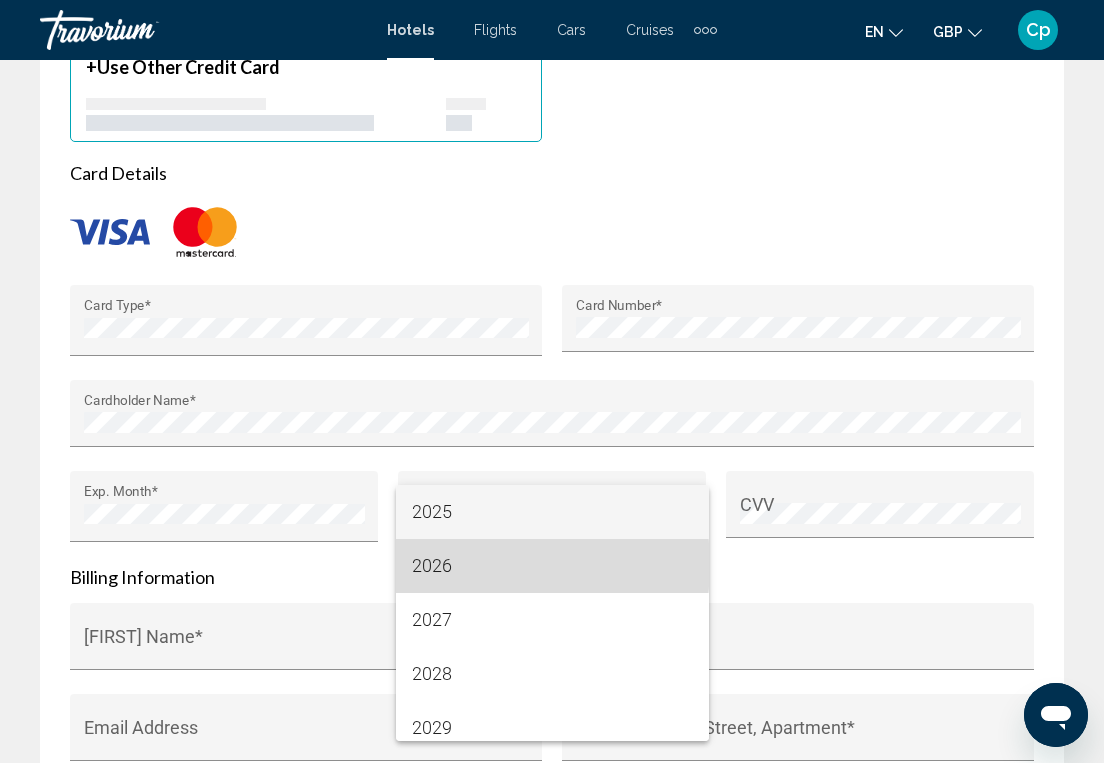 click on "2026" at bounding box center (552, 566) 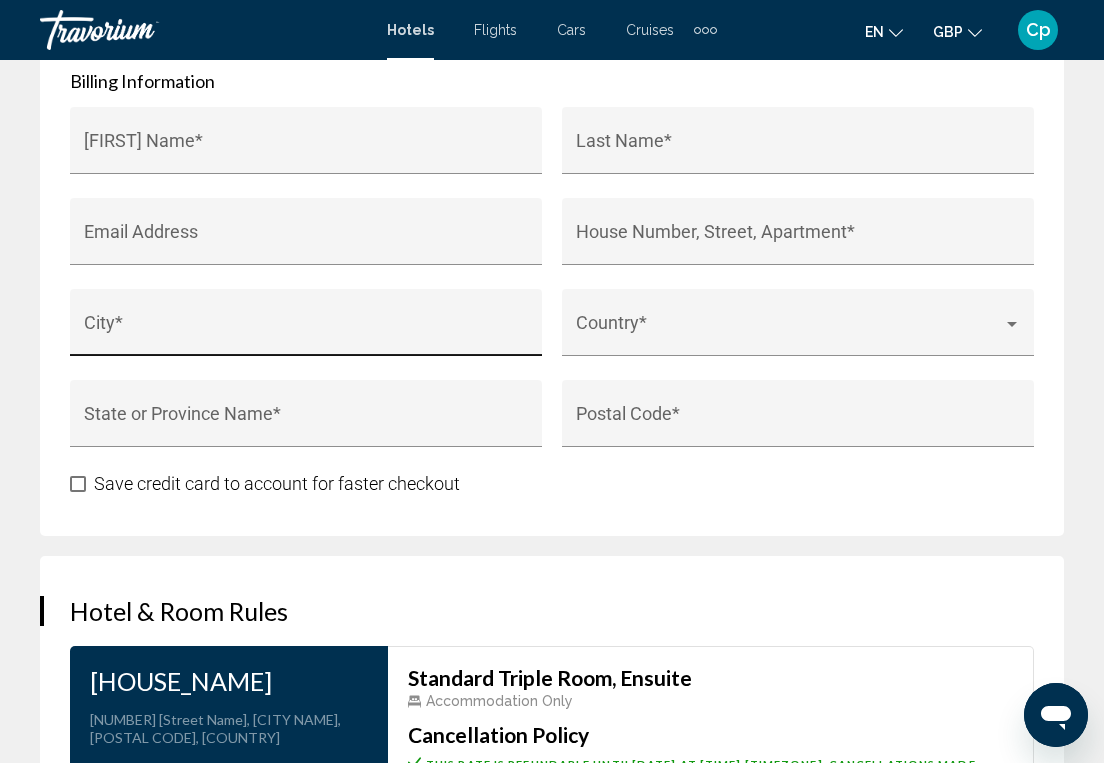 scroll, scrollTop: 3194, scrollLeft: 0, axis: vertical 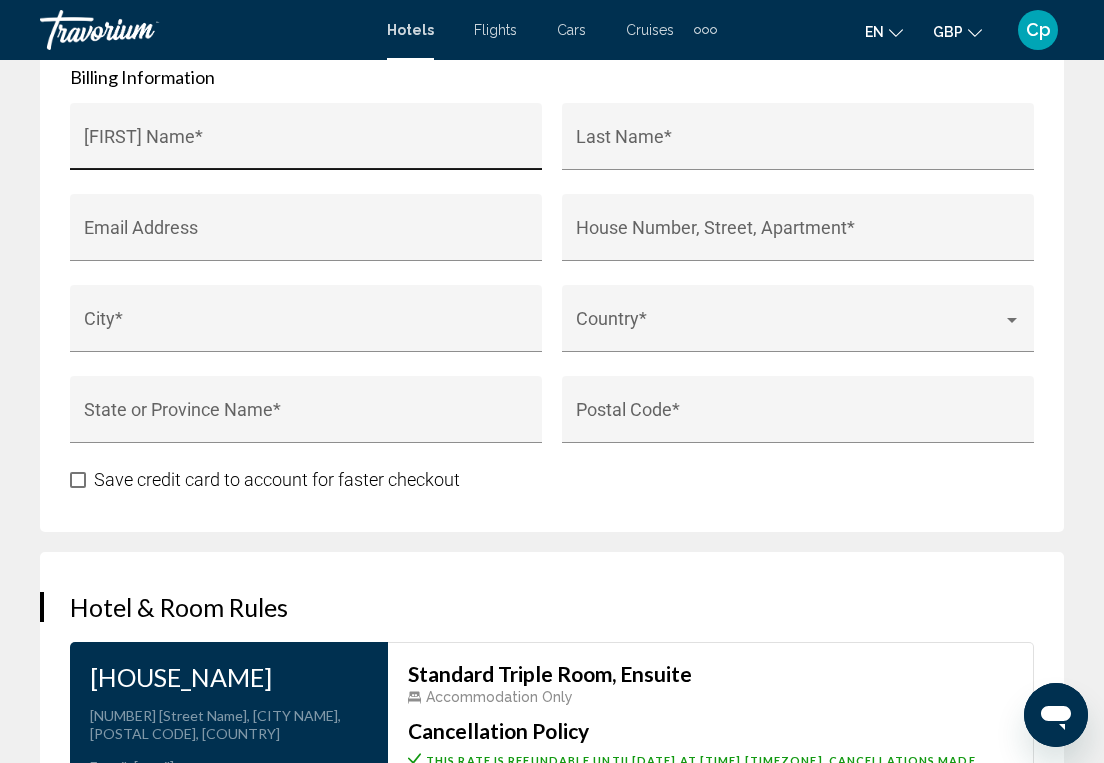 click on "First Name  *" at bounding box center [306, 143] 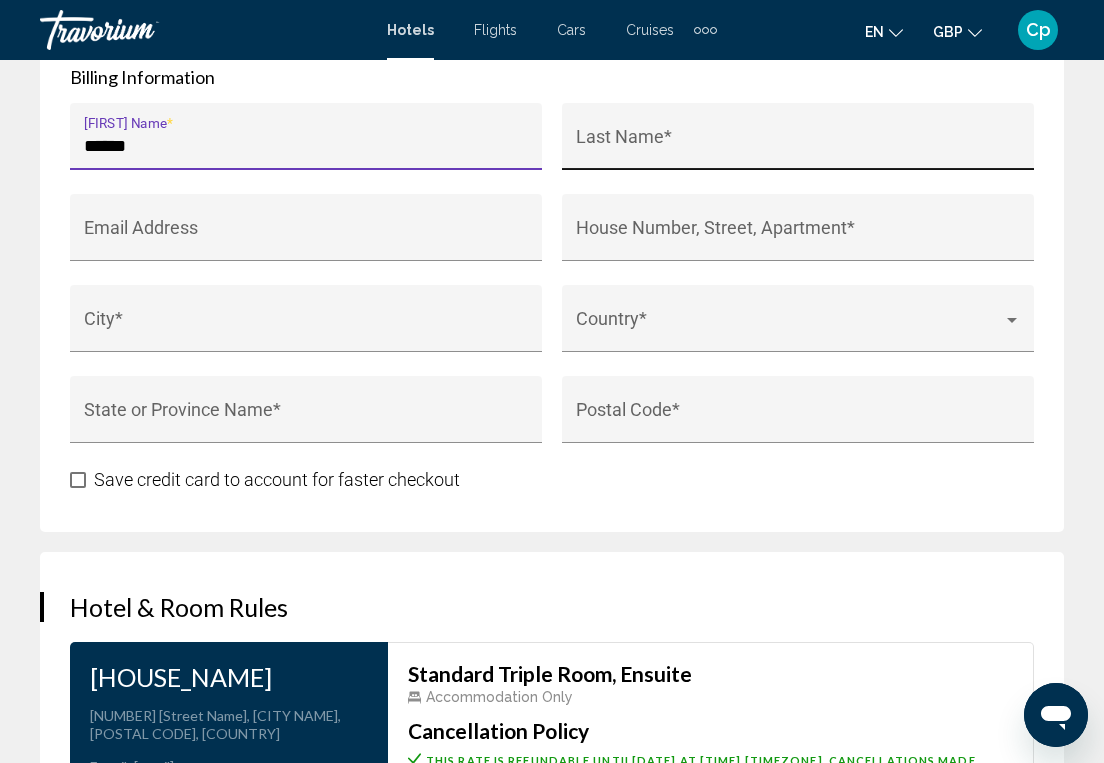 type on "******" 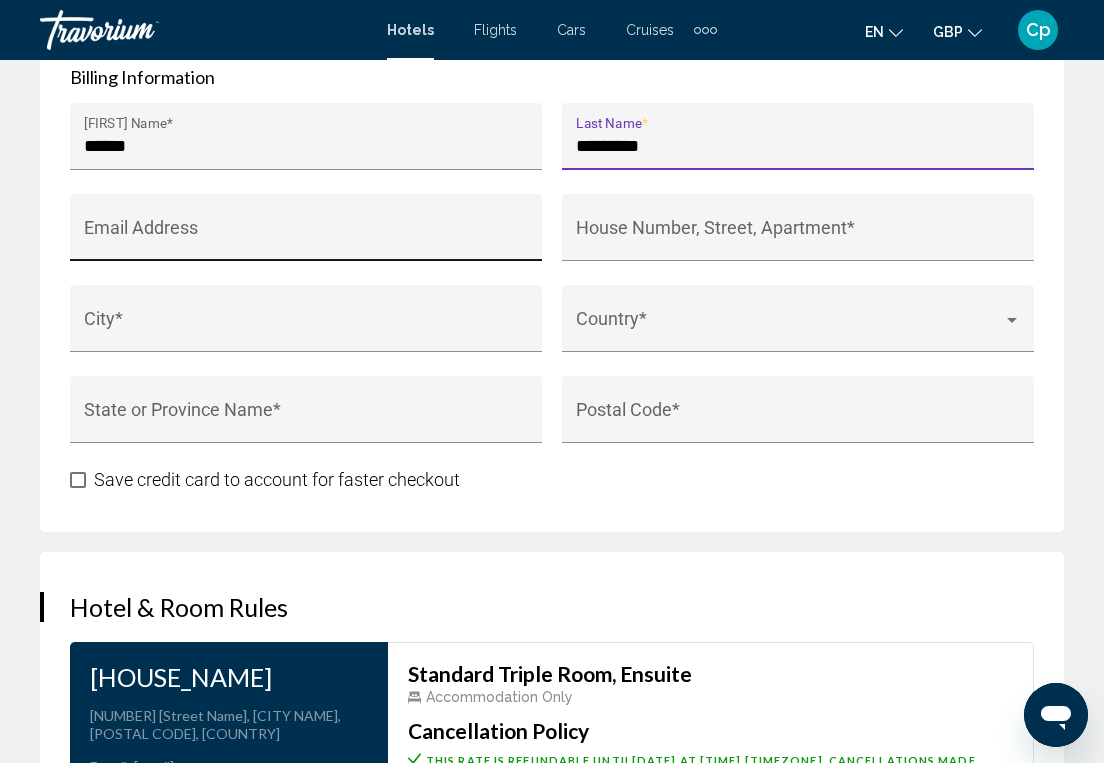 type on "*********" 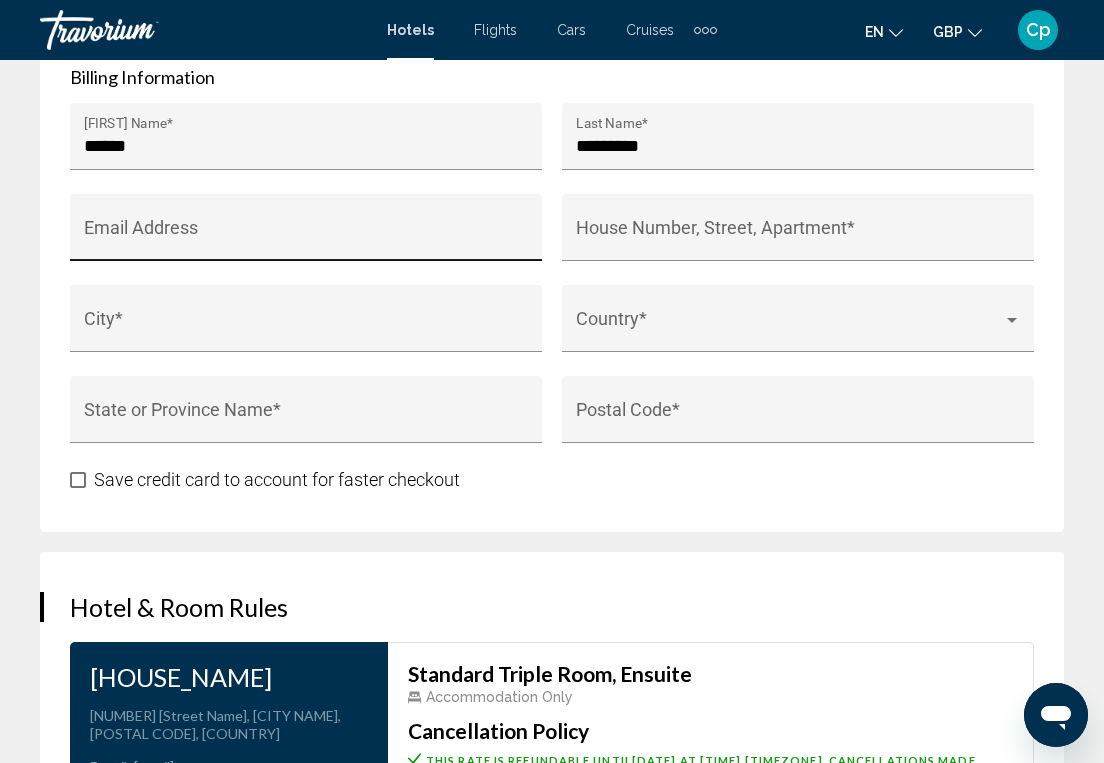 click on "Email Address" at bounding box center [306, 234] 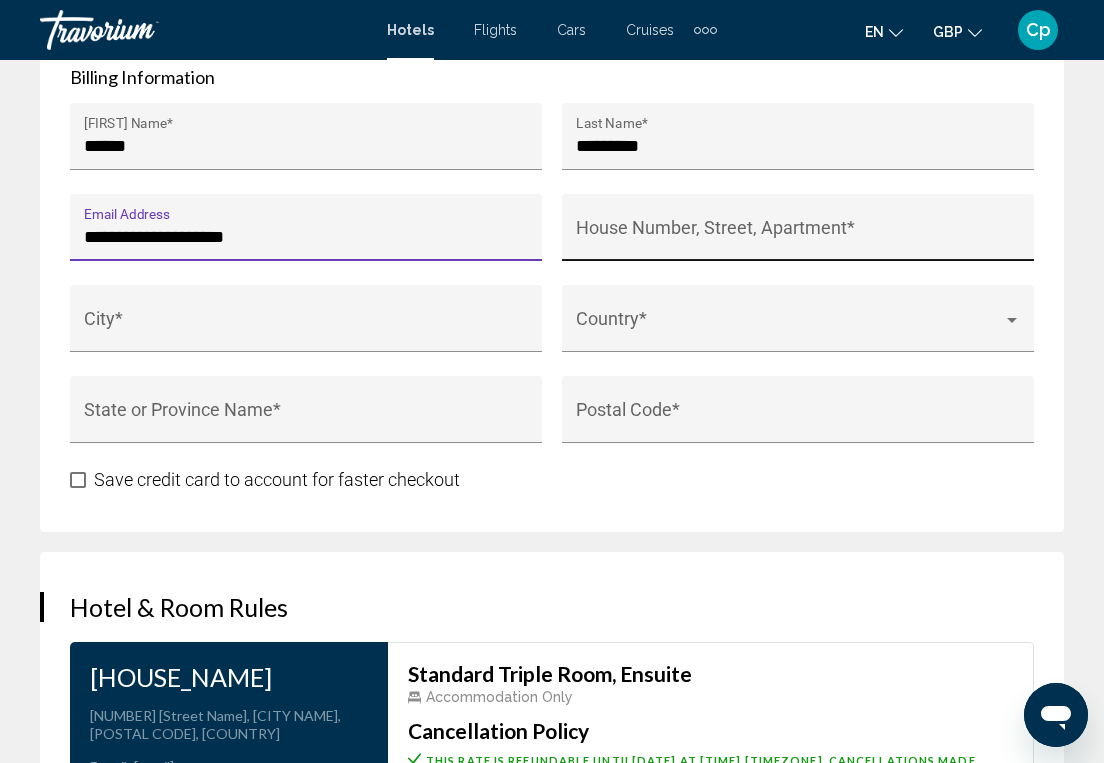 type on "**********" 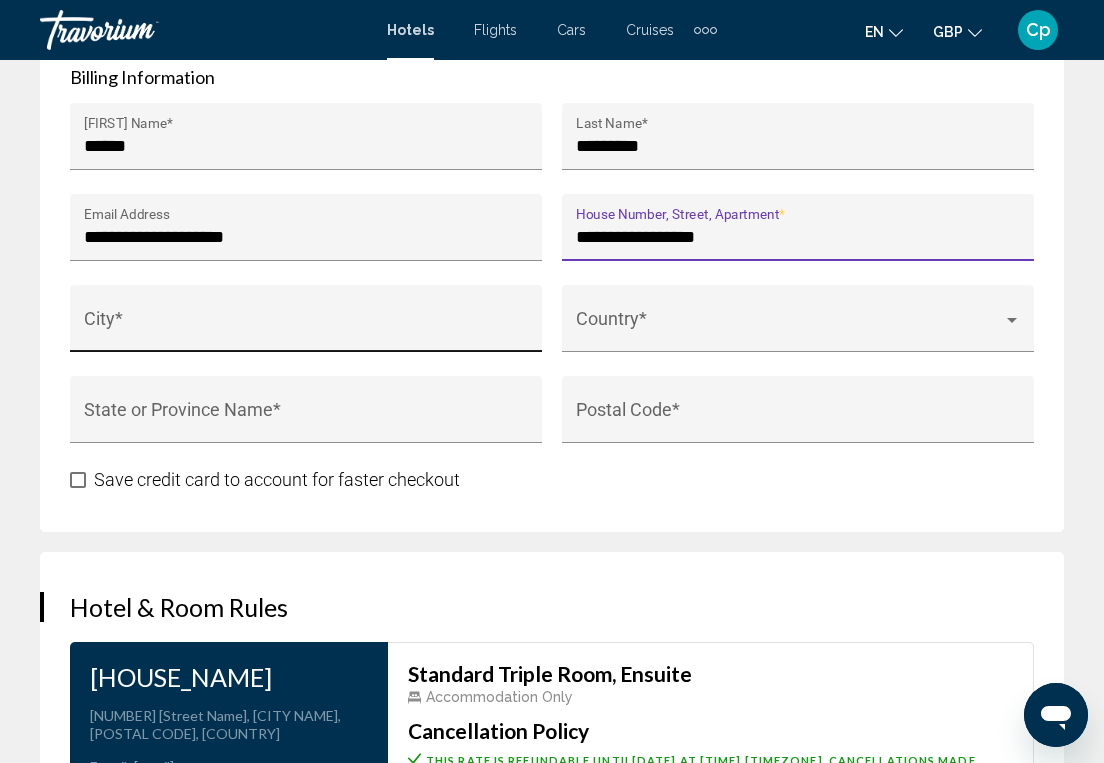 type on "**********" 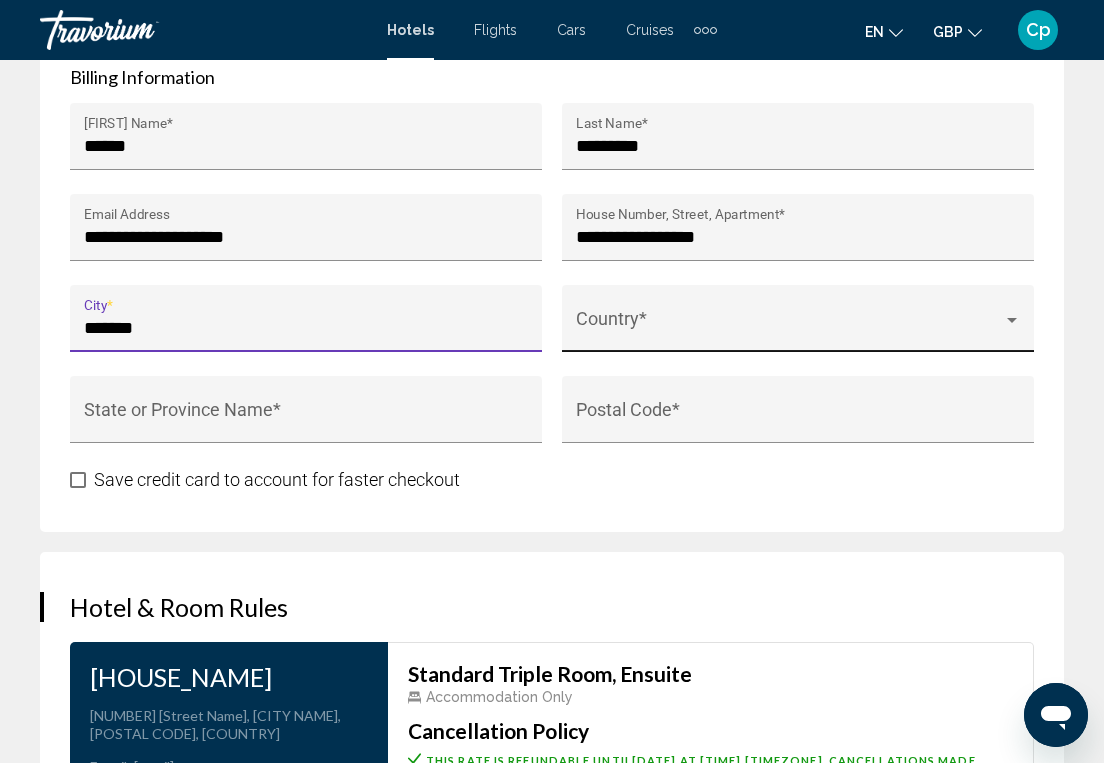 type on "*******" 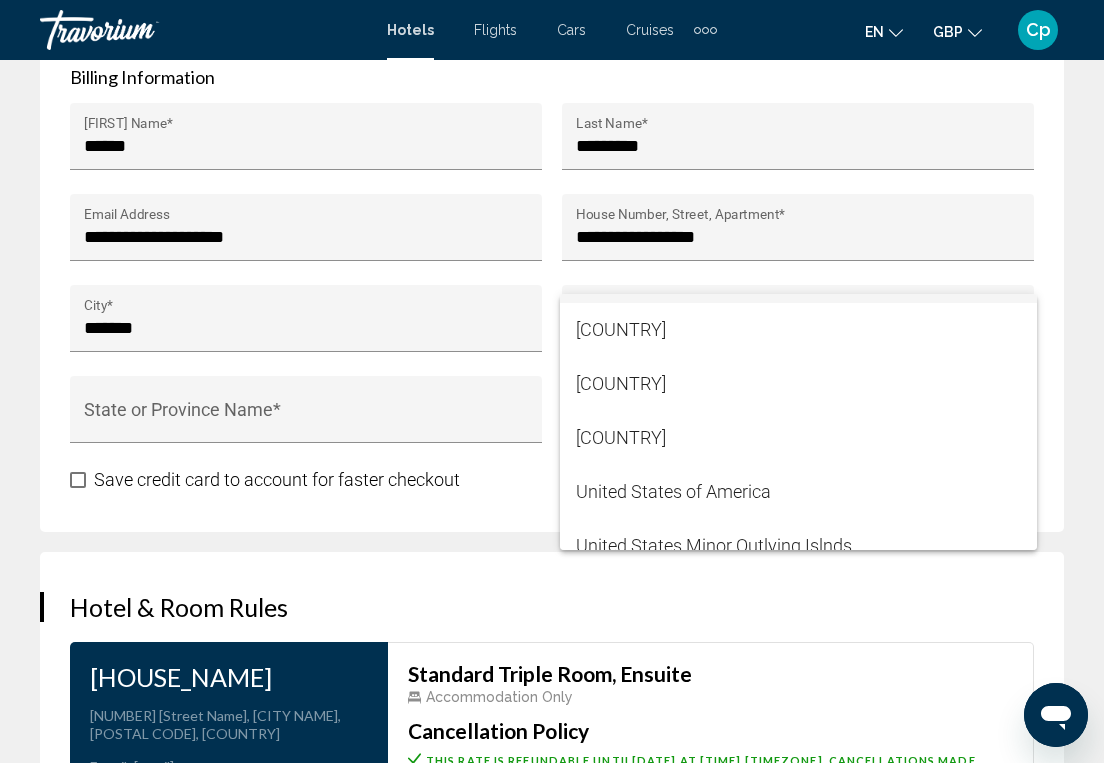 scroll, scrollTop: 12896, scrollLeft: 0, axis: vertical 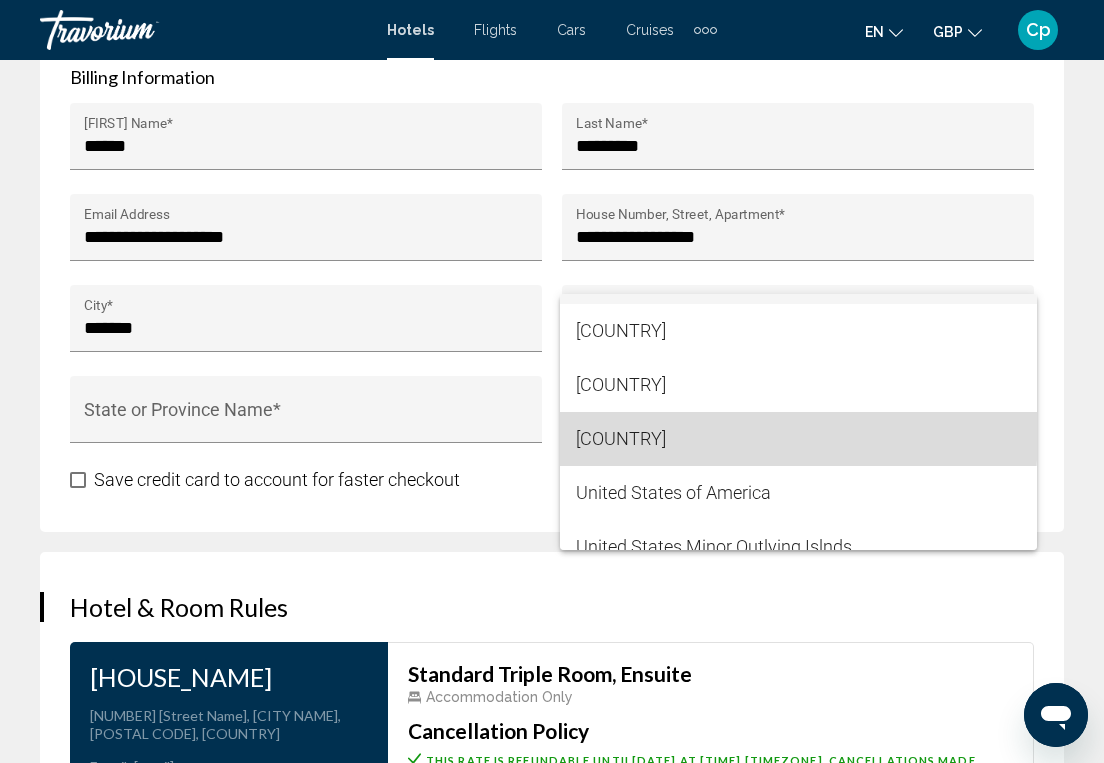 click on "United Kingdom" at bounding box center [798, 439] 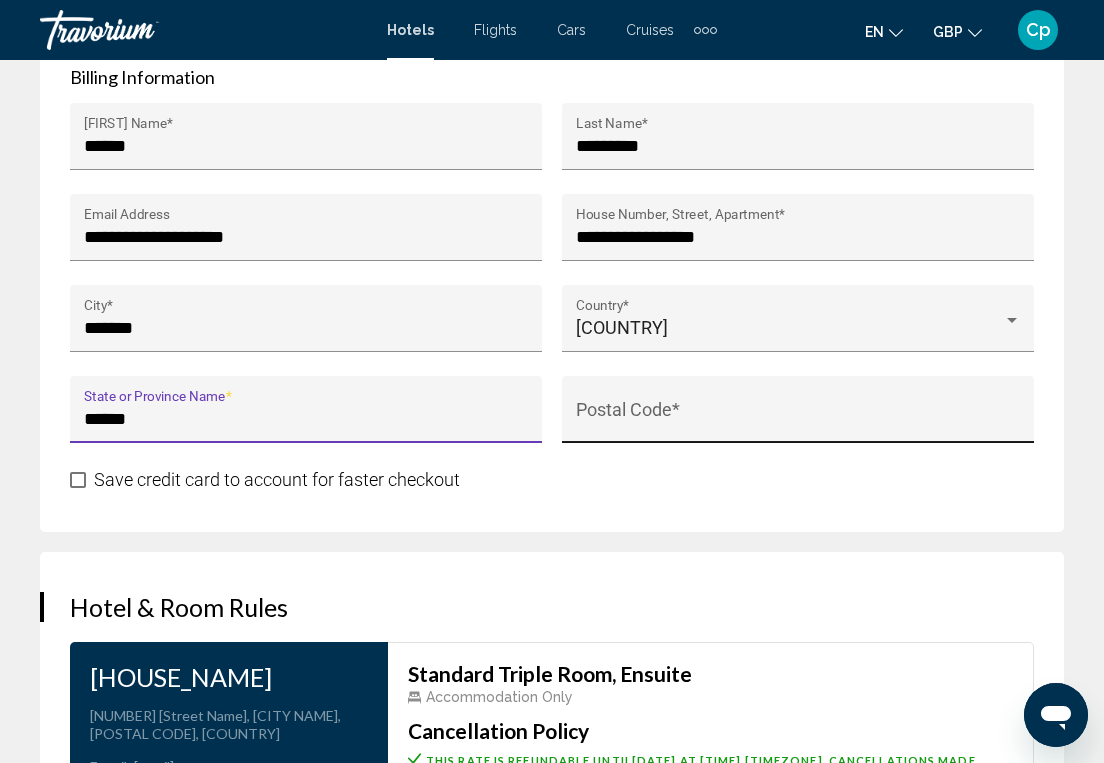 type on "******" 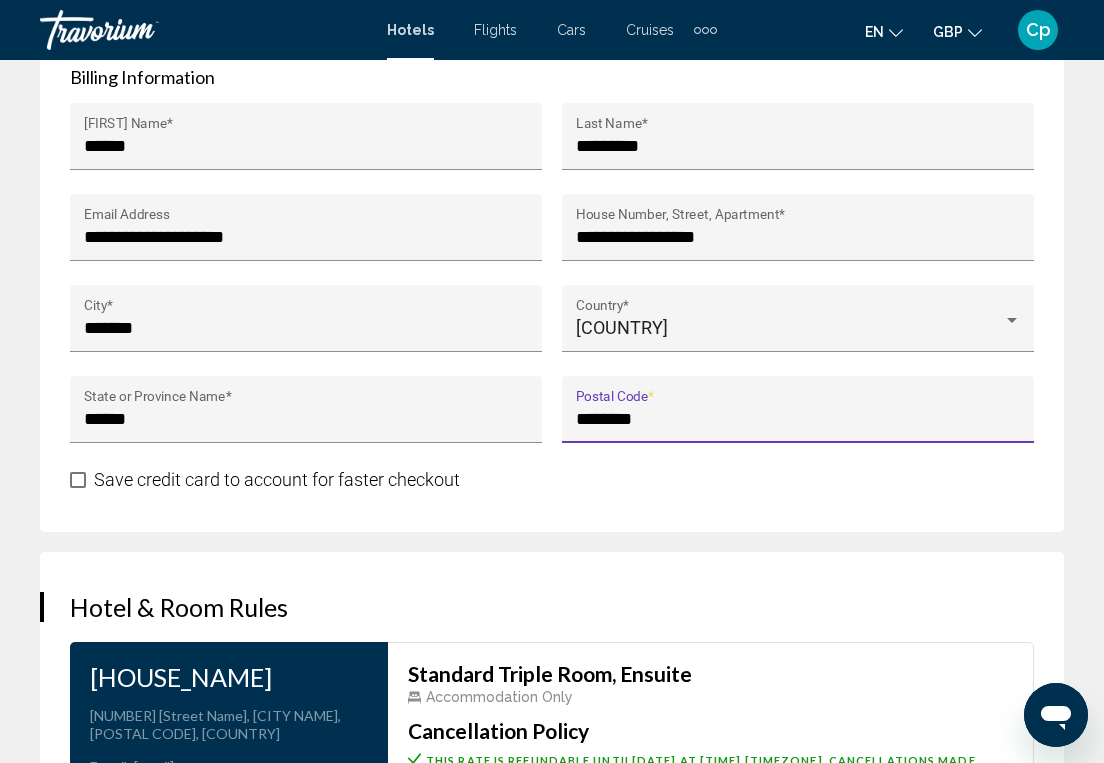 type on "********" 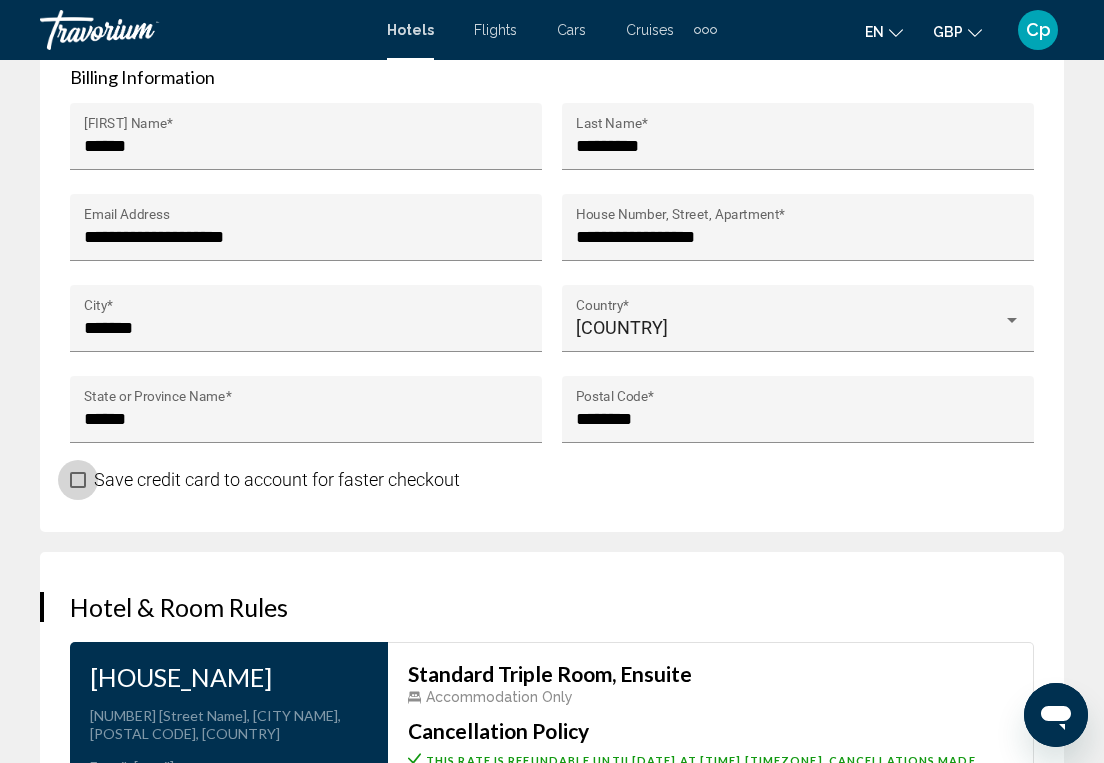 click on "Save credit card to account for faster checkout" at bounding box center (265, 480) 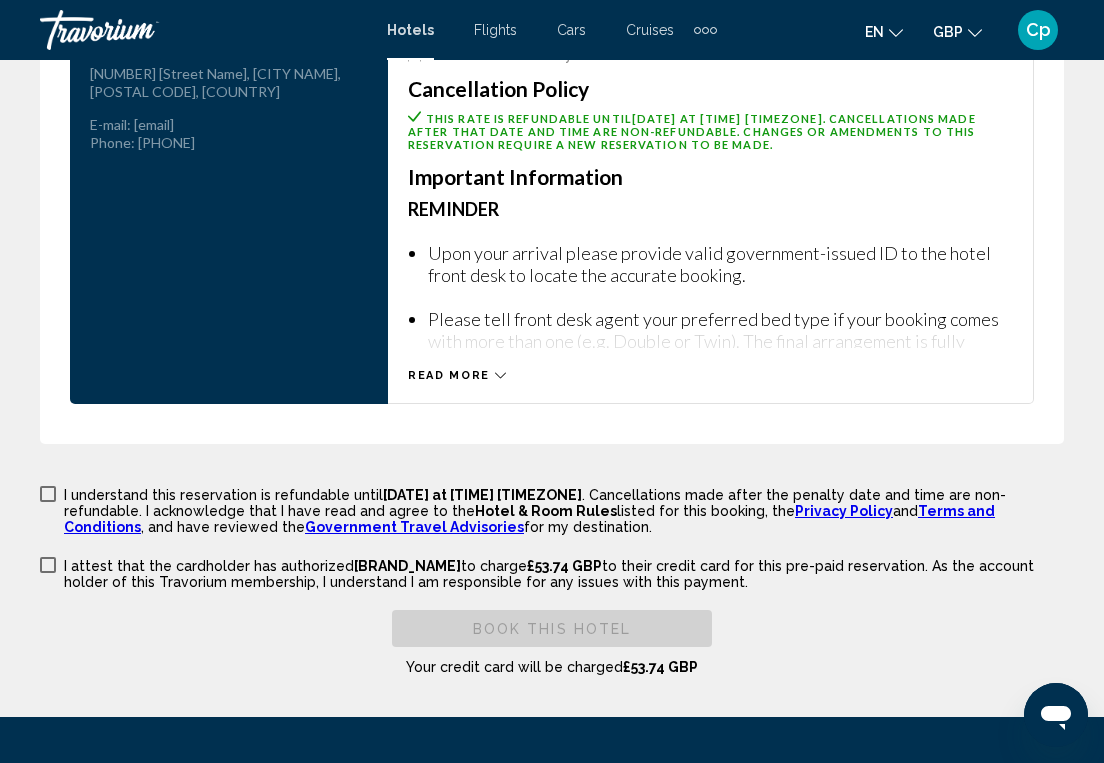 scroll, scrollTop: 3849, scrollLeft: 0, axis: vertical 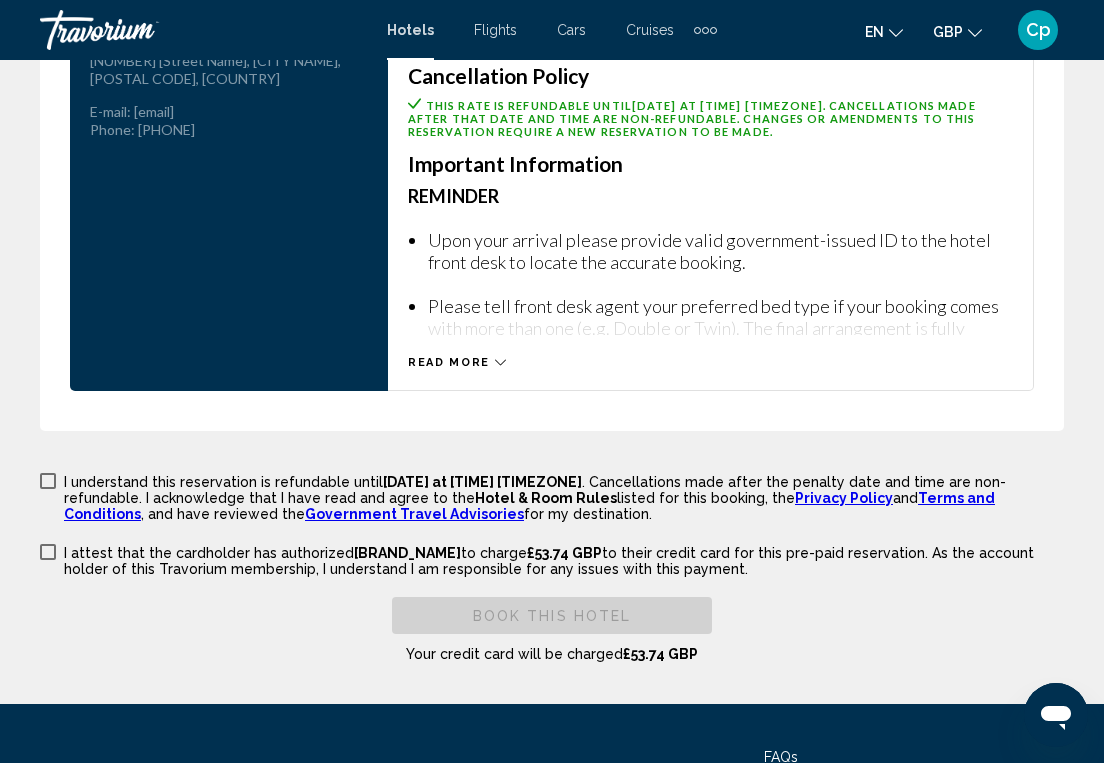 click at bounding box center (48, 481) 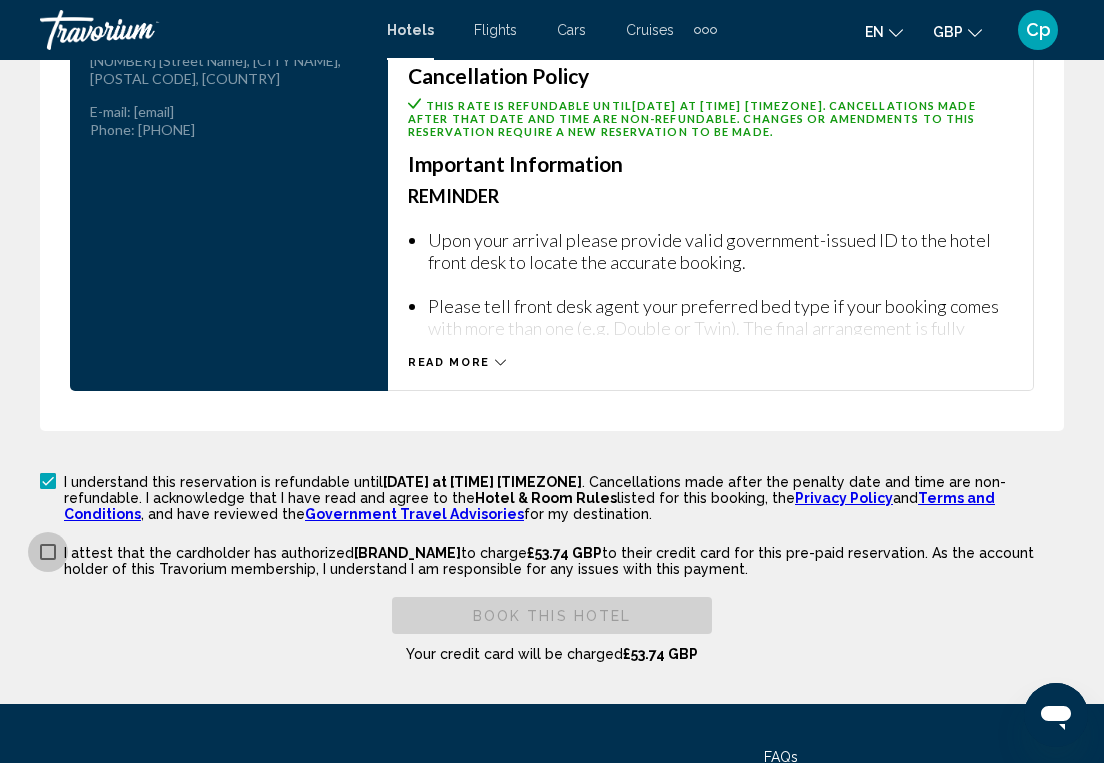 click on "I attest that the cardholder has authorized  LLY*TRAVORIUM  to charge  £53.74 GBP  to their credit card for this pre-paid reservation. As the account holder of this Travorium membership, I understand I am responsible for any issues with this payment." at bounding box center (552, 559) 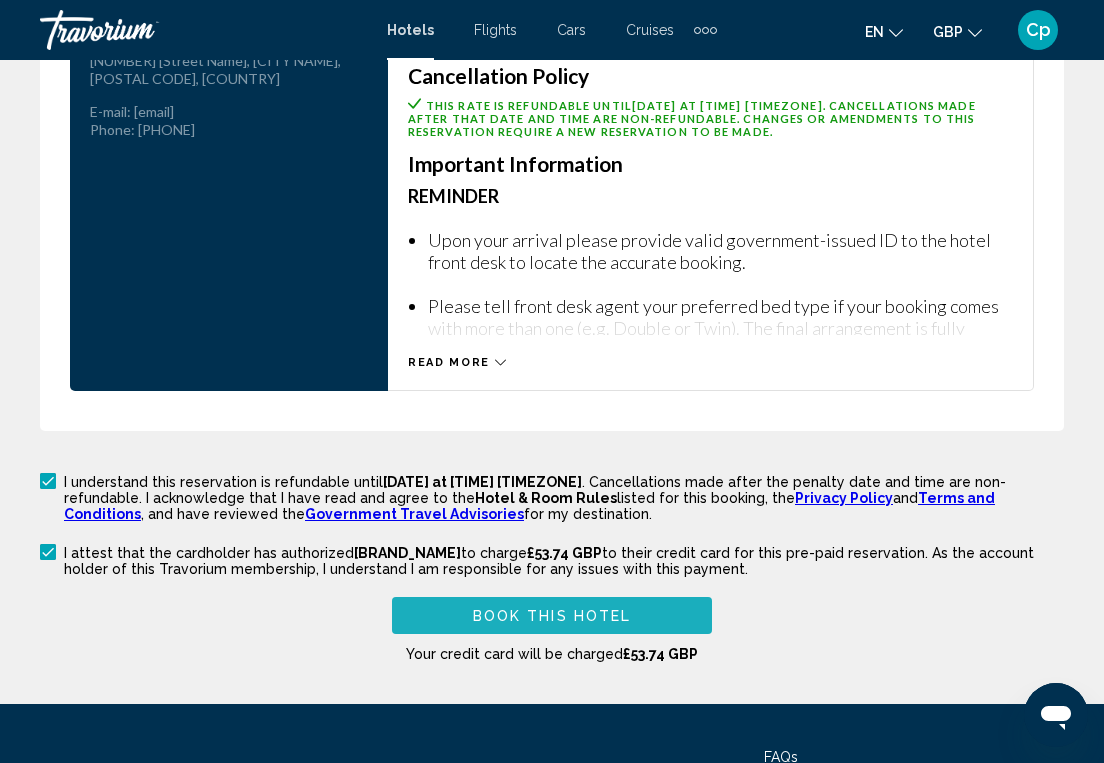click on "Book this hotel" at bounding box center [552, 616] 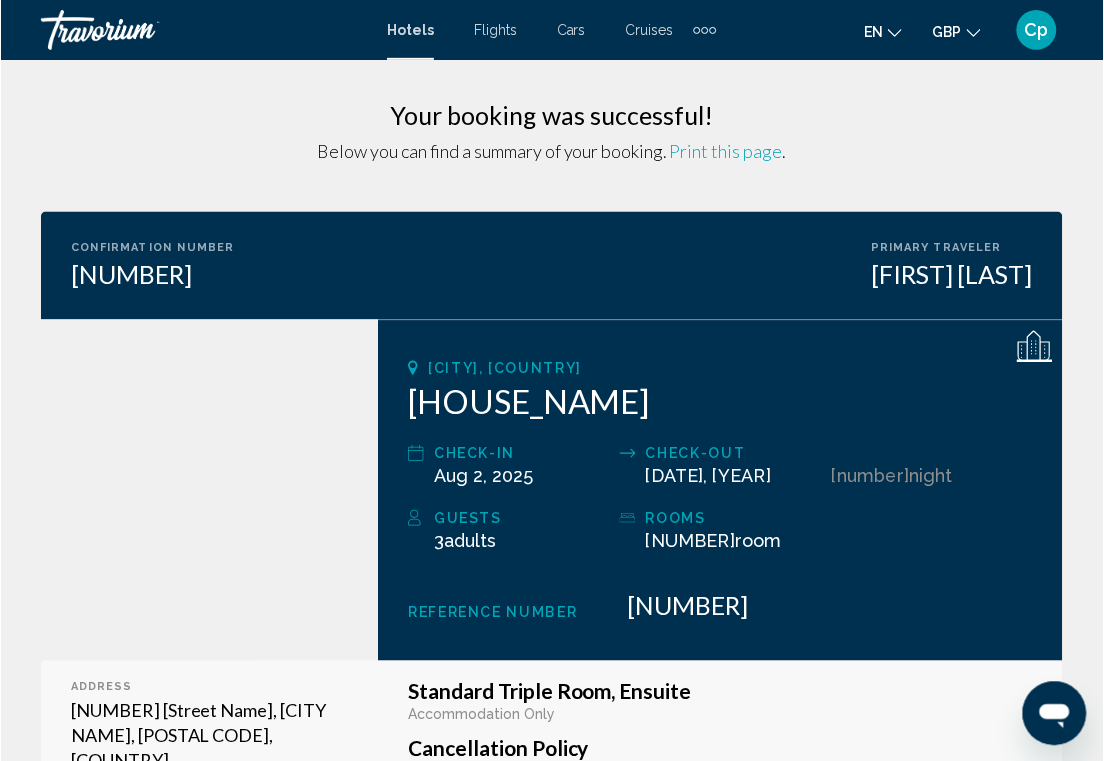 scroll, scrollTop: 0, scrollLeft: 0, axis: both 